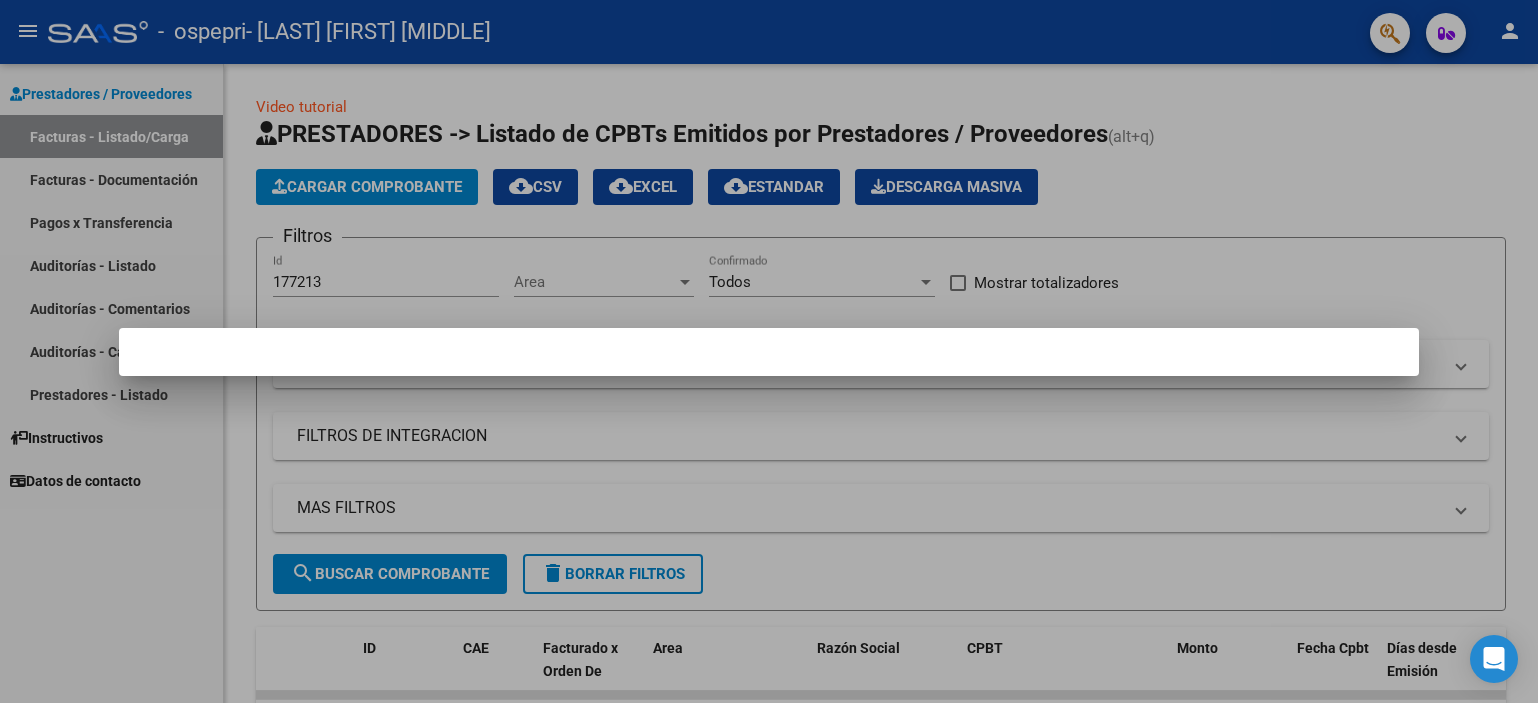 scroll, scrollTop: 0, scrollLeft: 0, axis: both 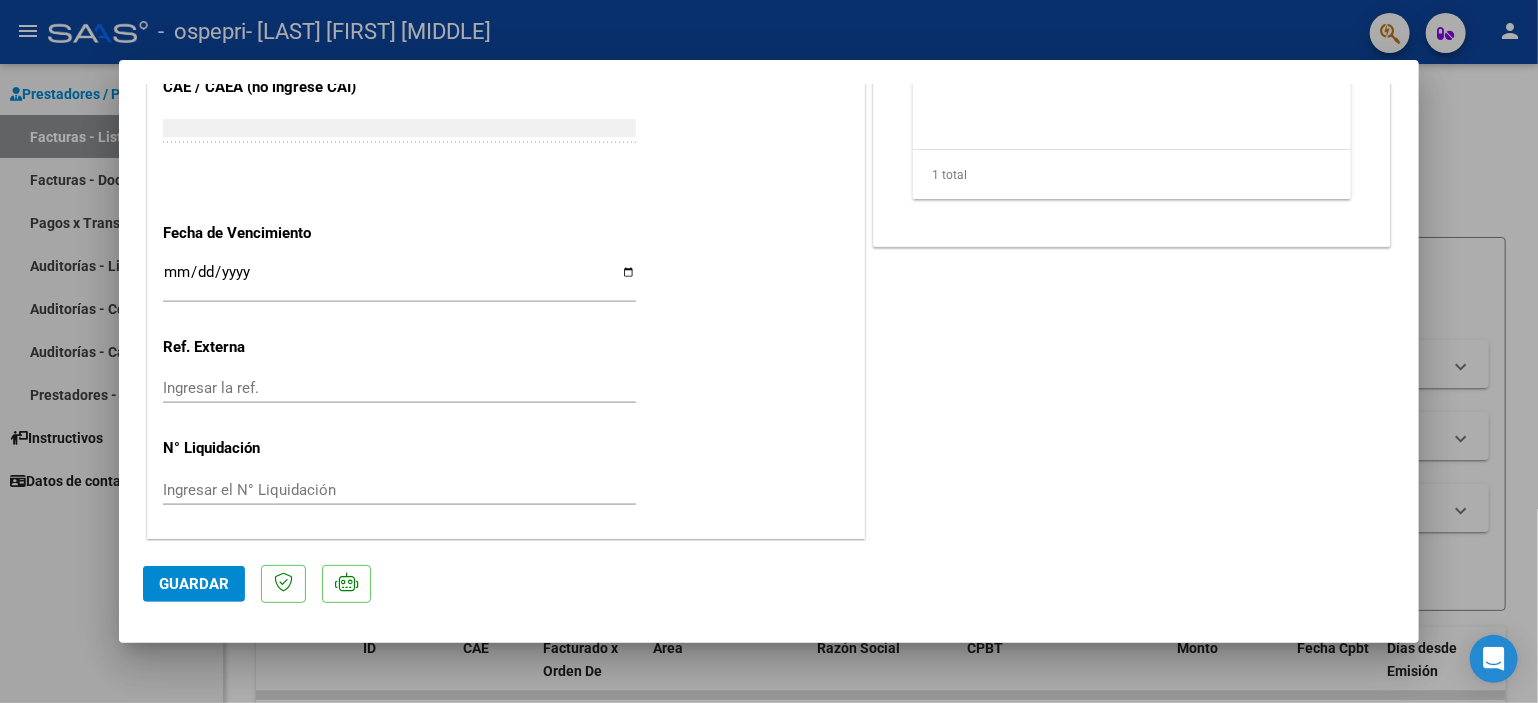 click at bounding box center [769, 351] 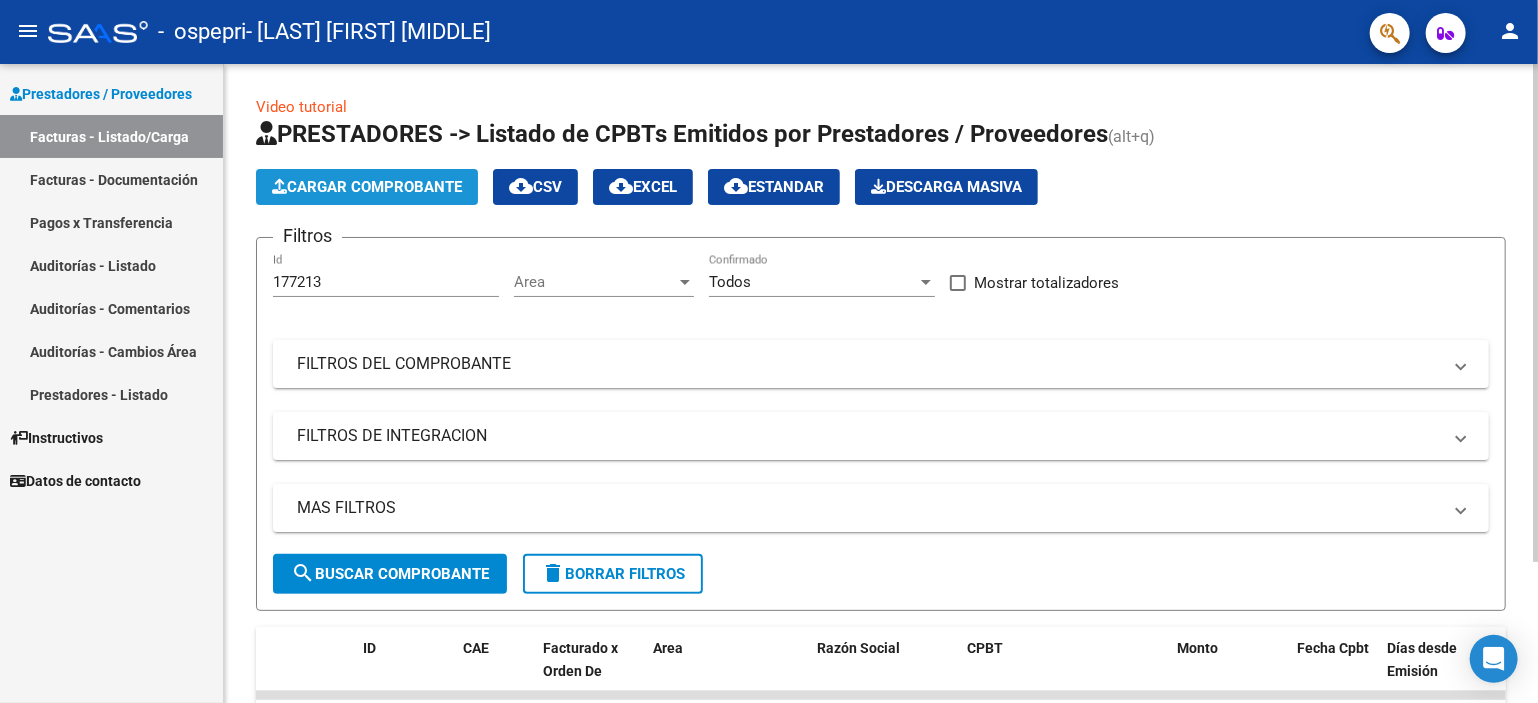 click on "Cargar Comprobante" 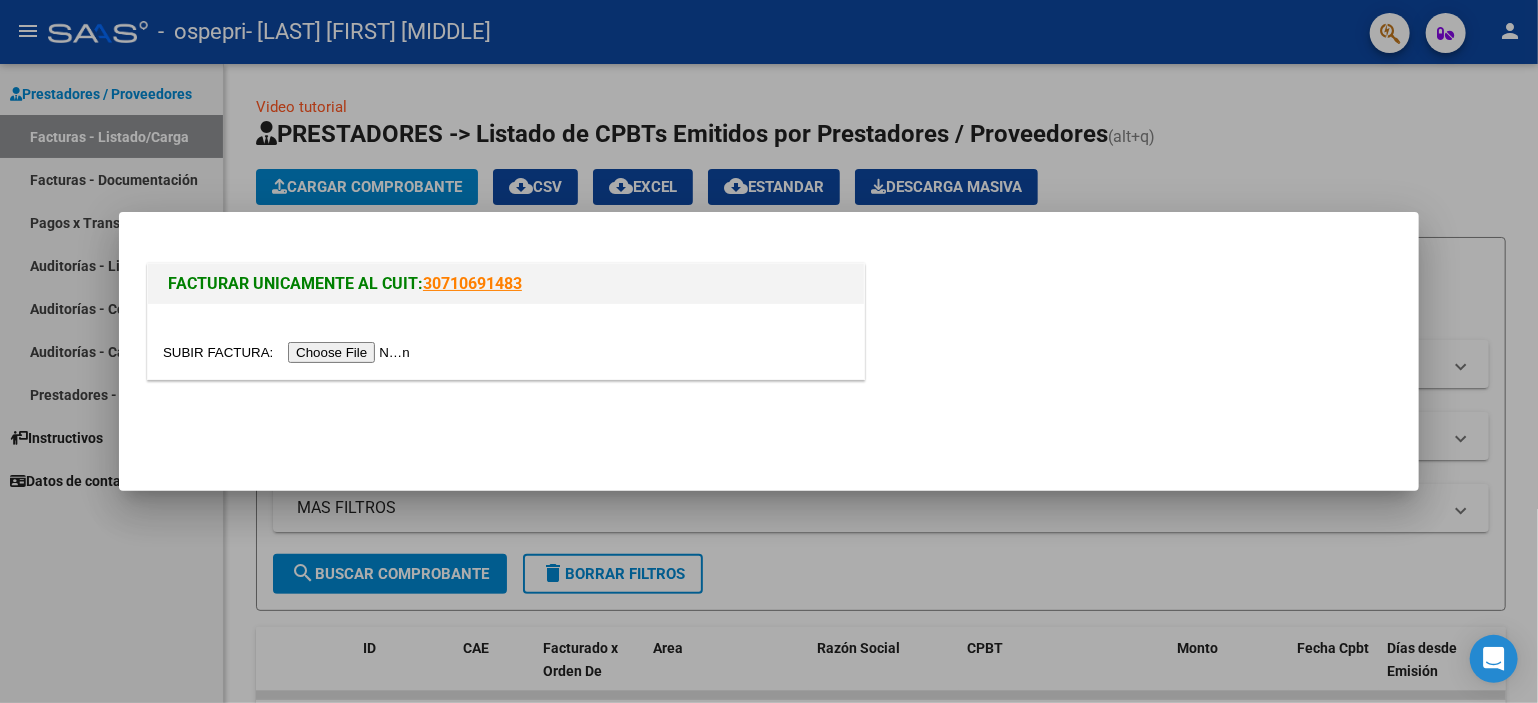 click on "FACTURAR UNICAMENTE AL CUIT:   30710691483" at bounding box center [769, 313] 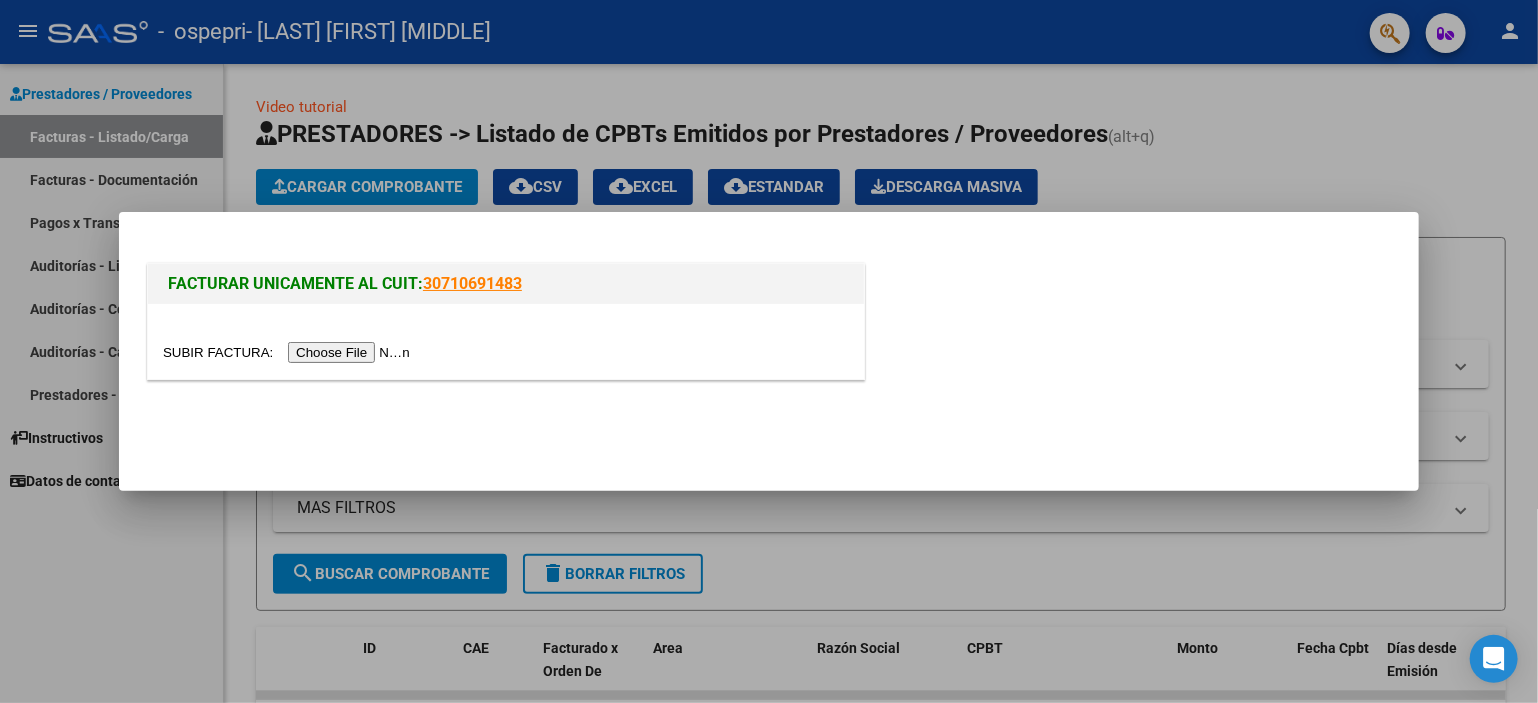click at bounding box center (769, 351) 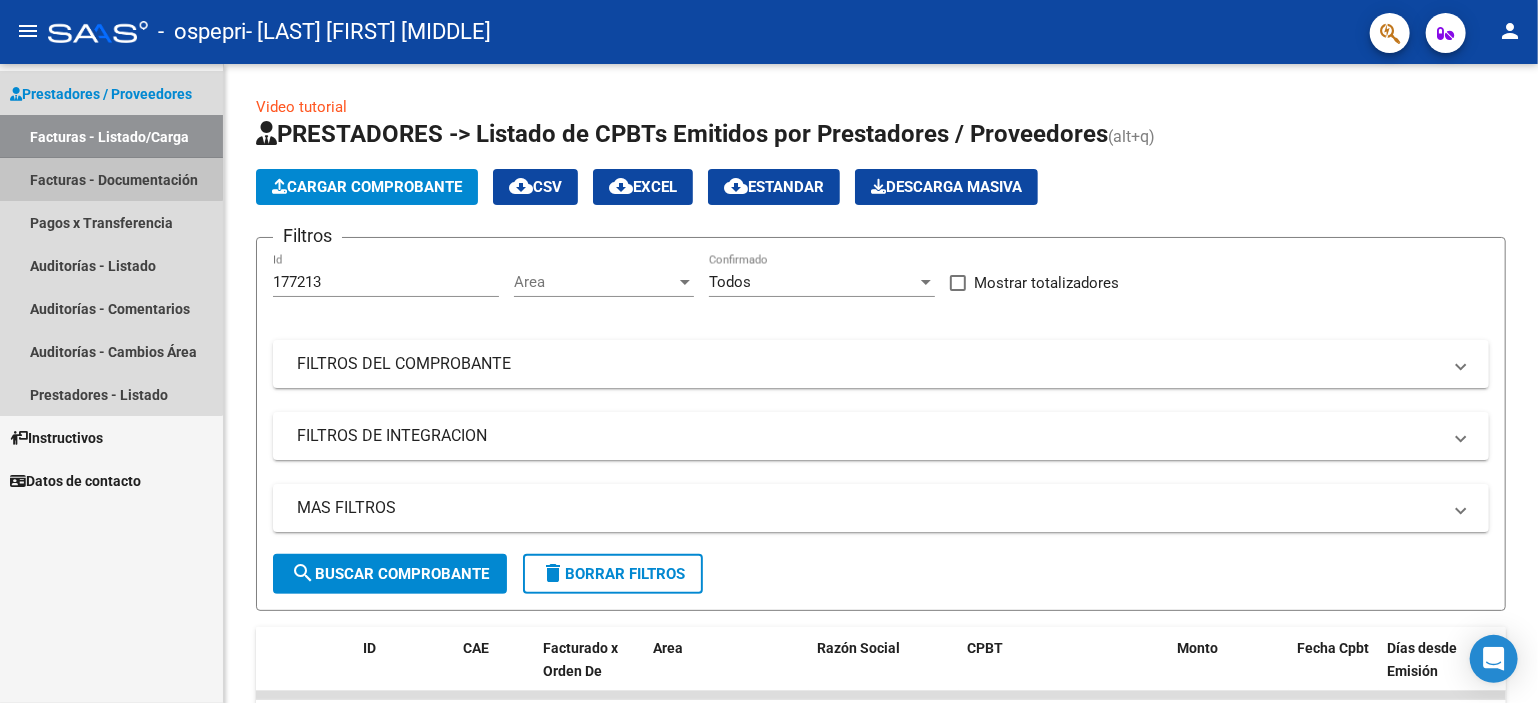 click on "Facturas - Documentación" at bounding box center (111, 179) 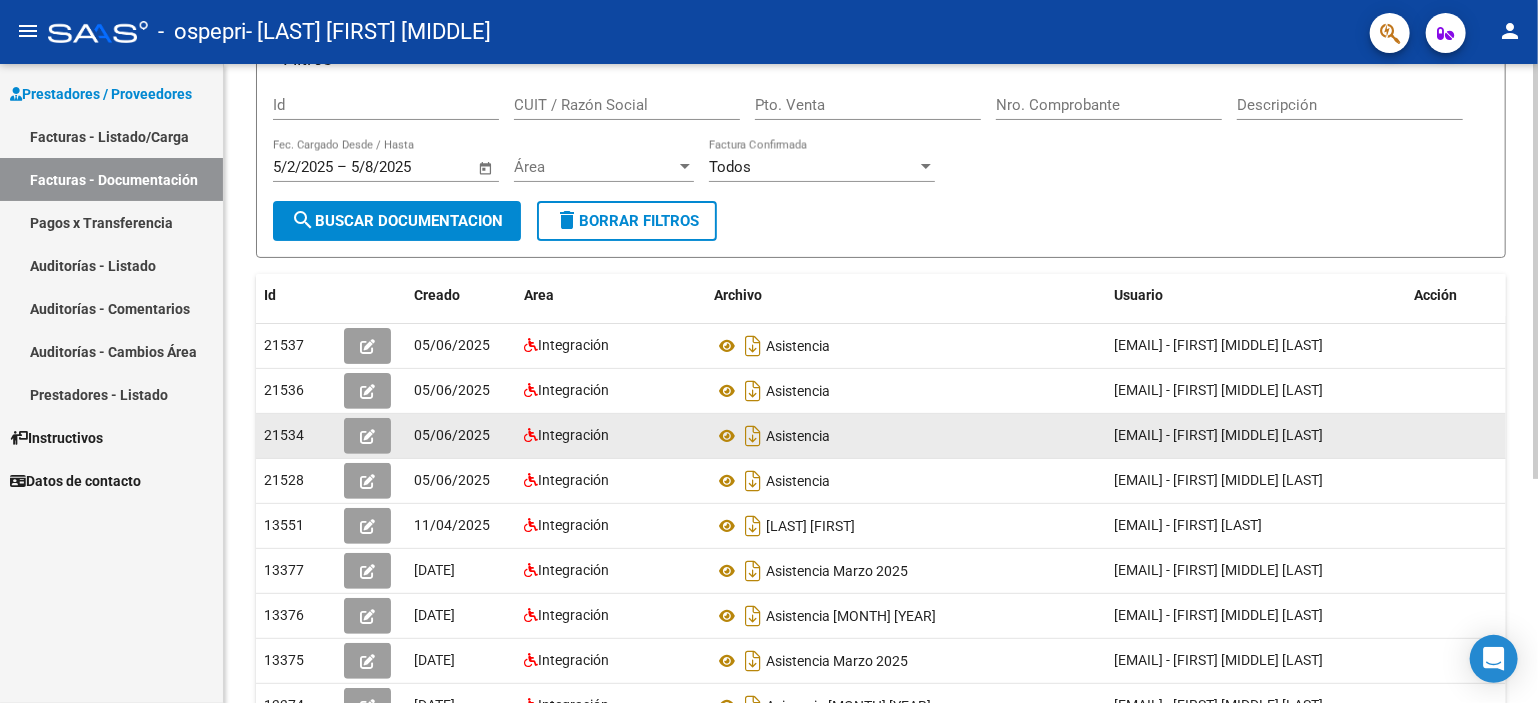 scroll, scrollTop: 0, scrollLeft: 0, axis: both 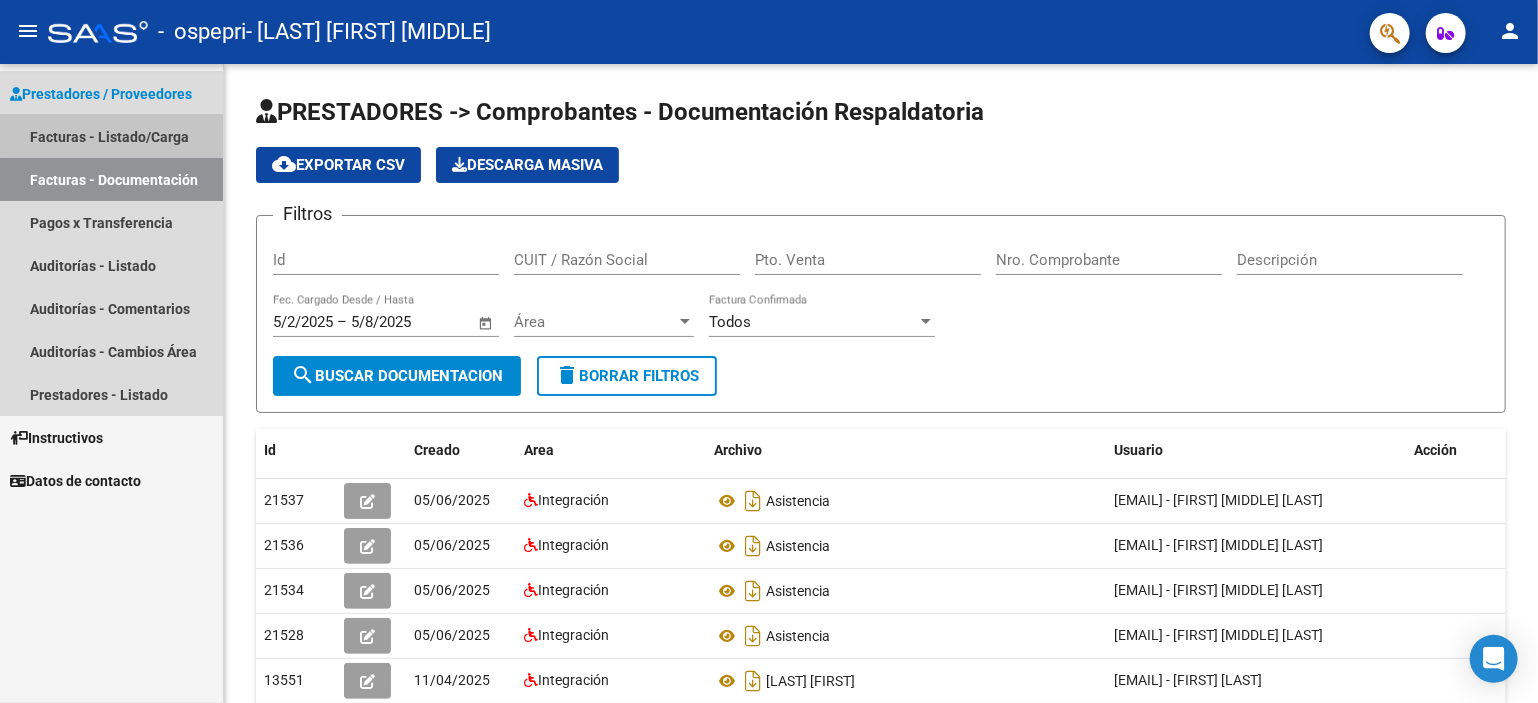 click on "Facturas - Listado/Carga" at bounding box center [111, 136] 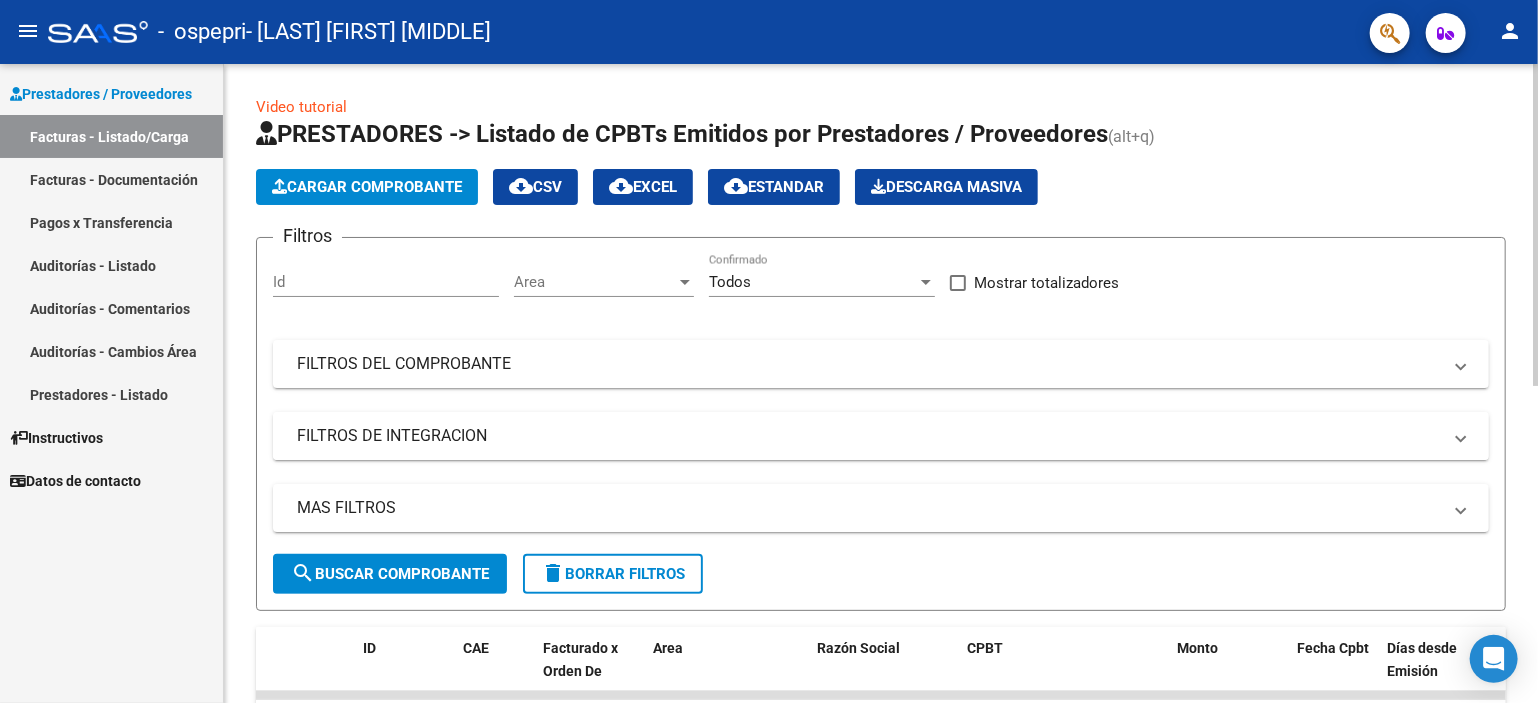 click on "FILTROS DE INTEGRACION" at bounding box center (869, 436) 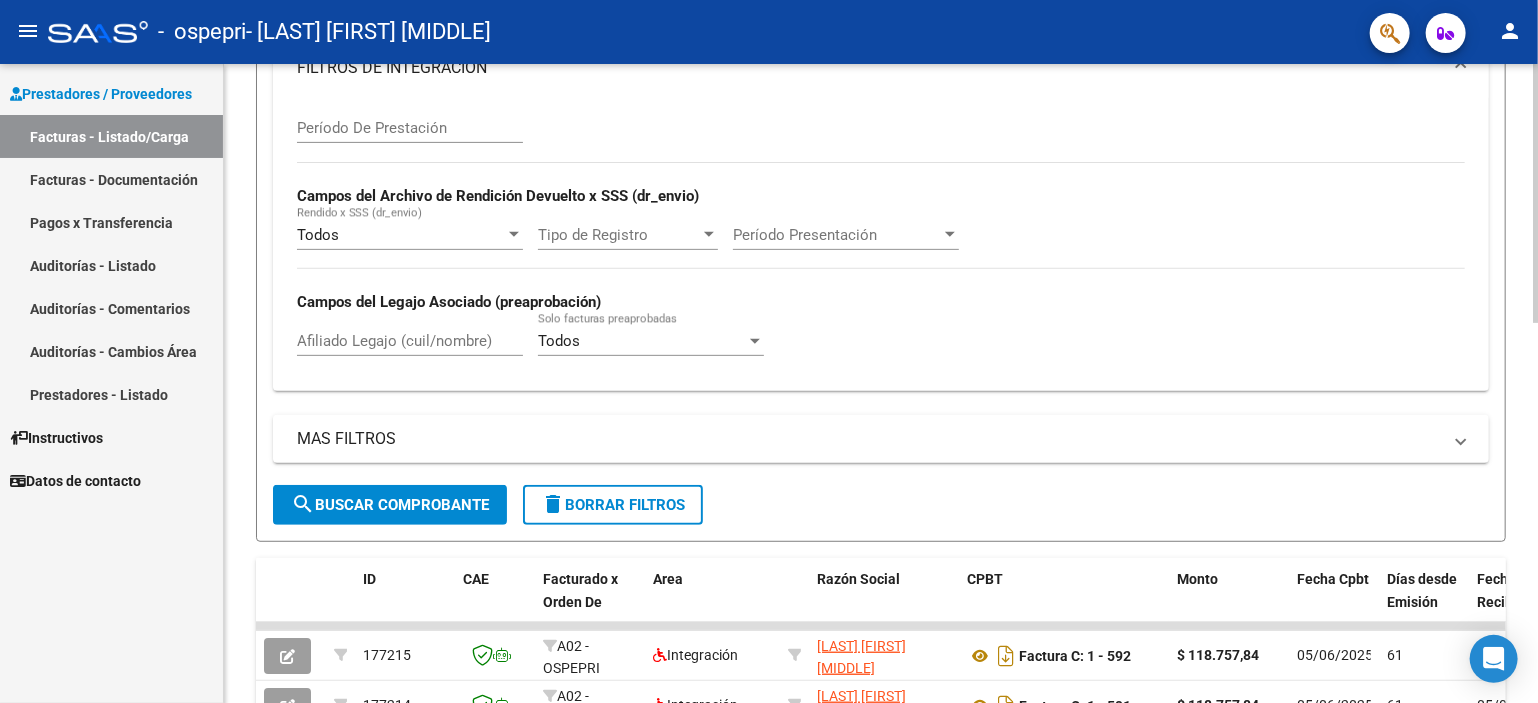 scroll, scrollTop: 400, scrollLeft: 0, axis: vertical 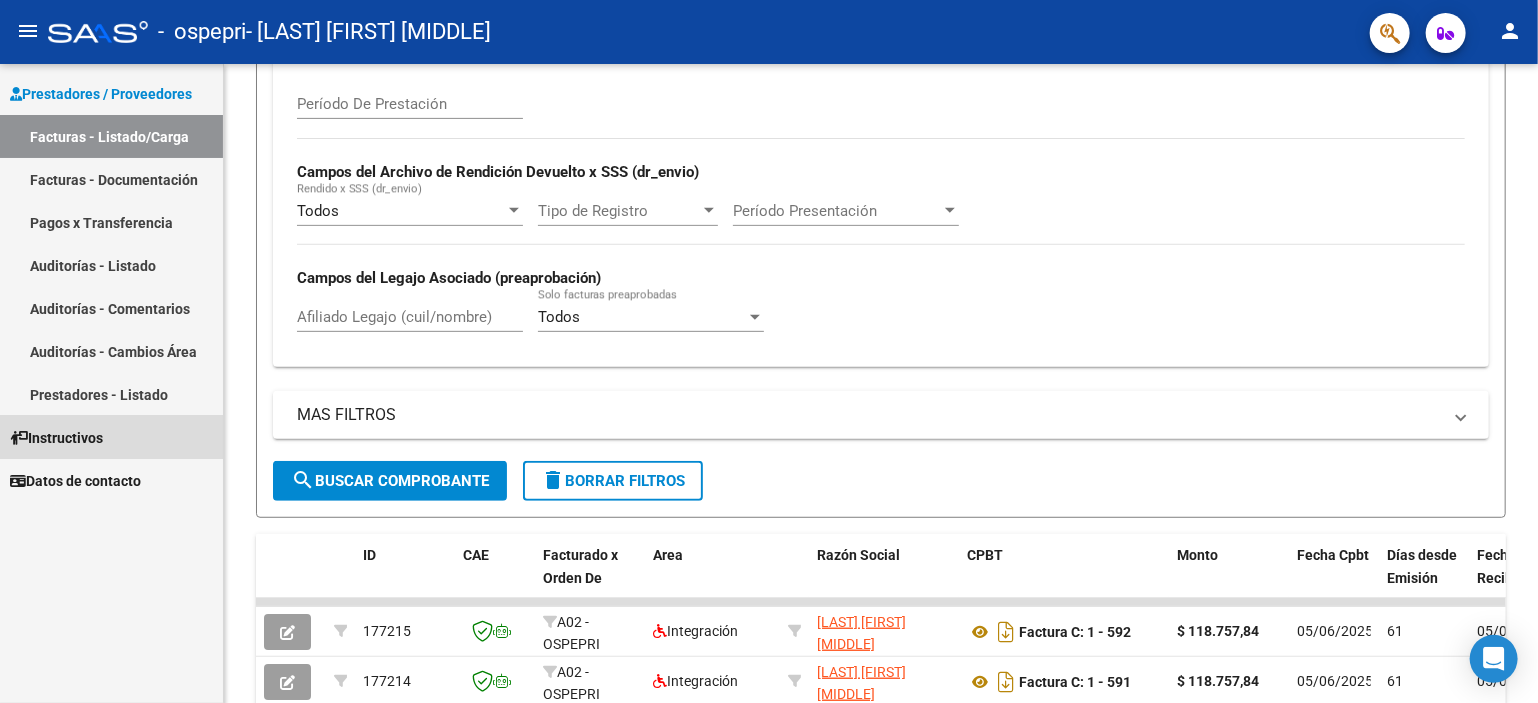 click on "Instructivos" at bounding box center (56, 438) 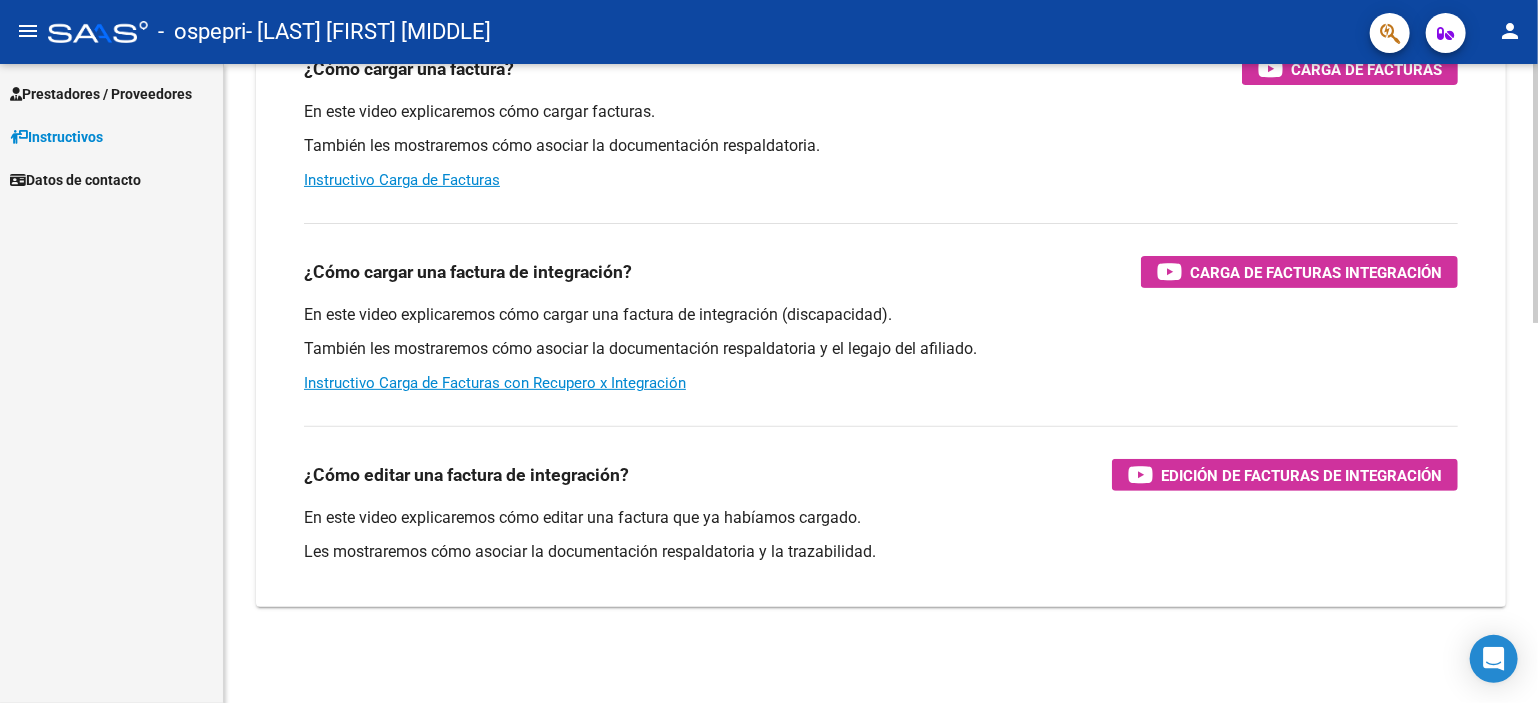 scroll, scrollTop: 237, scrollLeft: 0, axis: vertical 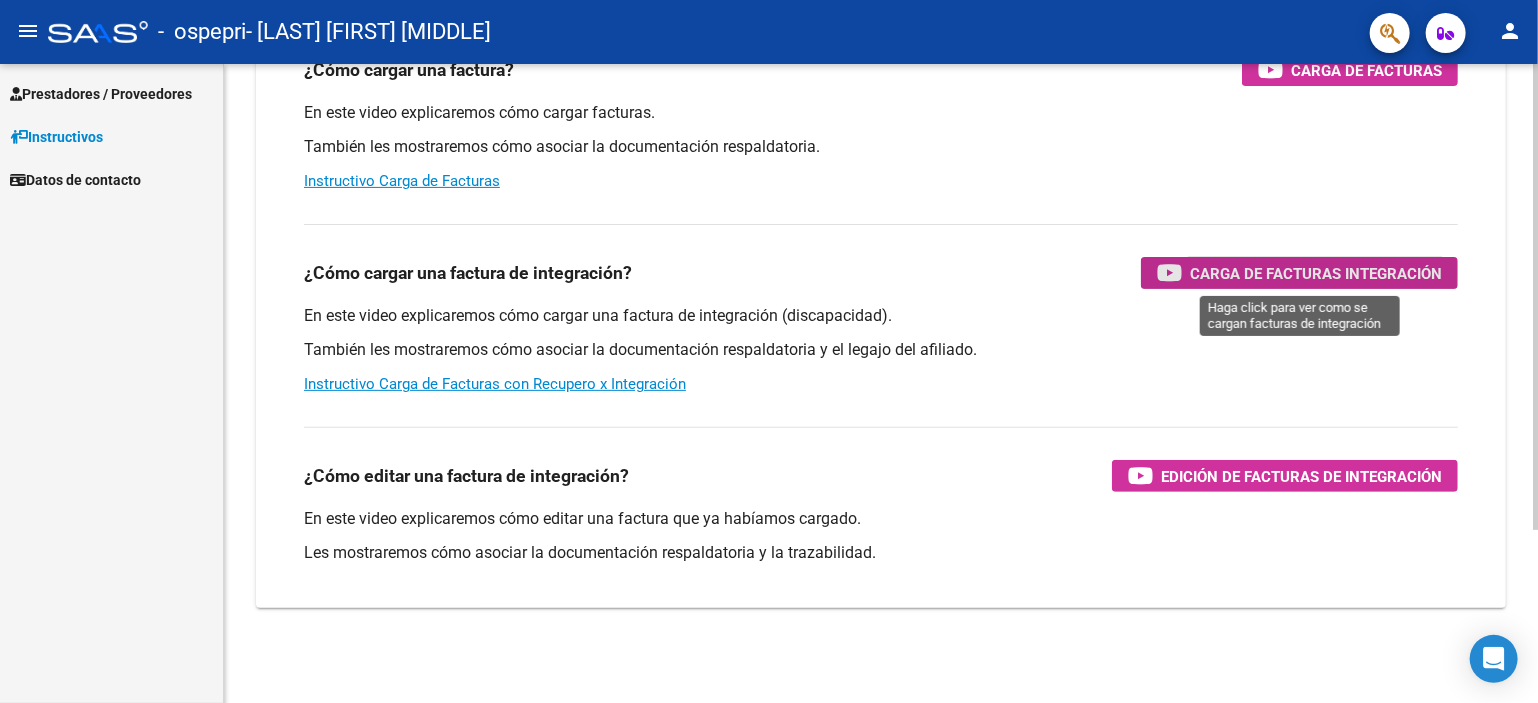 click on "Carga de Facturas Integración" at bounding box center [1316, 273] 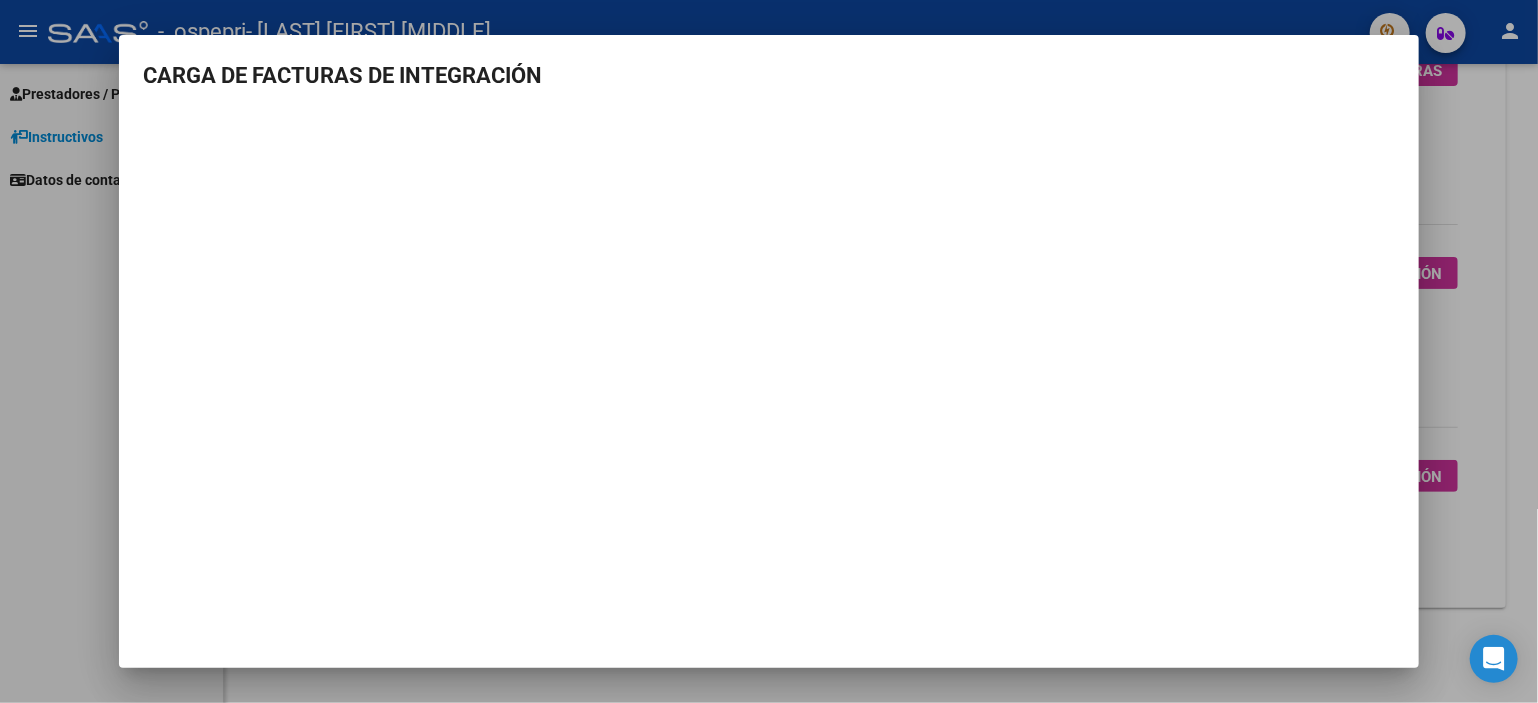 click at bounding box center [769, 351] 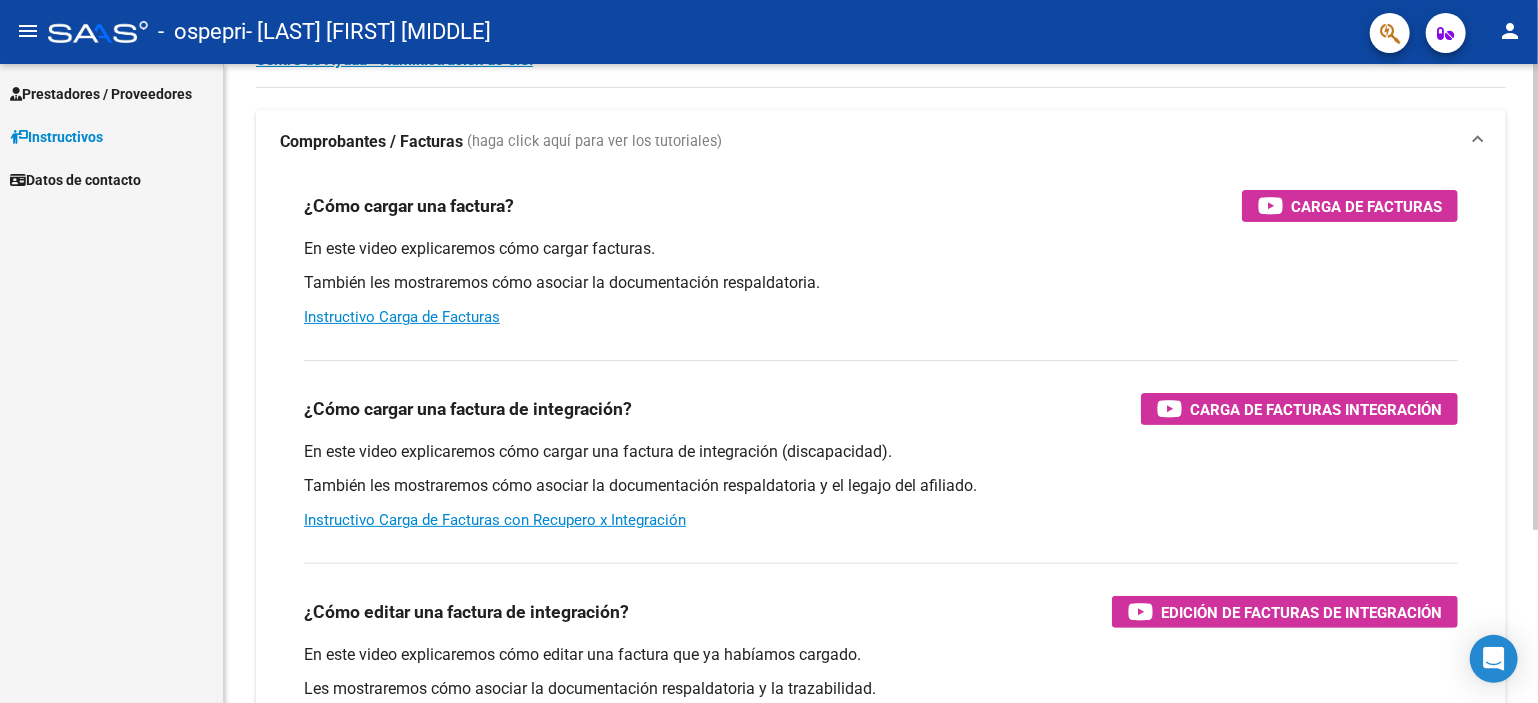 scroll, scrollTop: 0, scrollLeft: 0, axis: both 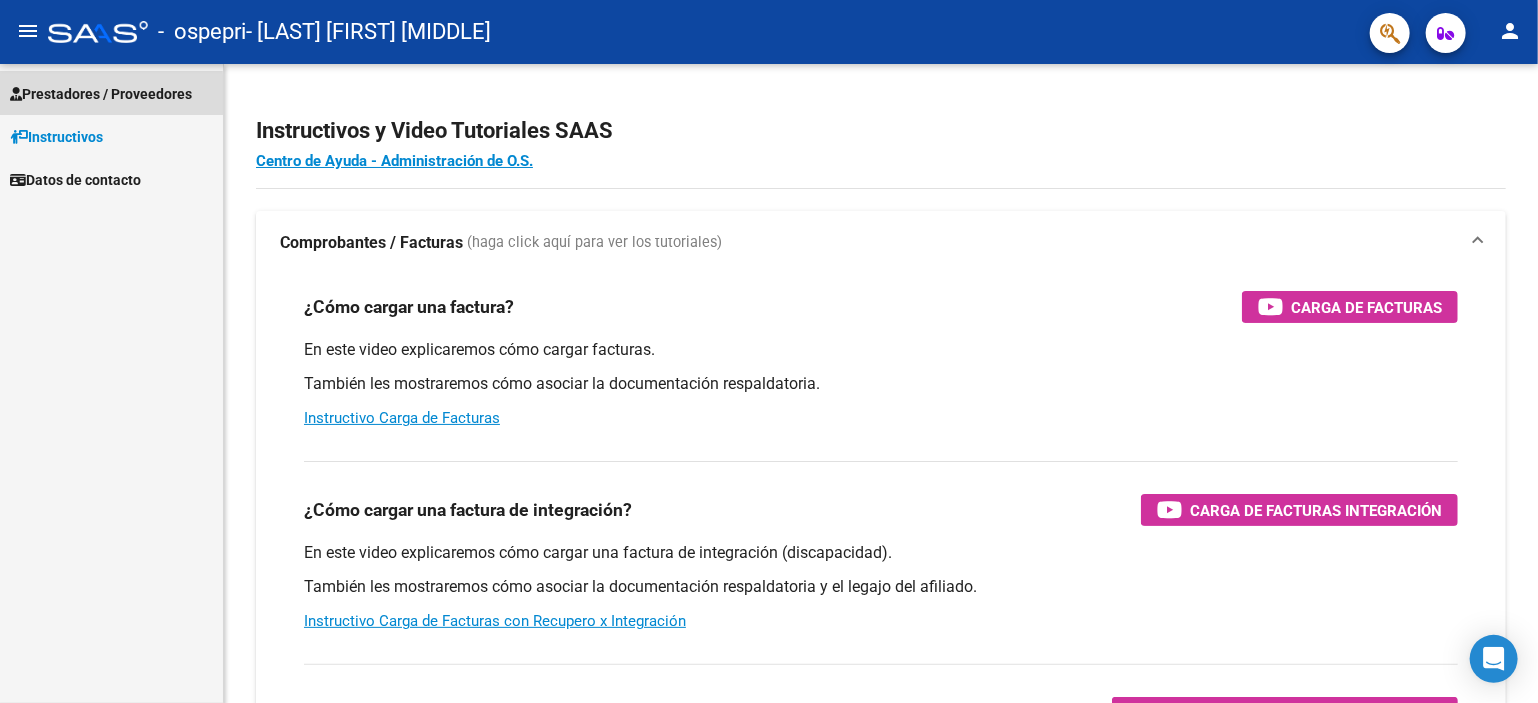 click on "Prestadores / Proveedores" at bounding box center [101, 94] 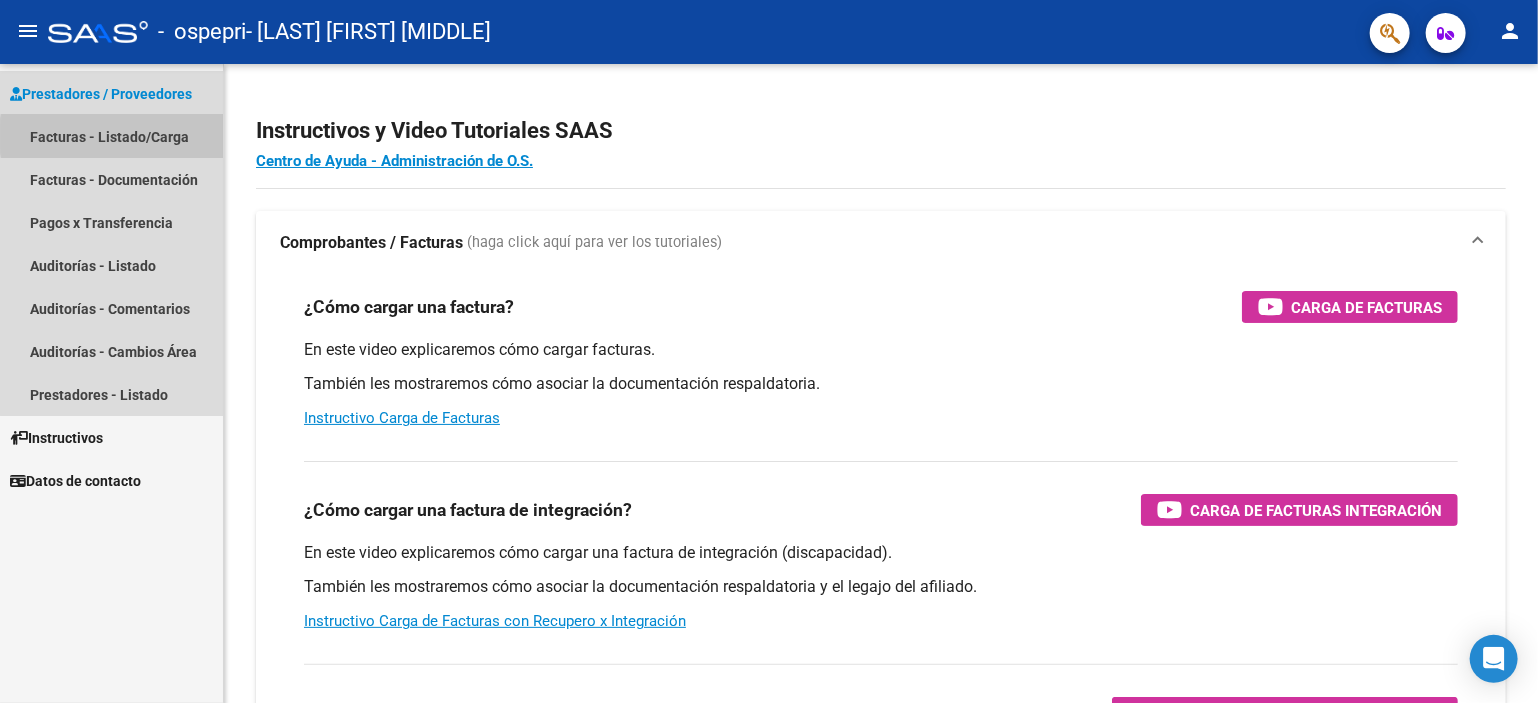click on "Facturas - Listado/Carga" at bounding box center (111, 136) 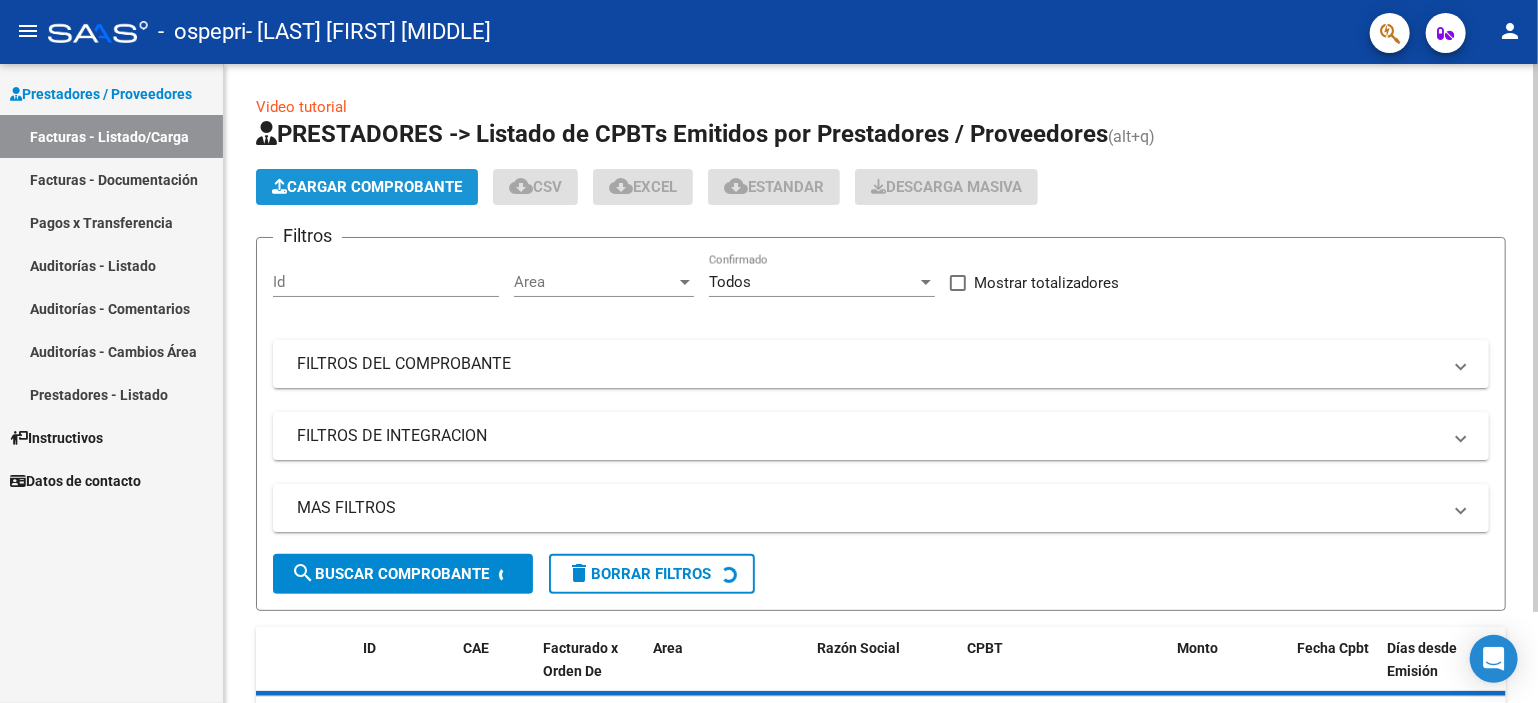 click on "Cargar Comprobante" 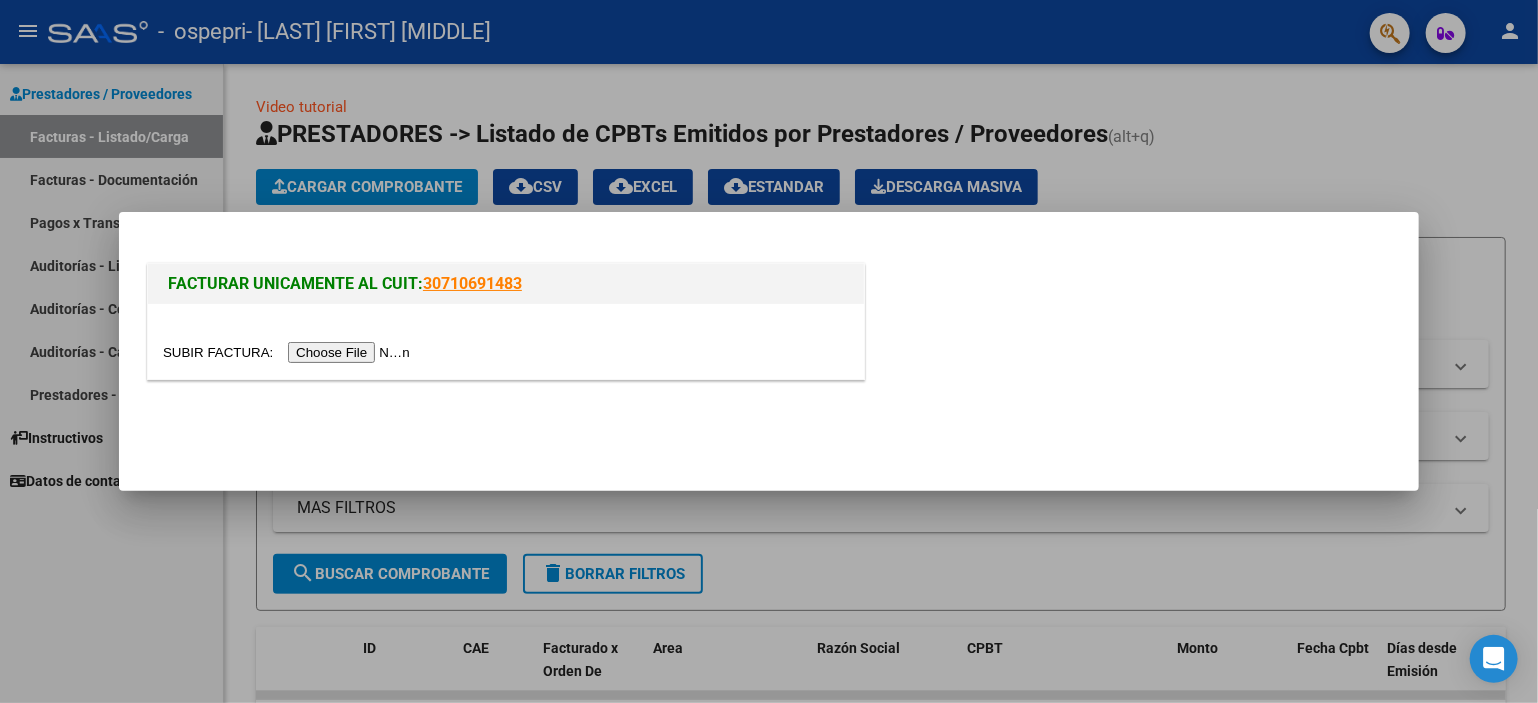 click at bounding box center [289, 352] 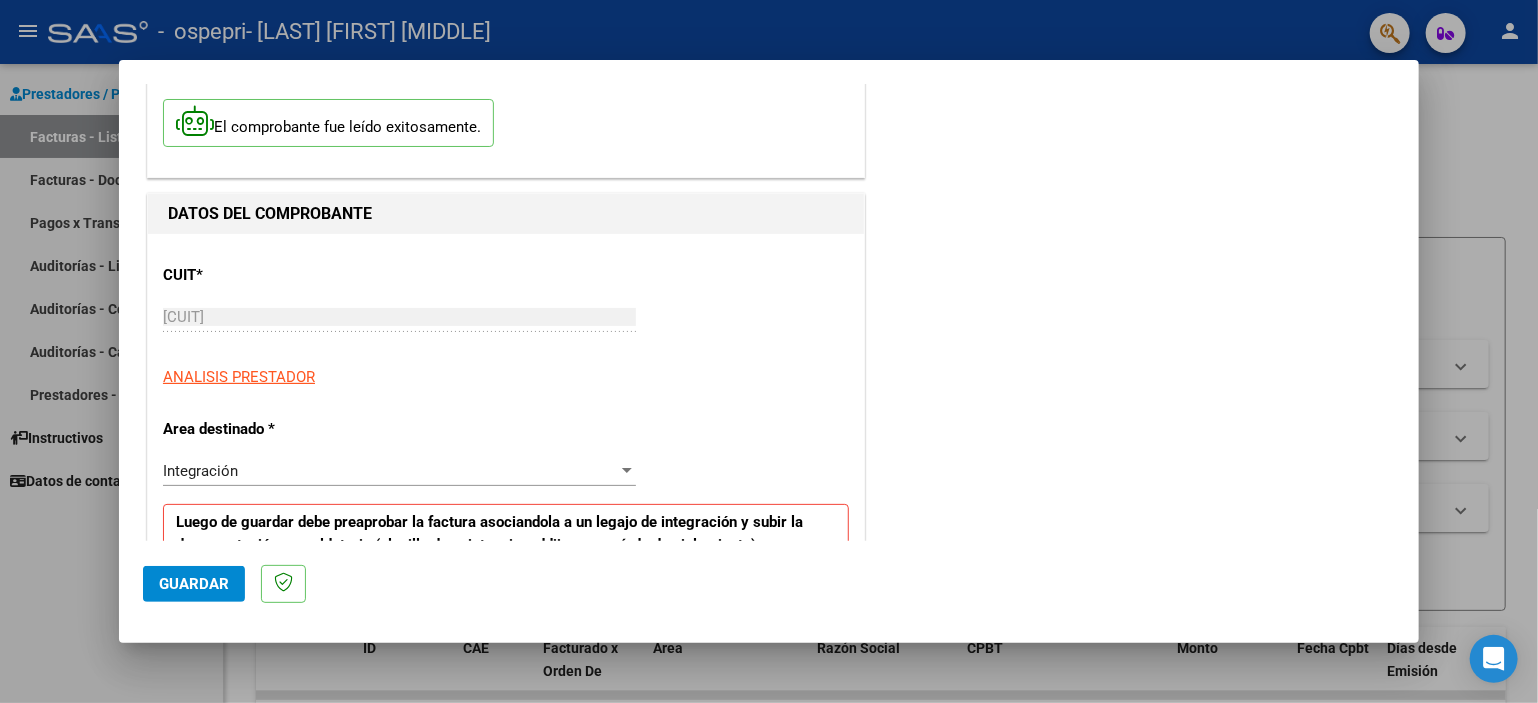 scroll, scrollTop: 300, scrollLeft: 0, axis: vertical 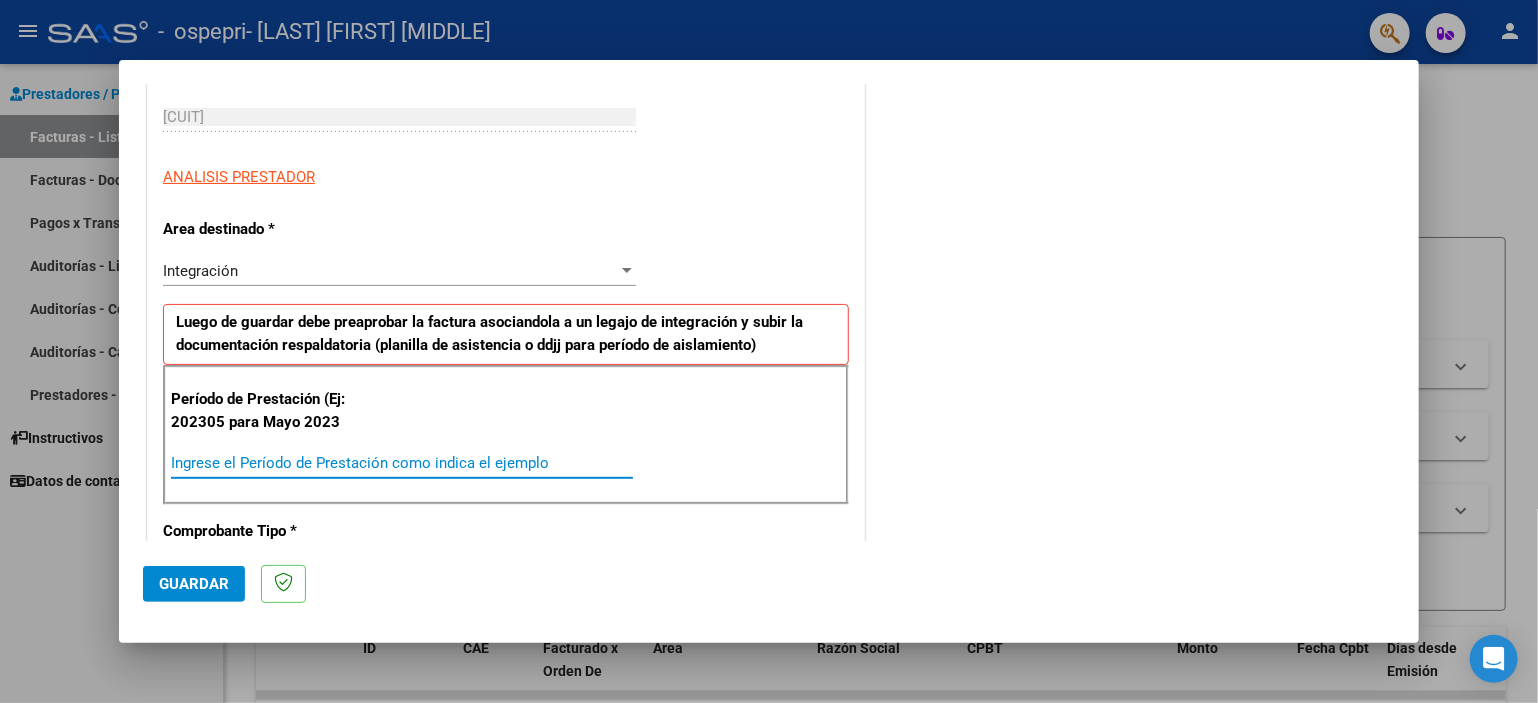 click on "Ingrese el Período de Prestación como indica el ejemplo" at bounding box center (402, 463) 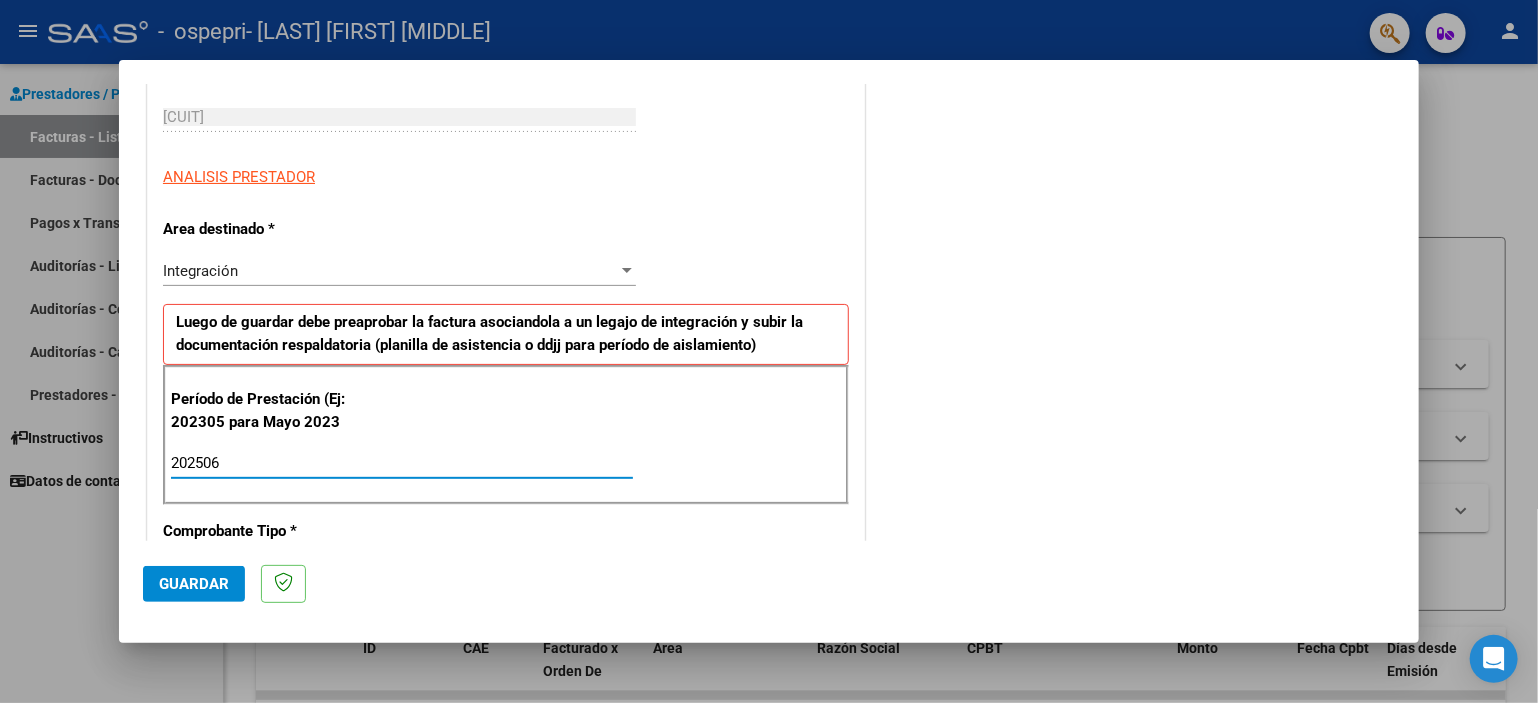 type on "202506" 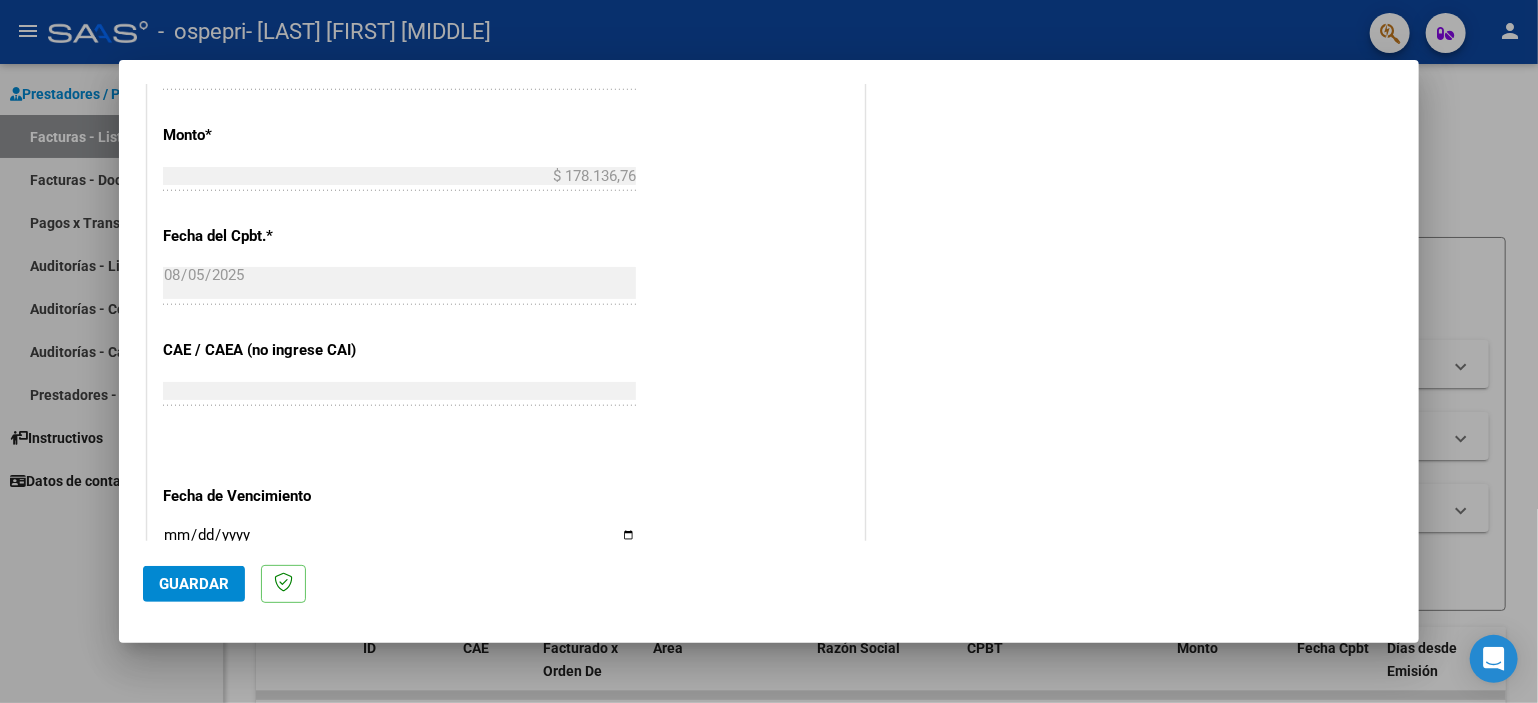 scroll, scrollTop: 1263, scrollLeft: 0, axis: vertical 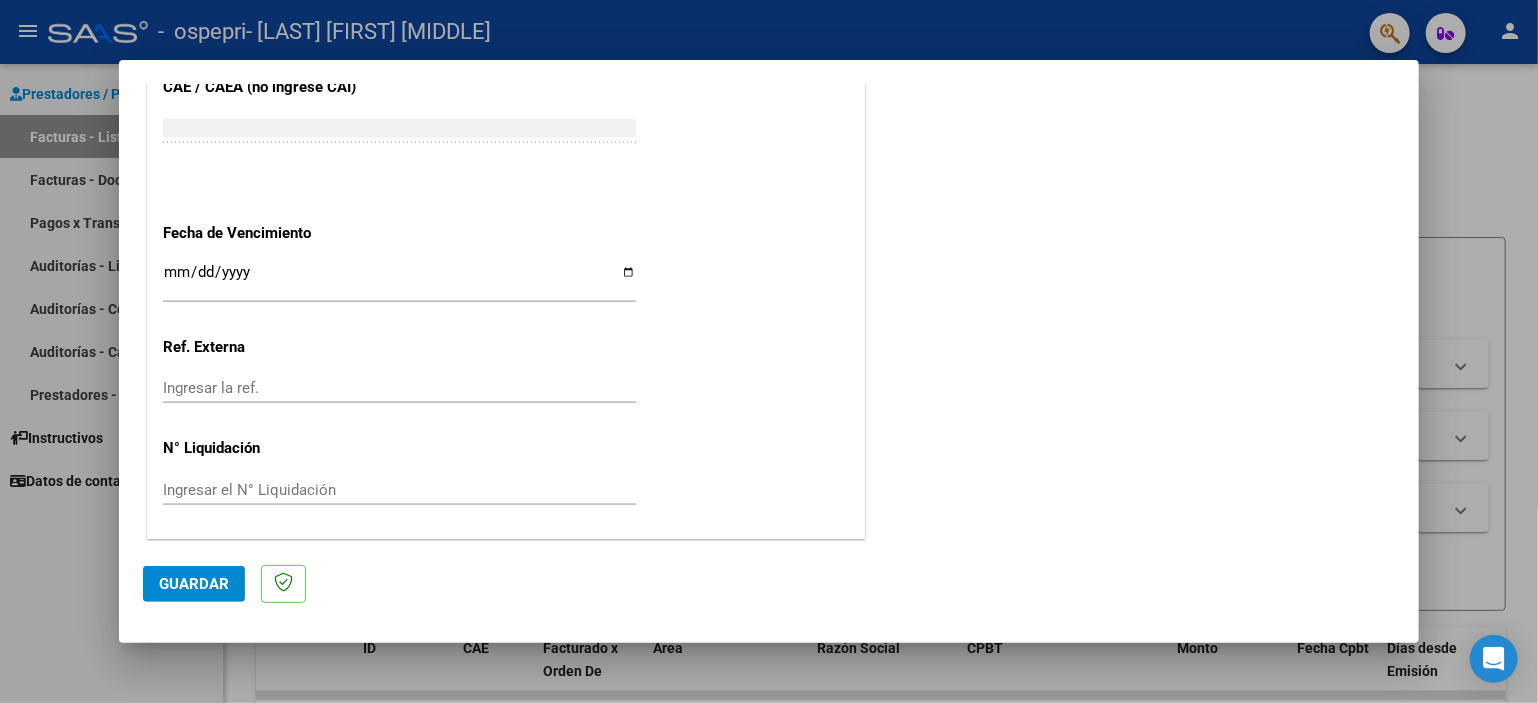 click on "Guardar" 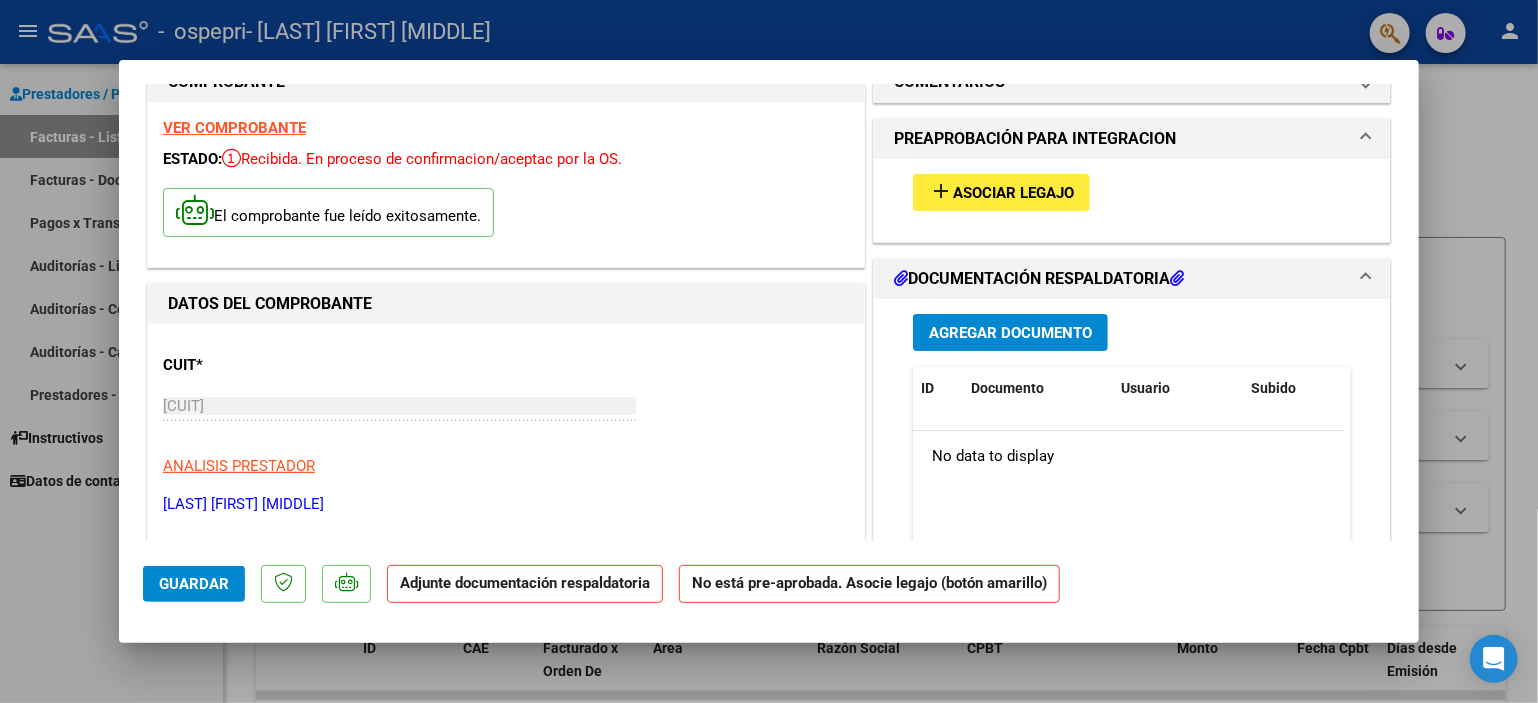 scroll, scrollTop: 0, scrollLeft: 0, axis: both 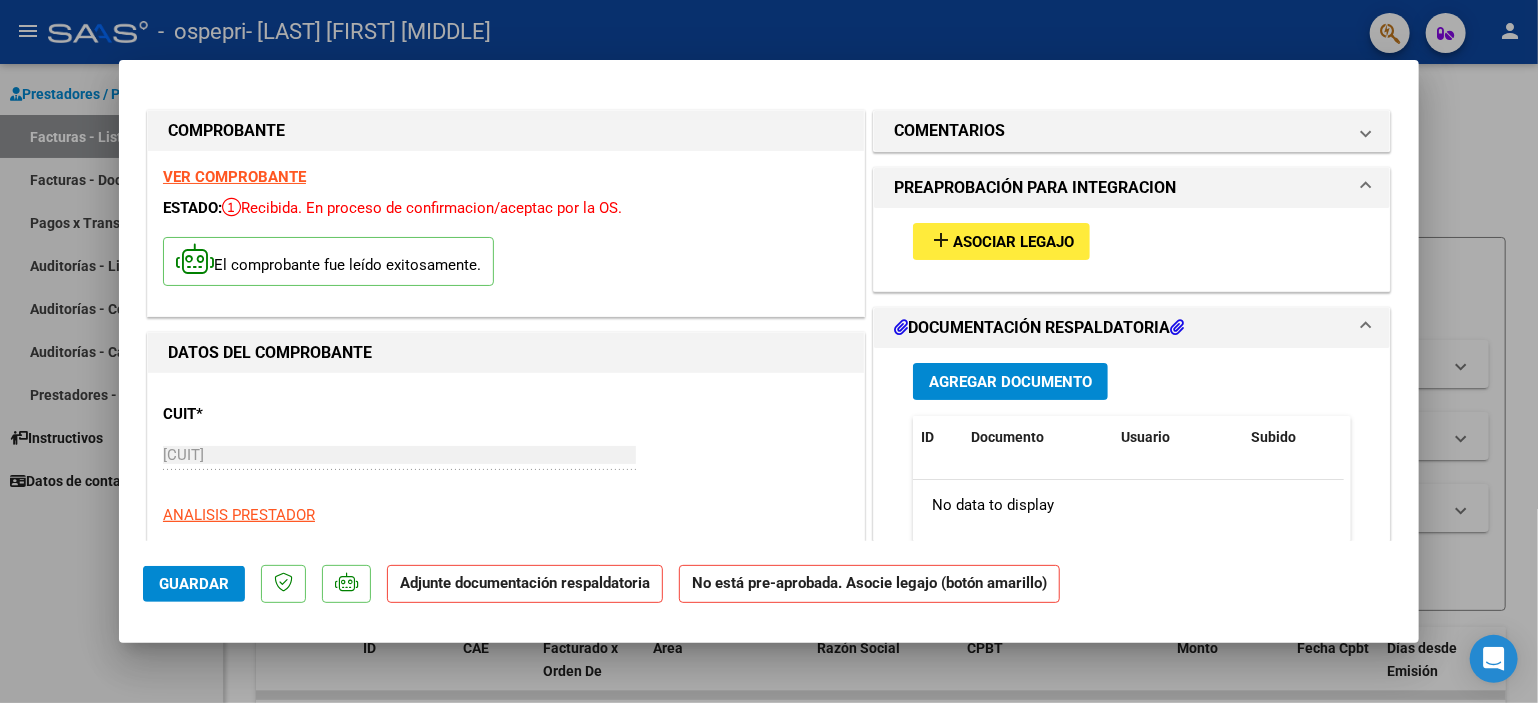 click on "Asociar Legajo" at bounding box center [1013, 242] 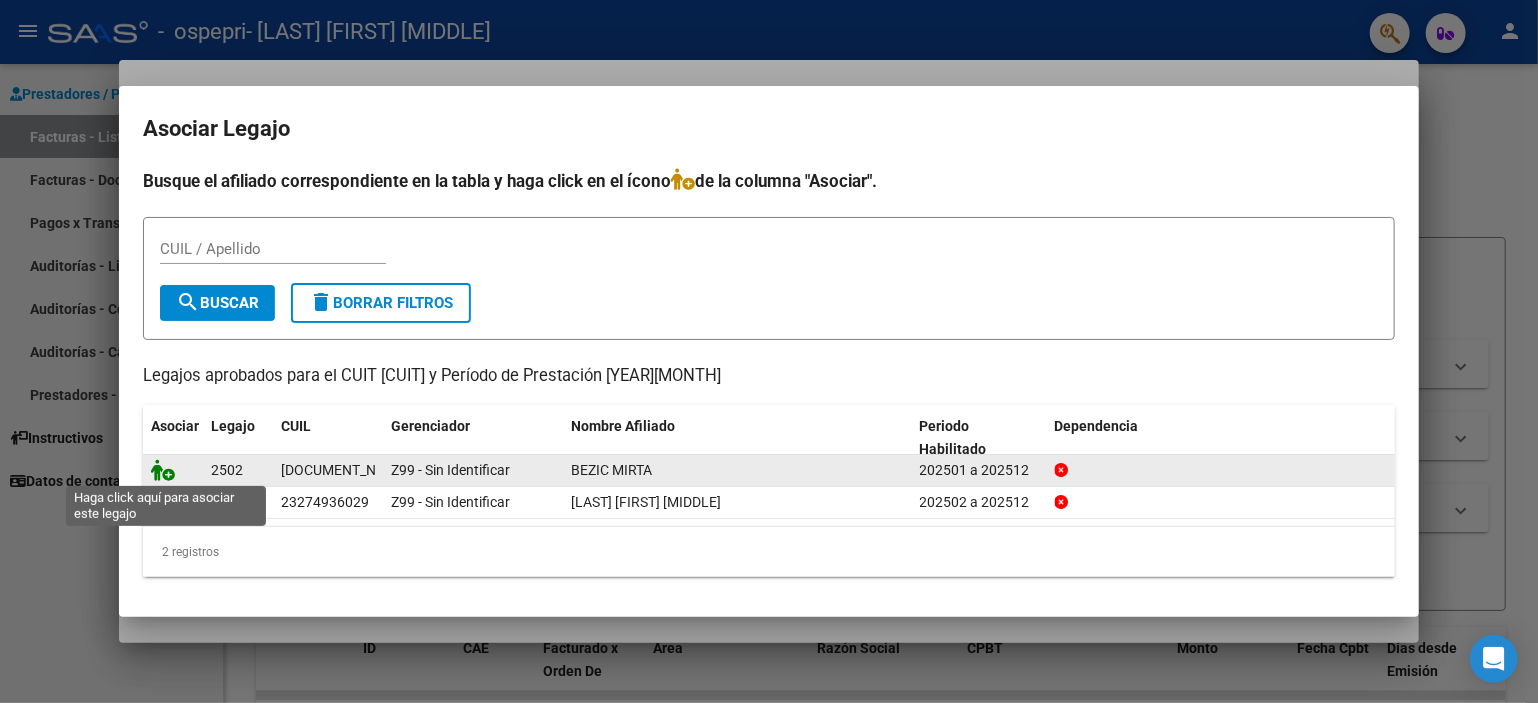 click 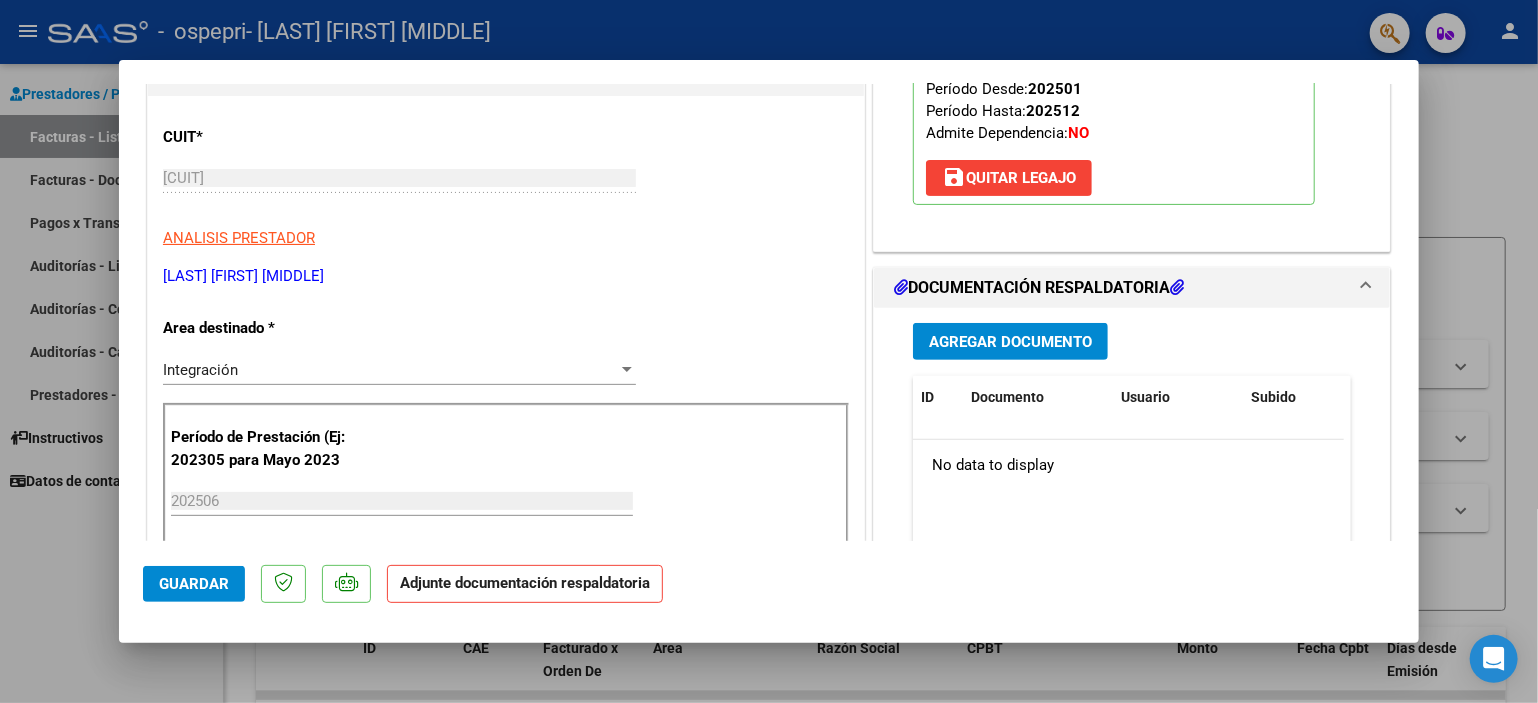 scroll, scrollTop: 300, scrollLeft: 0, axis: vertical 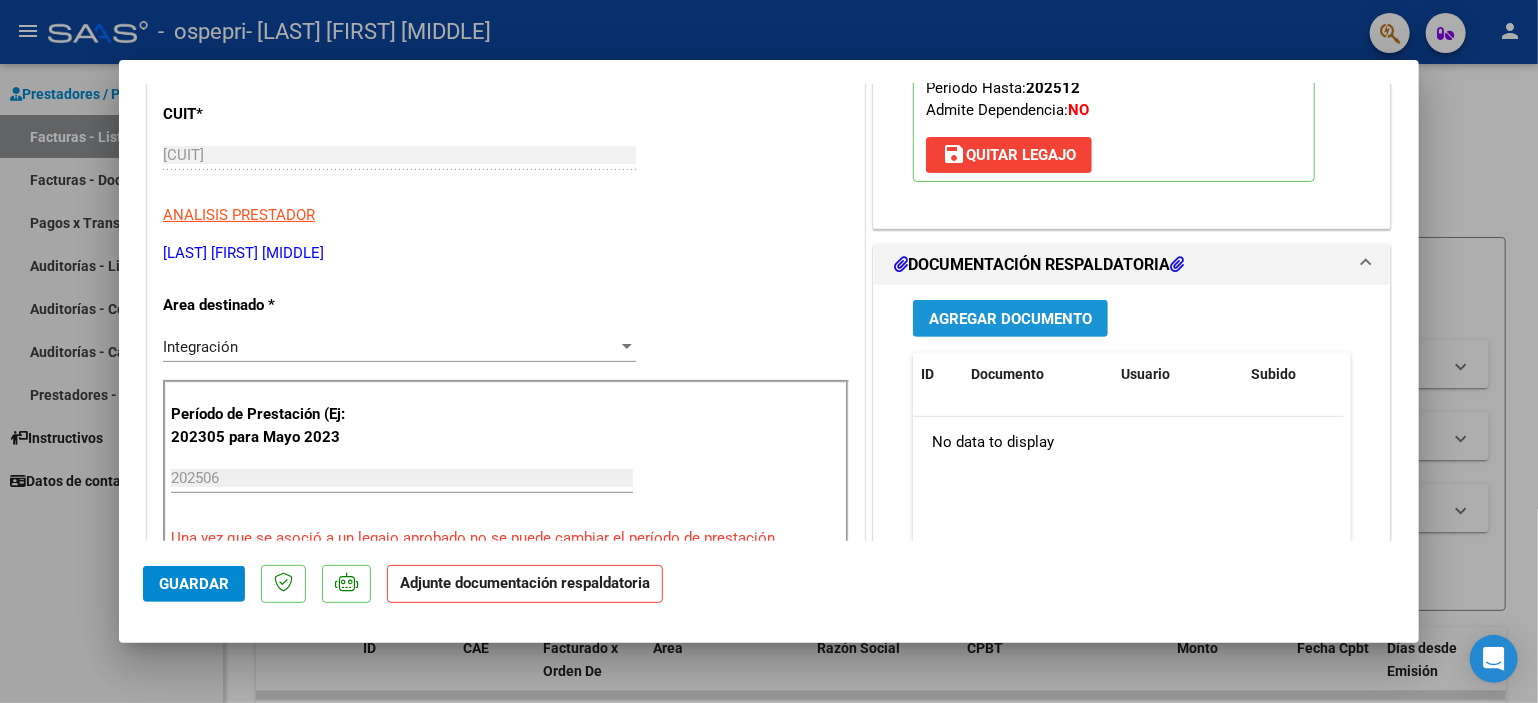 click on "Agregar Documento" at bounding box center (1010, 319) 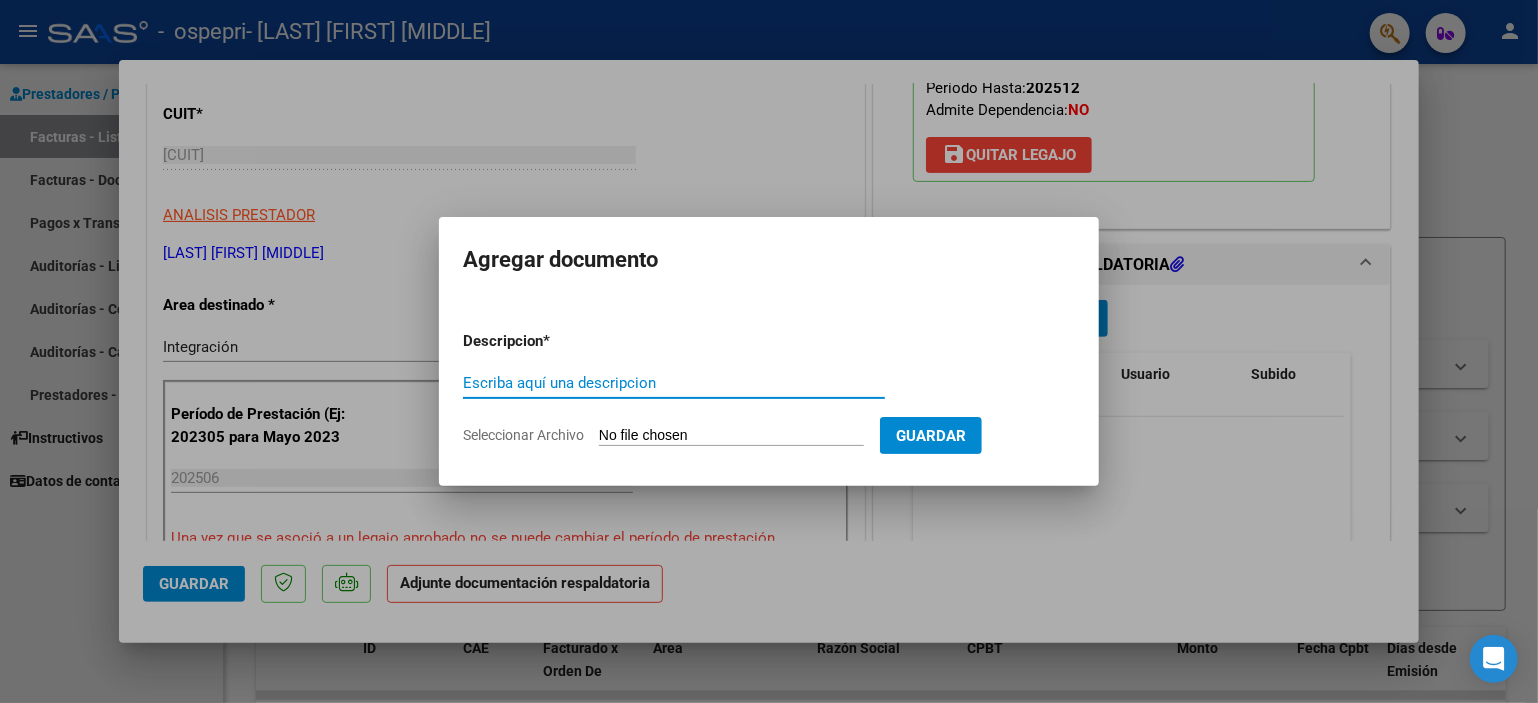 click on "Escriba aquí una descripcion" at bounding box center (674, 383) 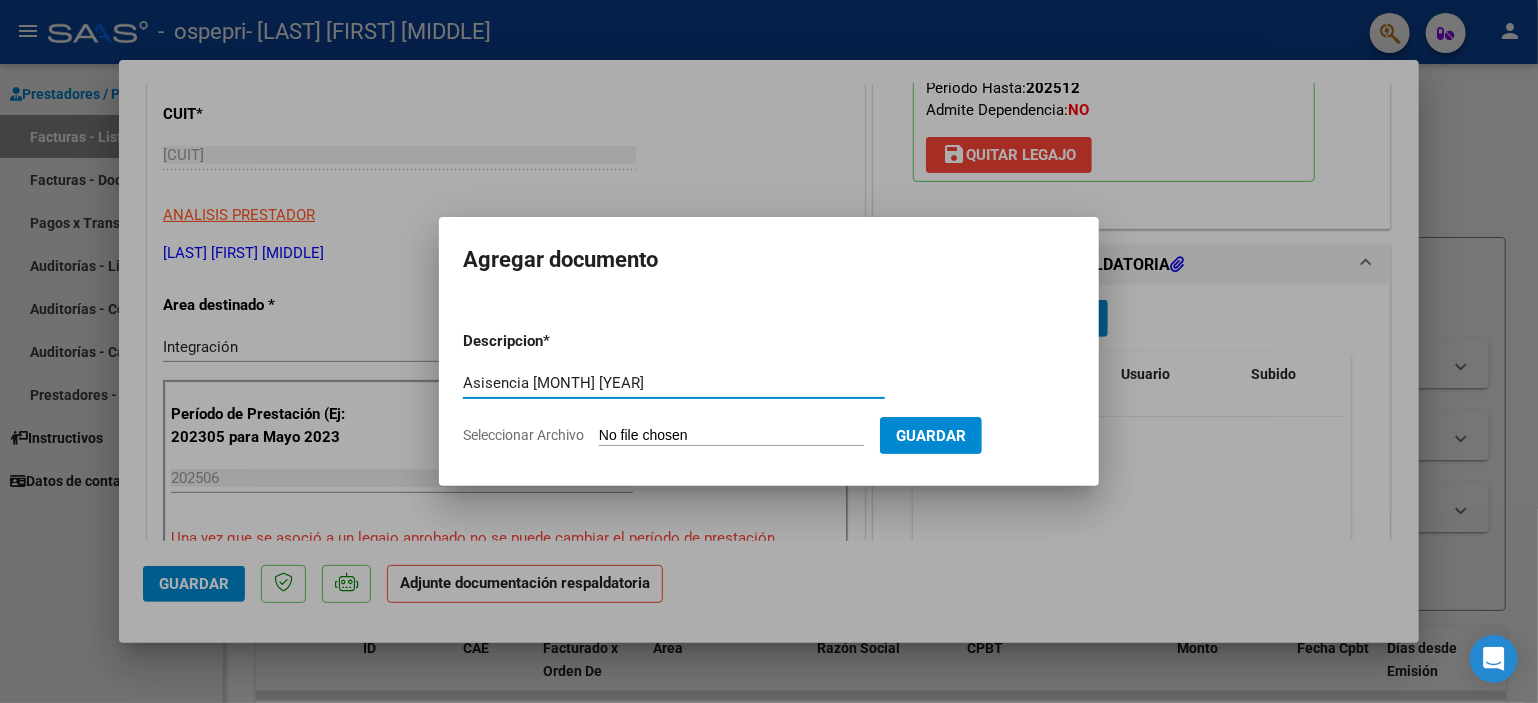 type on "Asisencia [MONTH] [YEAR]" 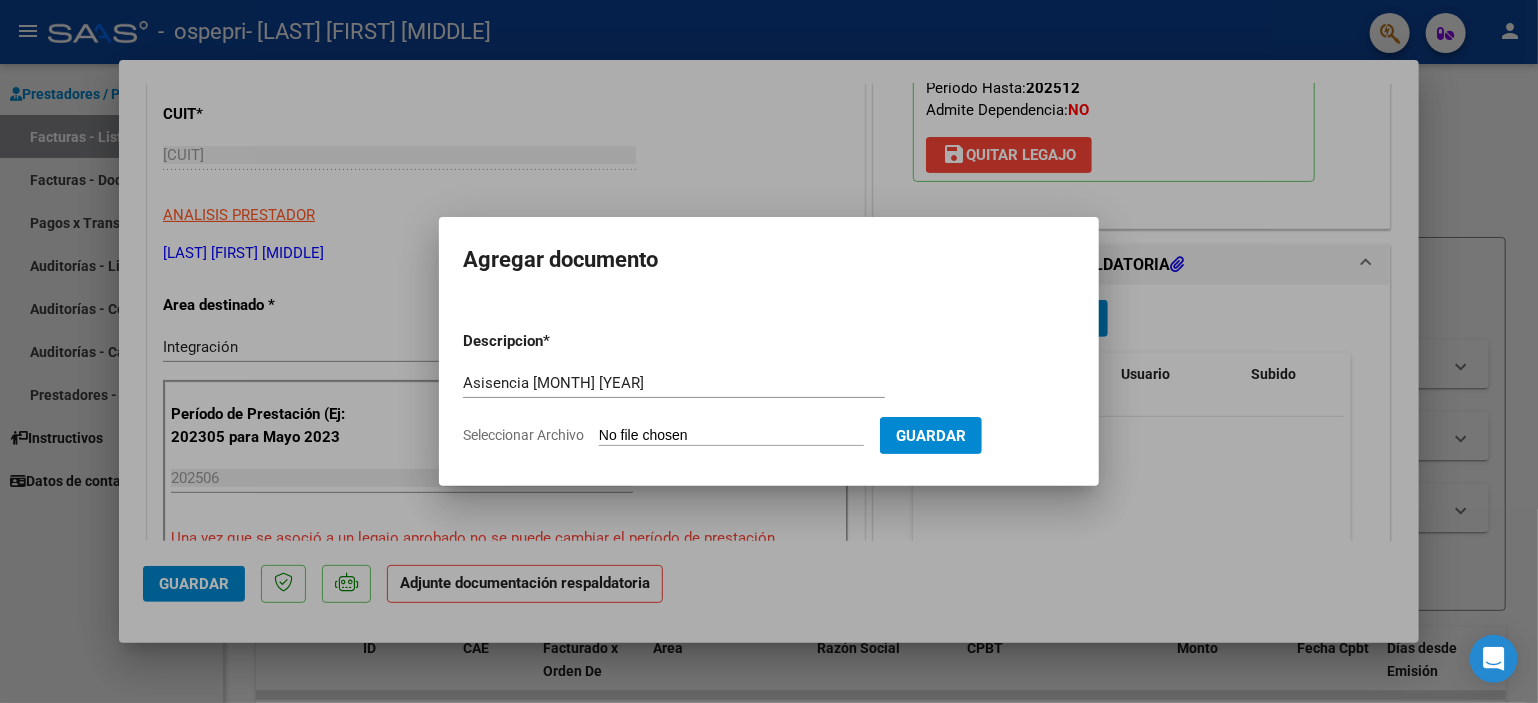 click on "Seleccionar Archivo" at bounding box center [731, 436] 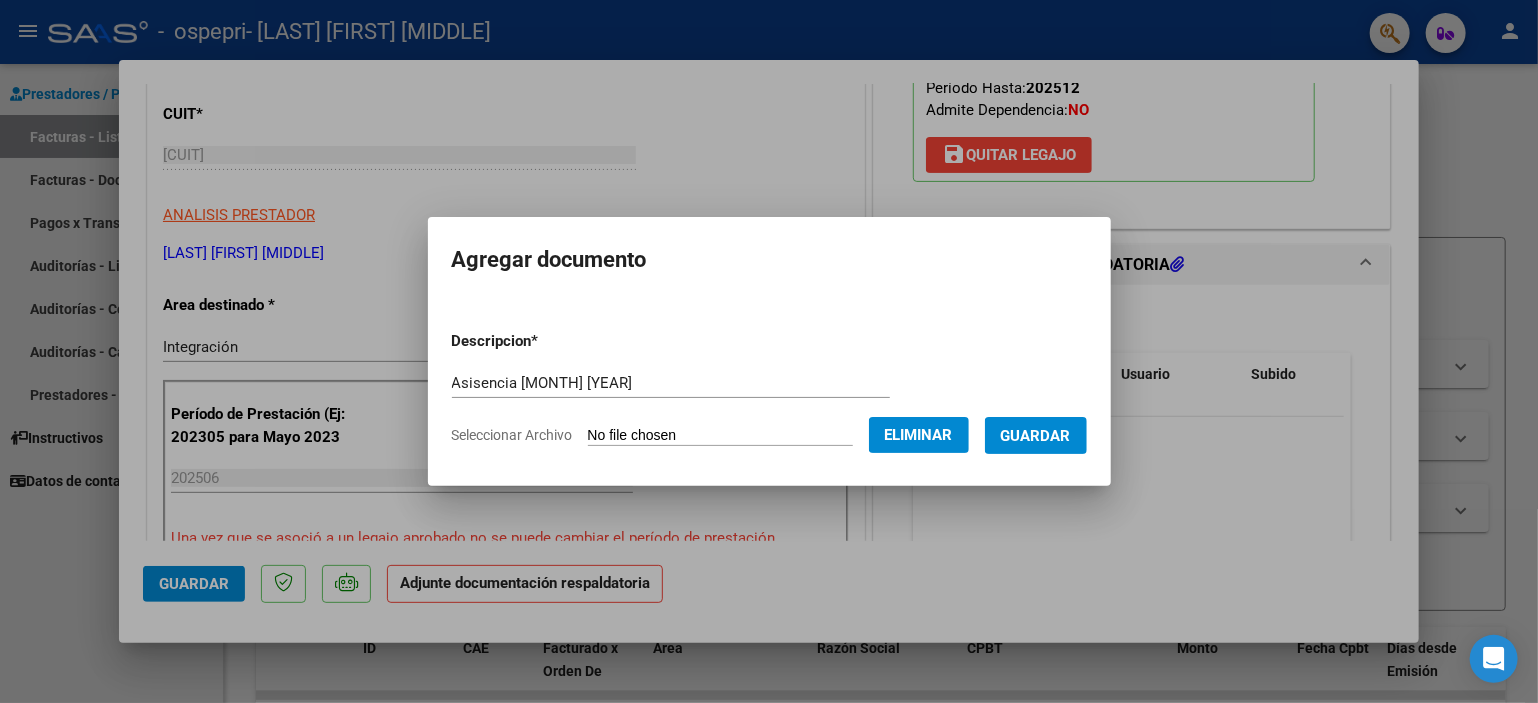 click on "Guardar" at bounding box center (1036, 436) 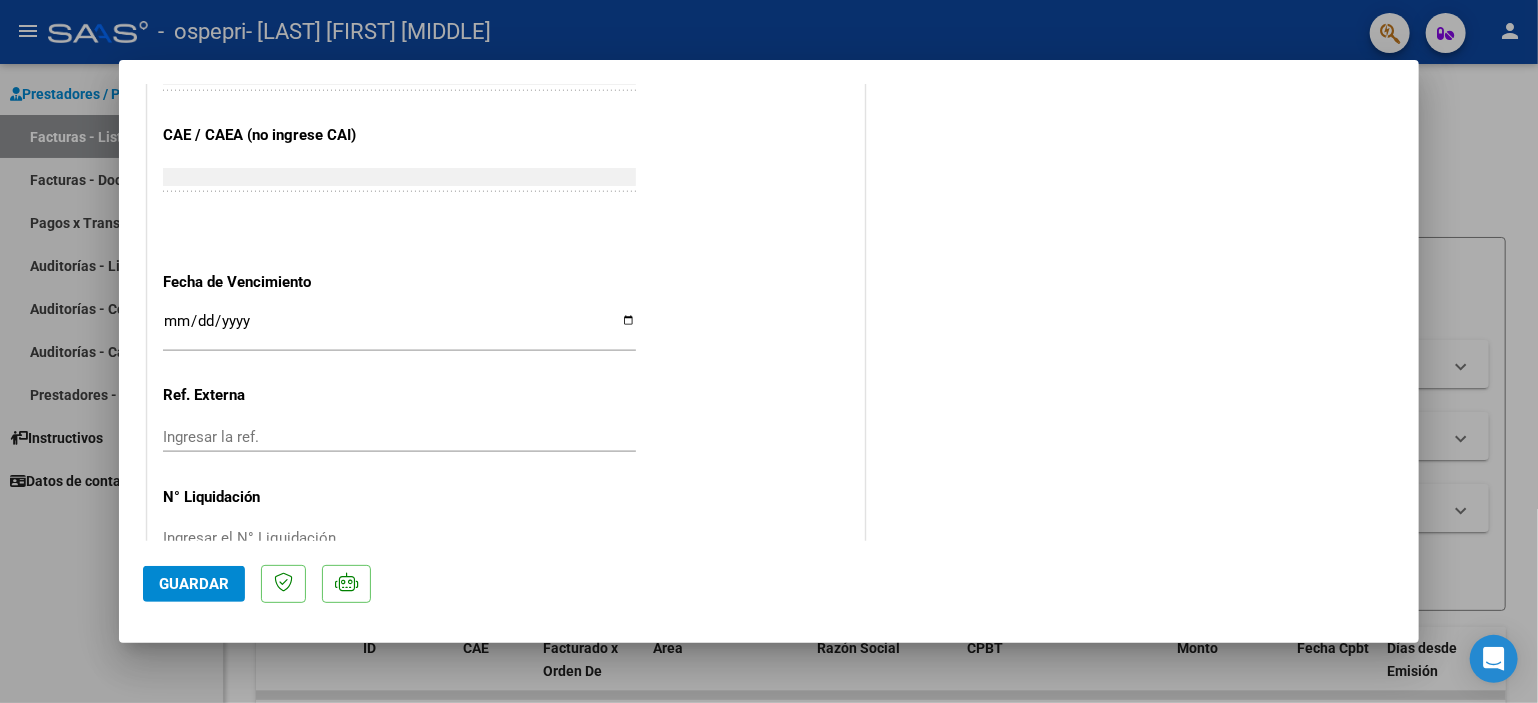 scroll, scrollTop: 1331, scrollLeft: 0, axis: vertical 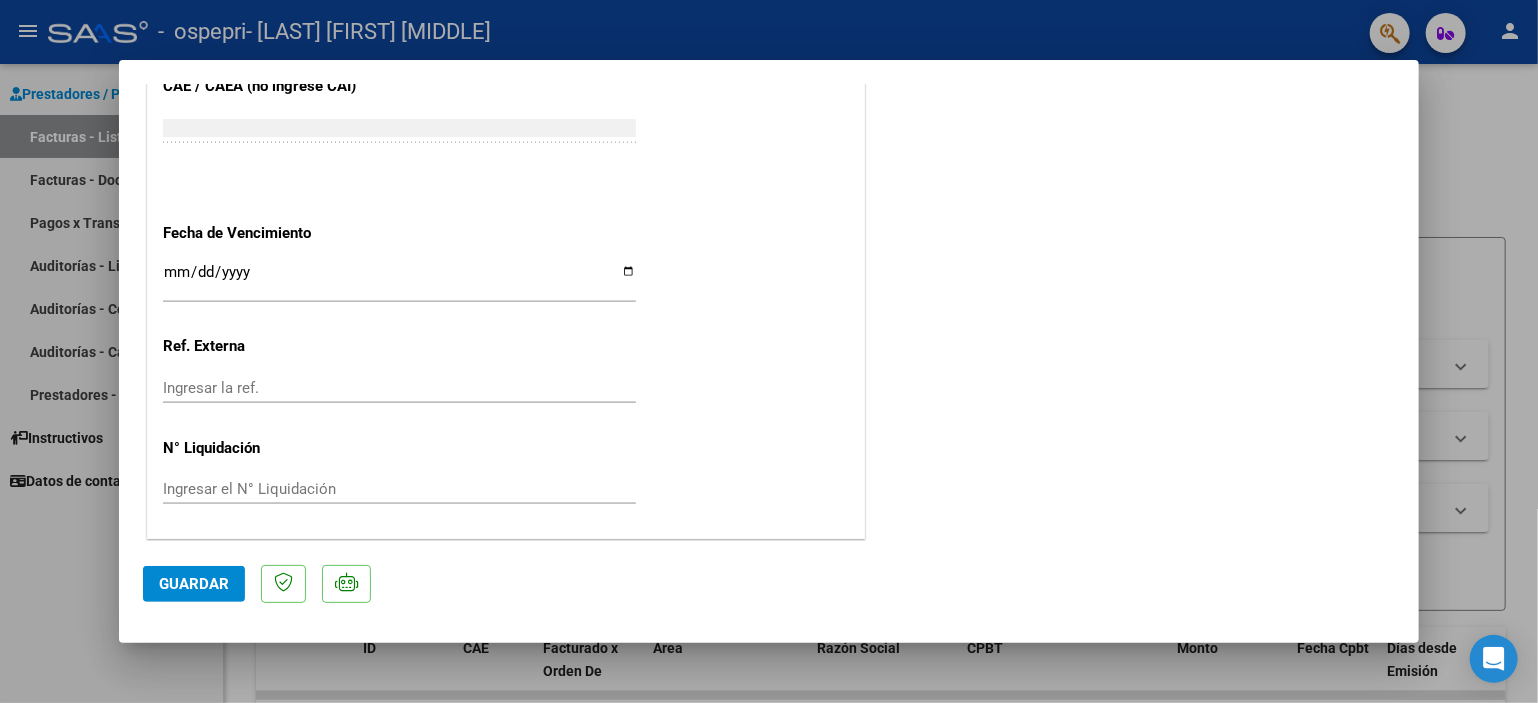click on "Guardar" 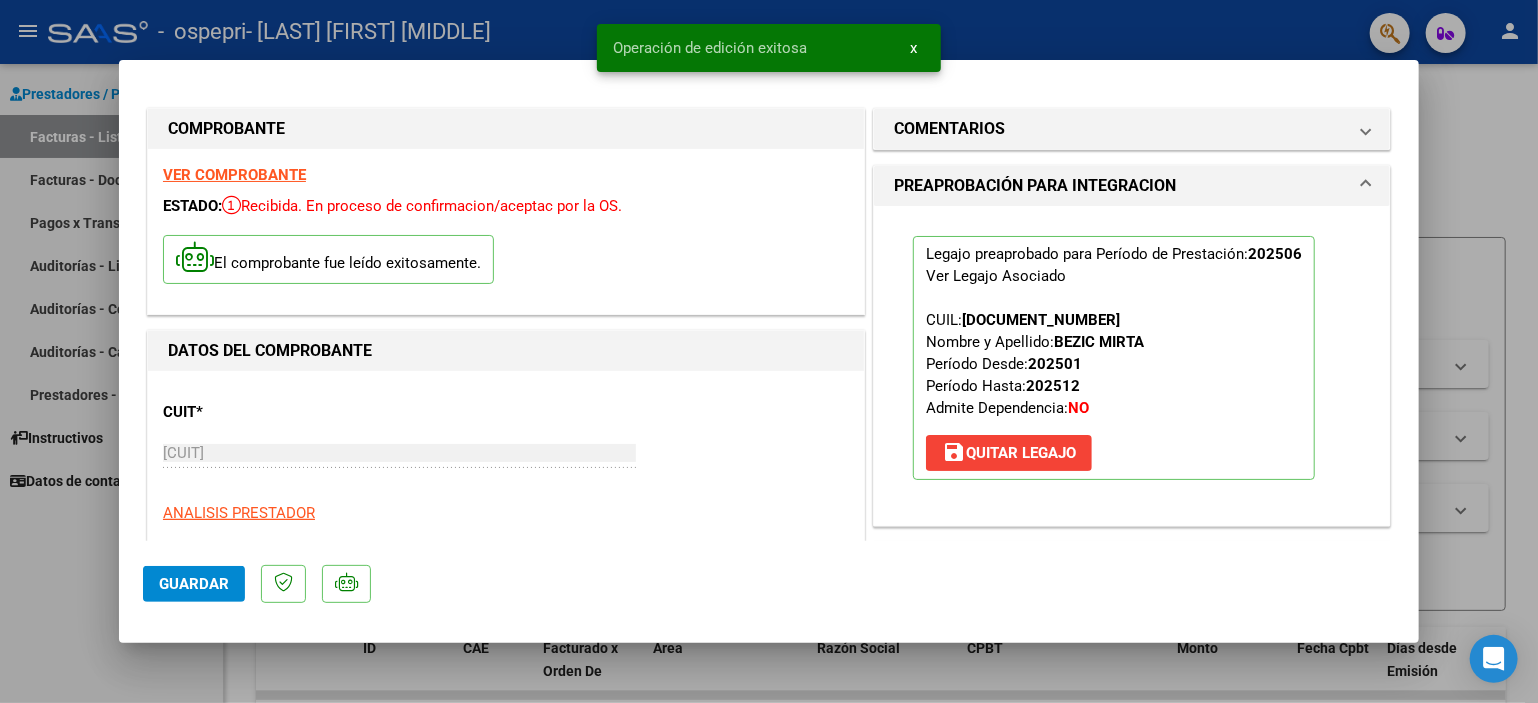 scroll, scrollTop: 0, scrollLeft: 0, axis: both 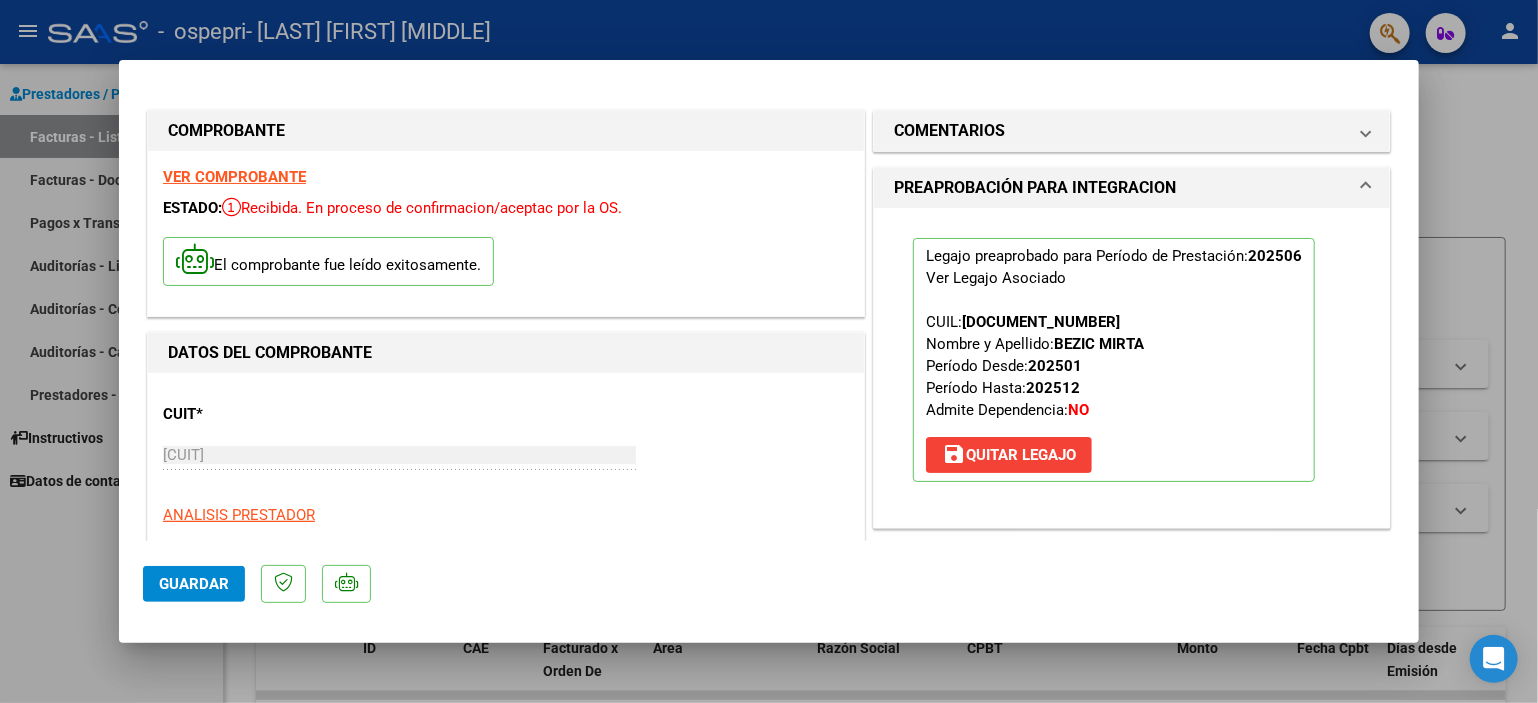 click at bounding box center (769, 351) 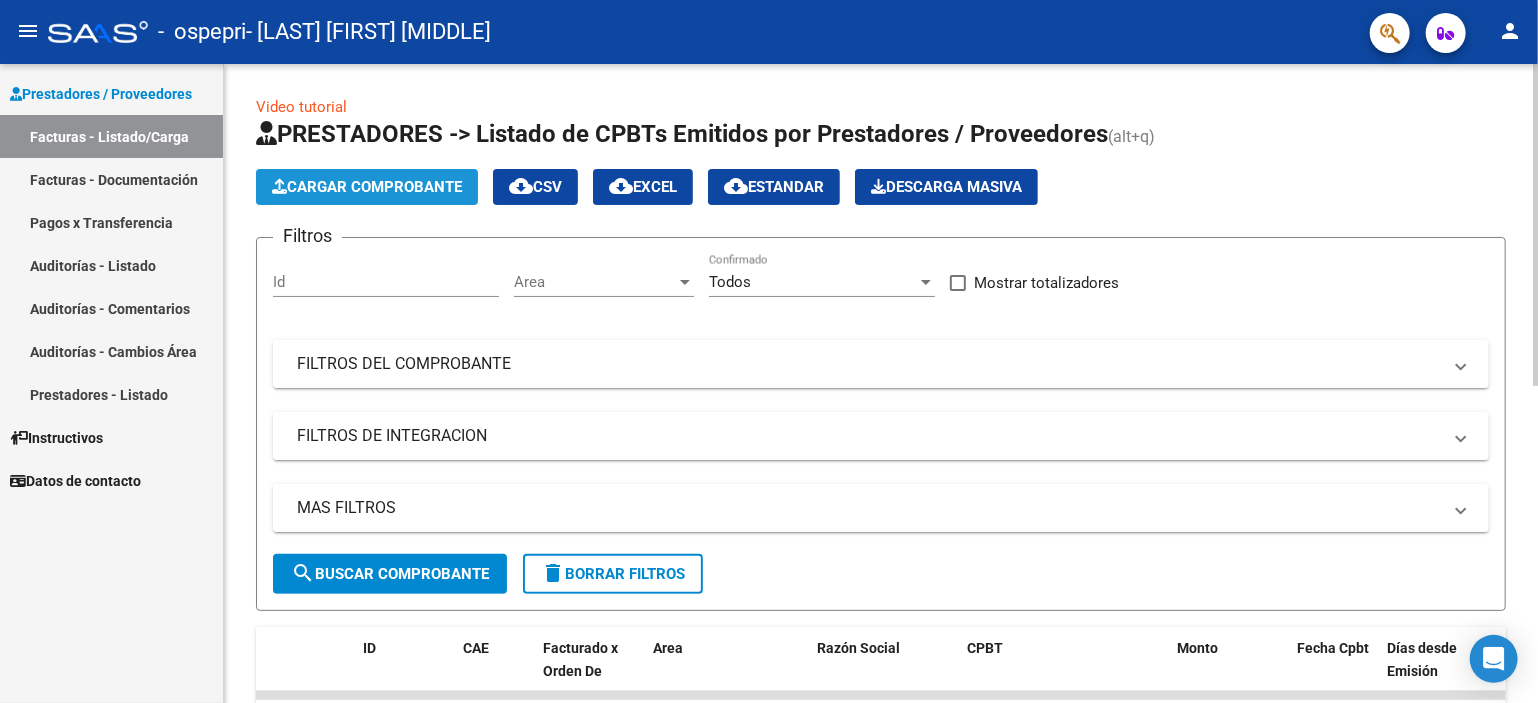 click on "Cargar Comprobante" 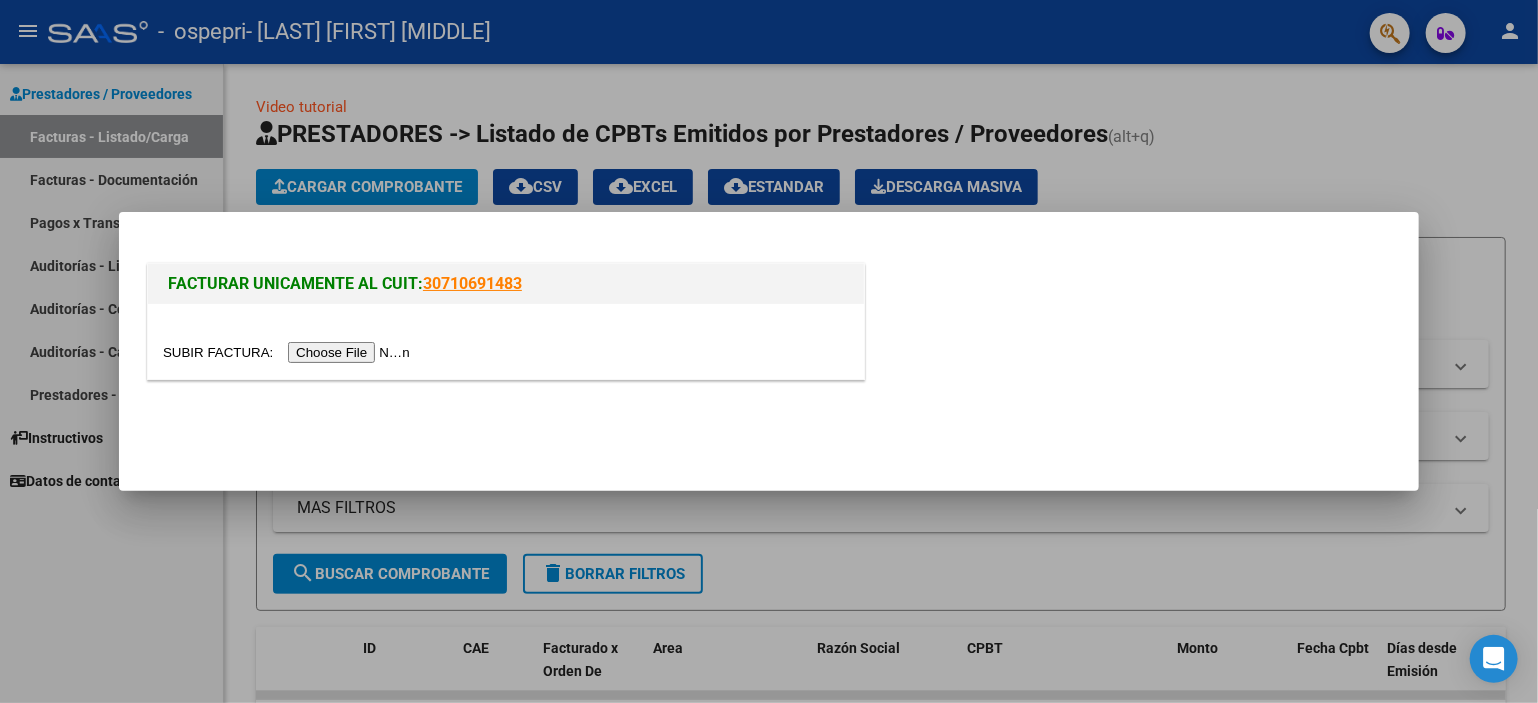 click at bounding box center [289, 352] 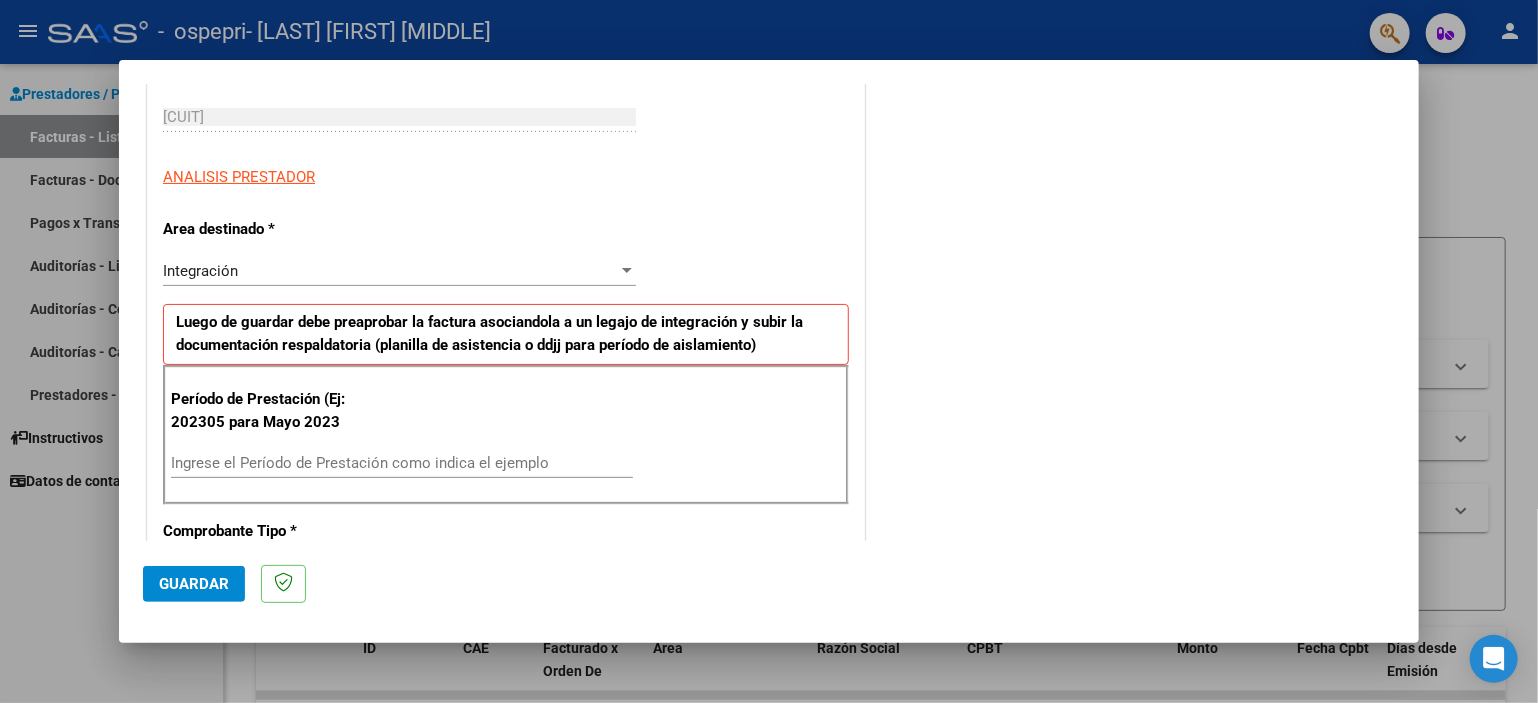 scroll, scrollTop: 400, scrollLeft: 0, axis: vertical 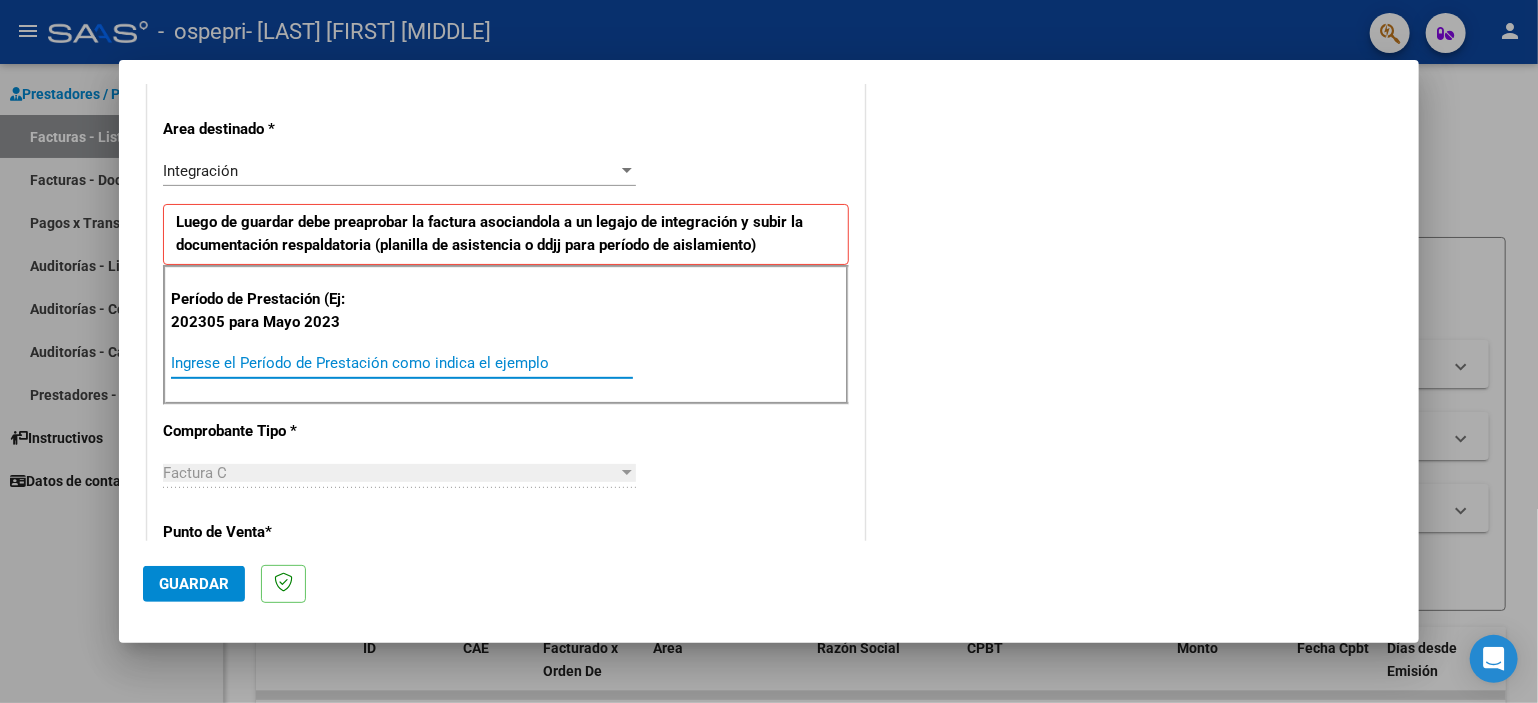 click on "Ingrese el Período de Prestación como indica el ejemplo" at bounding box center (402, 363) 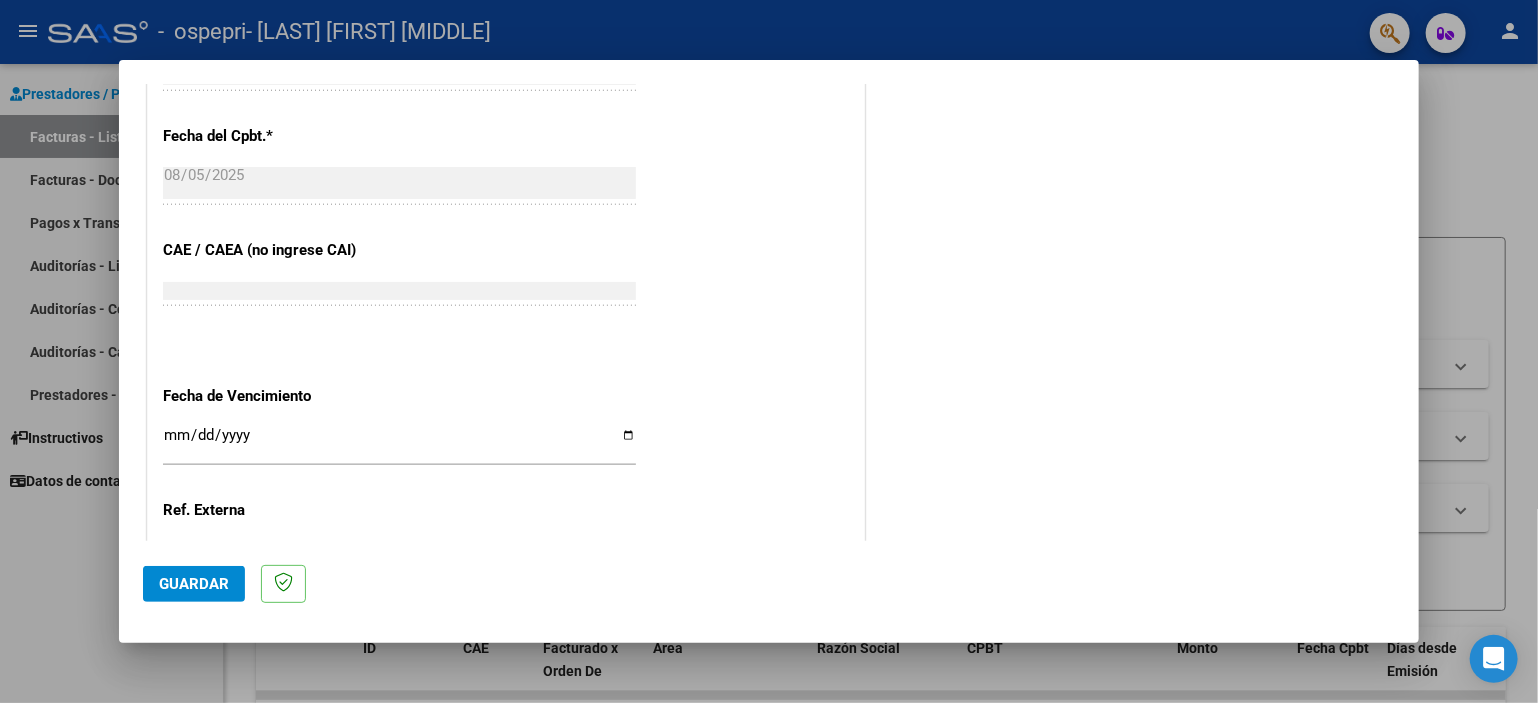scroll, scrollTop: 1263, scrollLeft: 0, axis: vertical 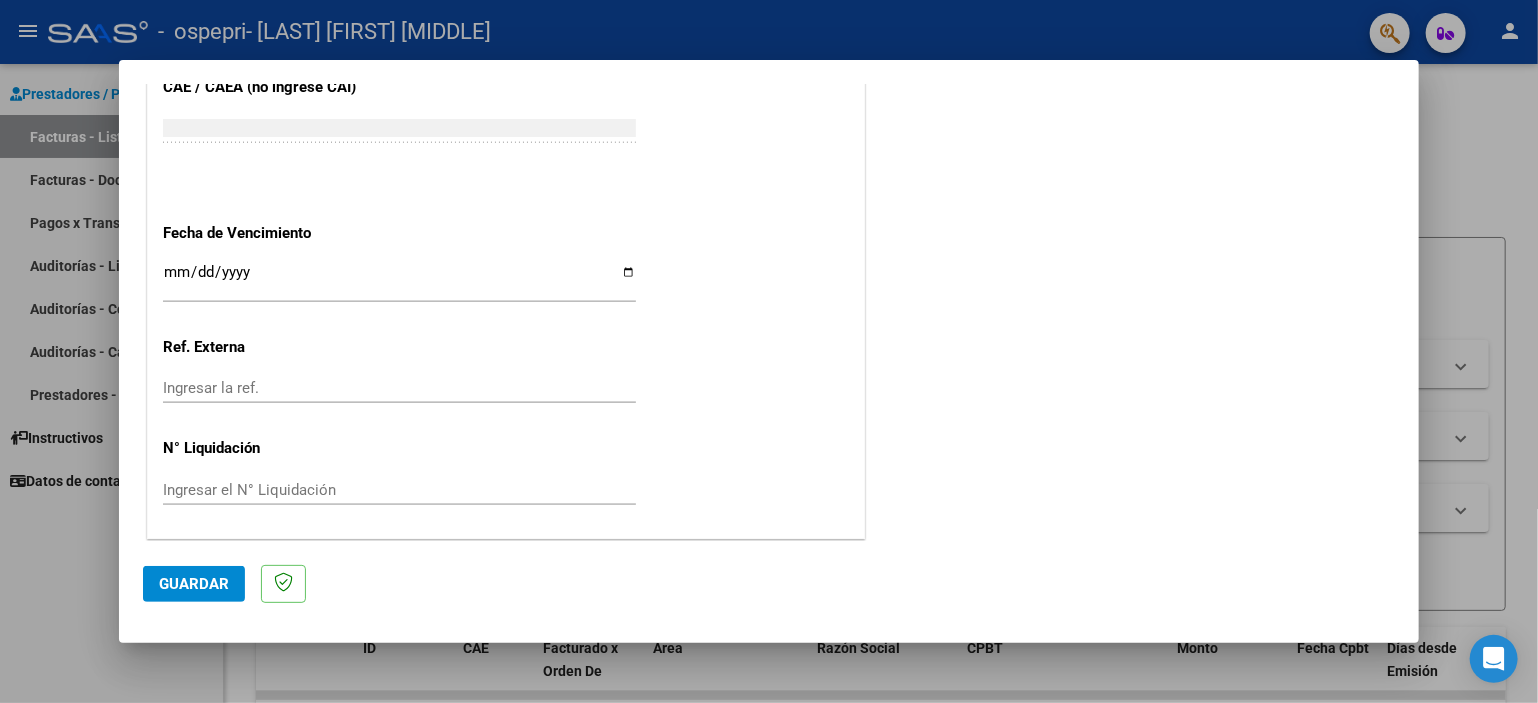 type on "202507" 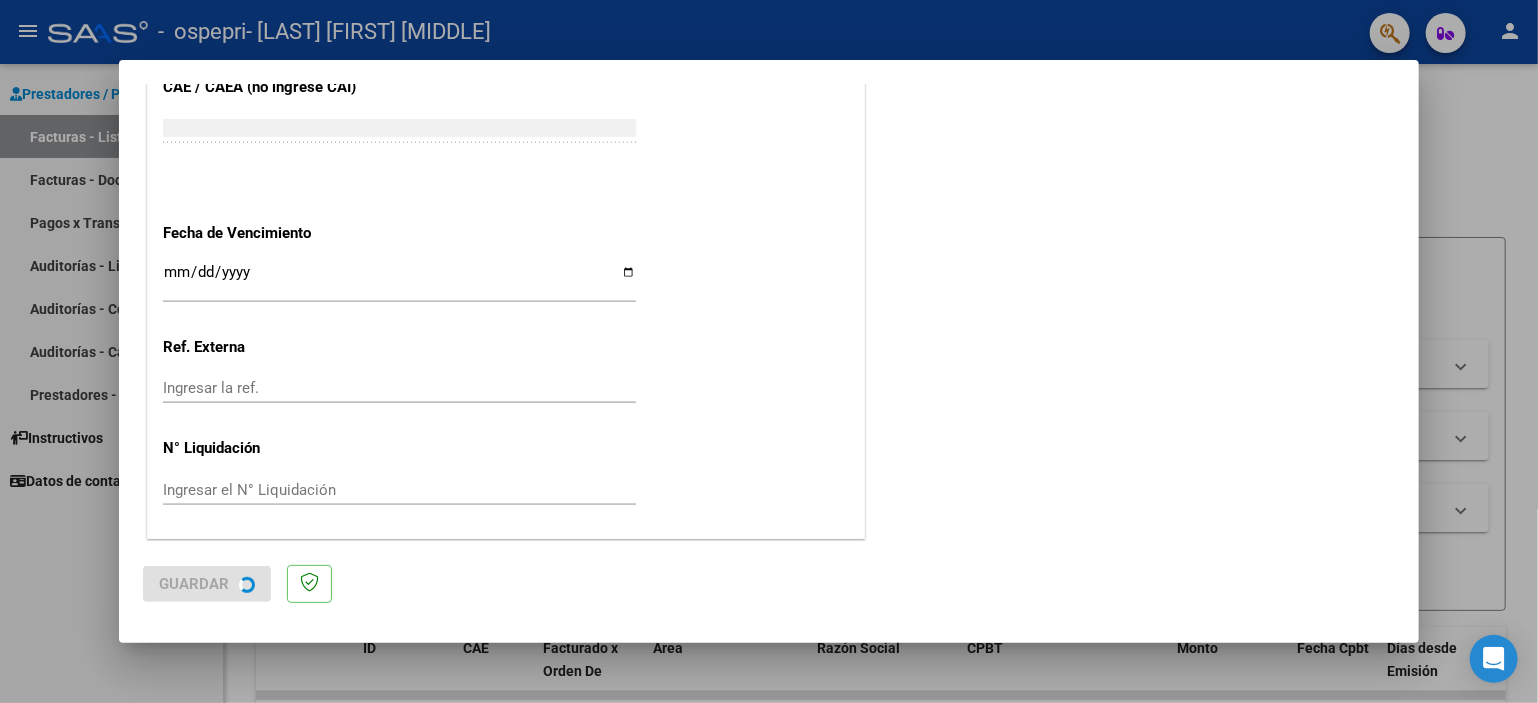 scroll, scrollTop: 0, scrollLeft: 0, axis: both 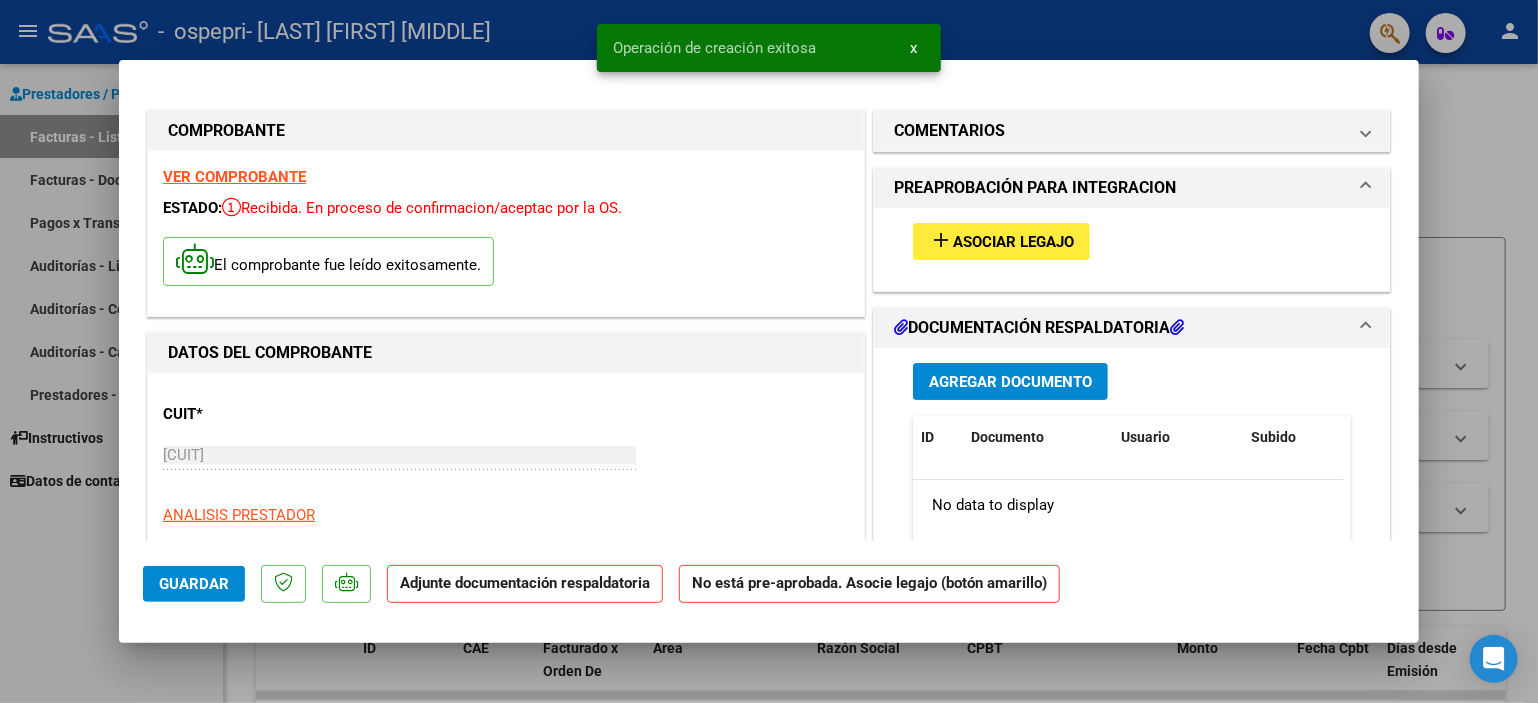 click on "Asociar Legajo" at bounding box center (1013, 242) 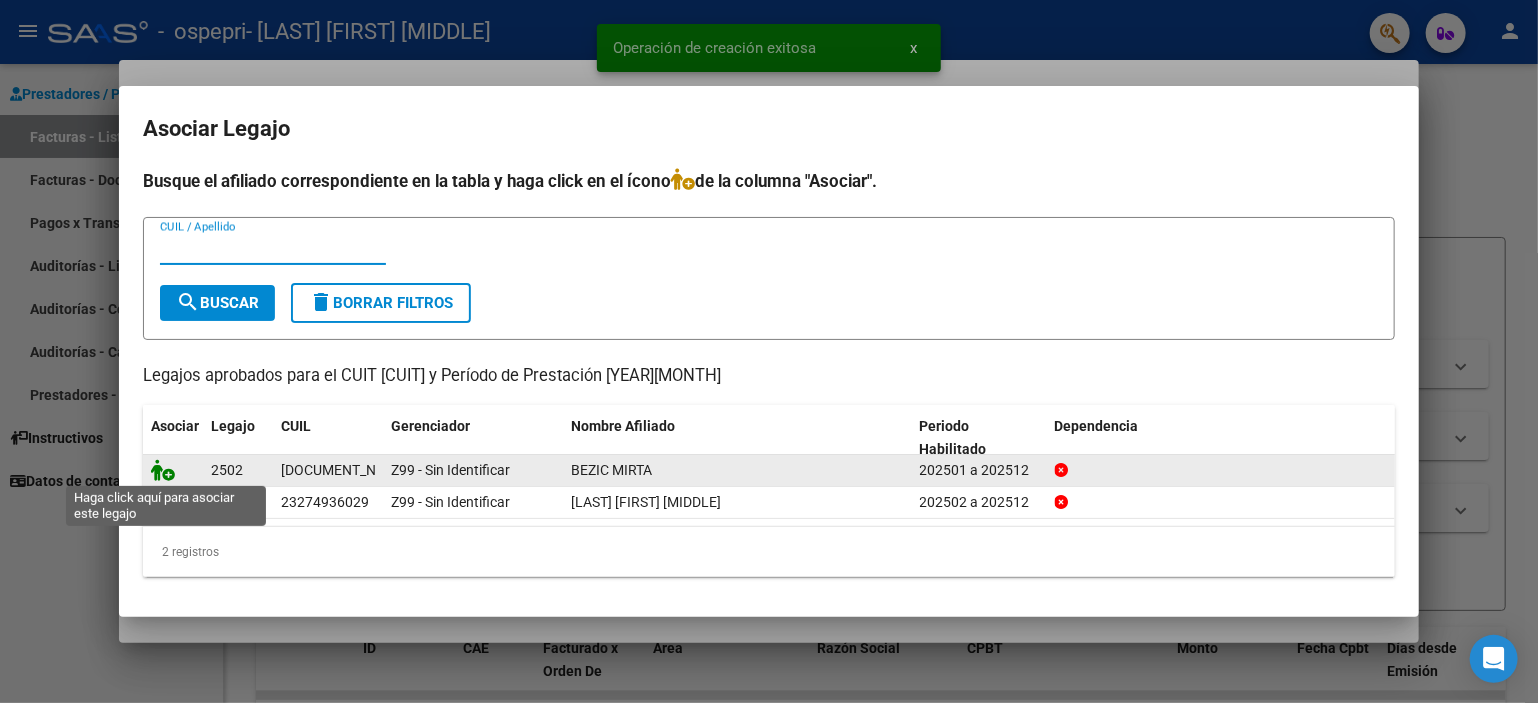 click 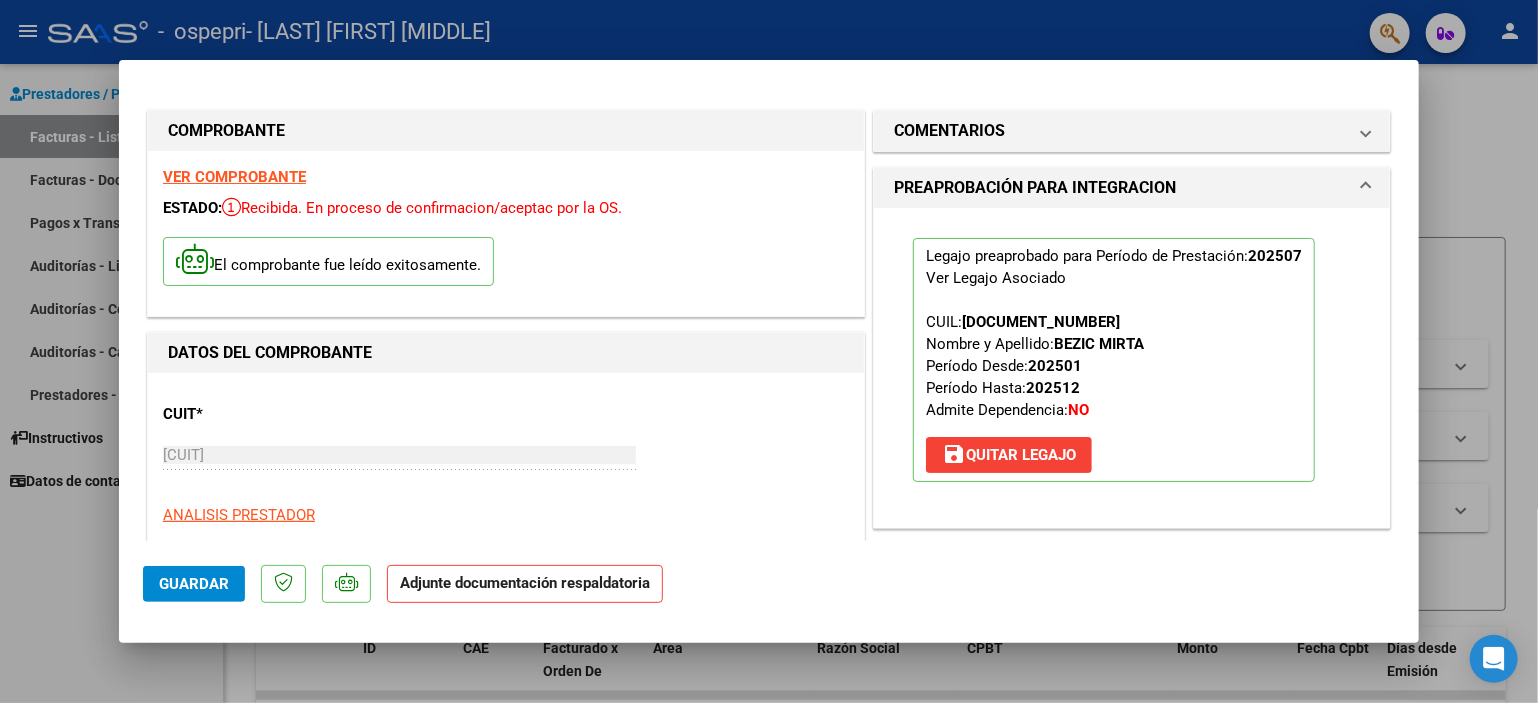 scroll, scrollTop: 300, scrollLeft: 0, axis: vertical 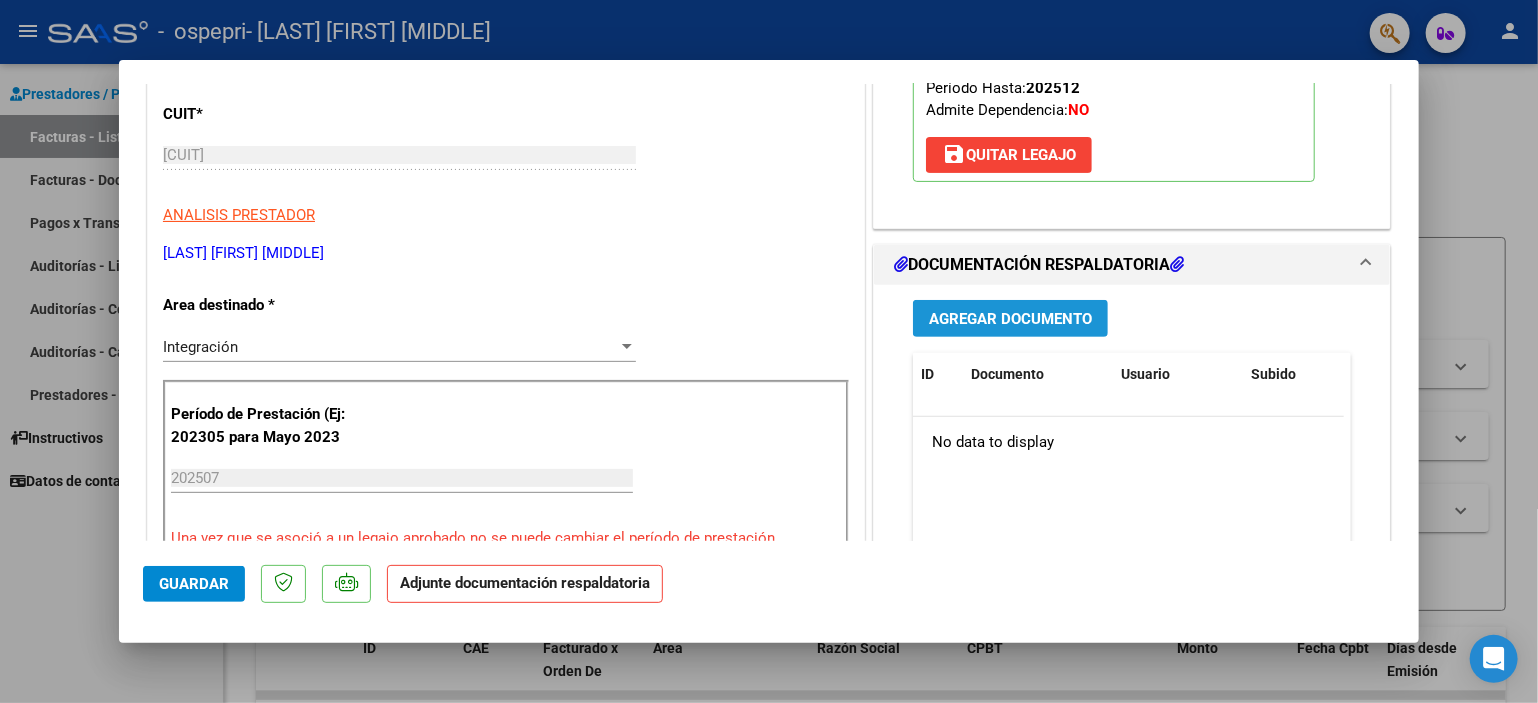 click on "Agregar Documento" at bounding box center [1010, 319] 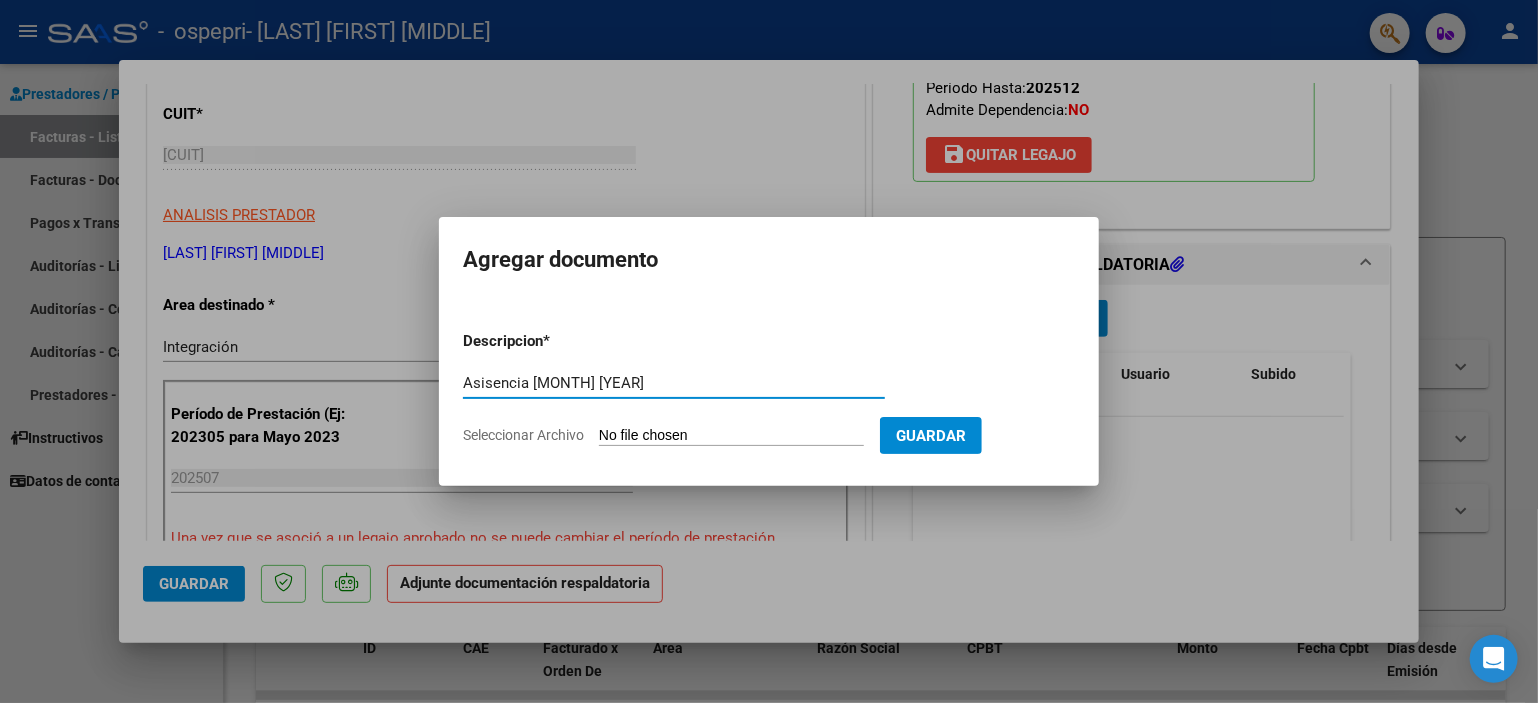 type on "Asisencia [MONTH] [YEAR]" 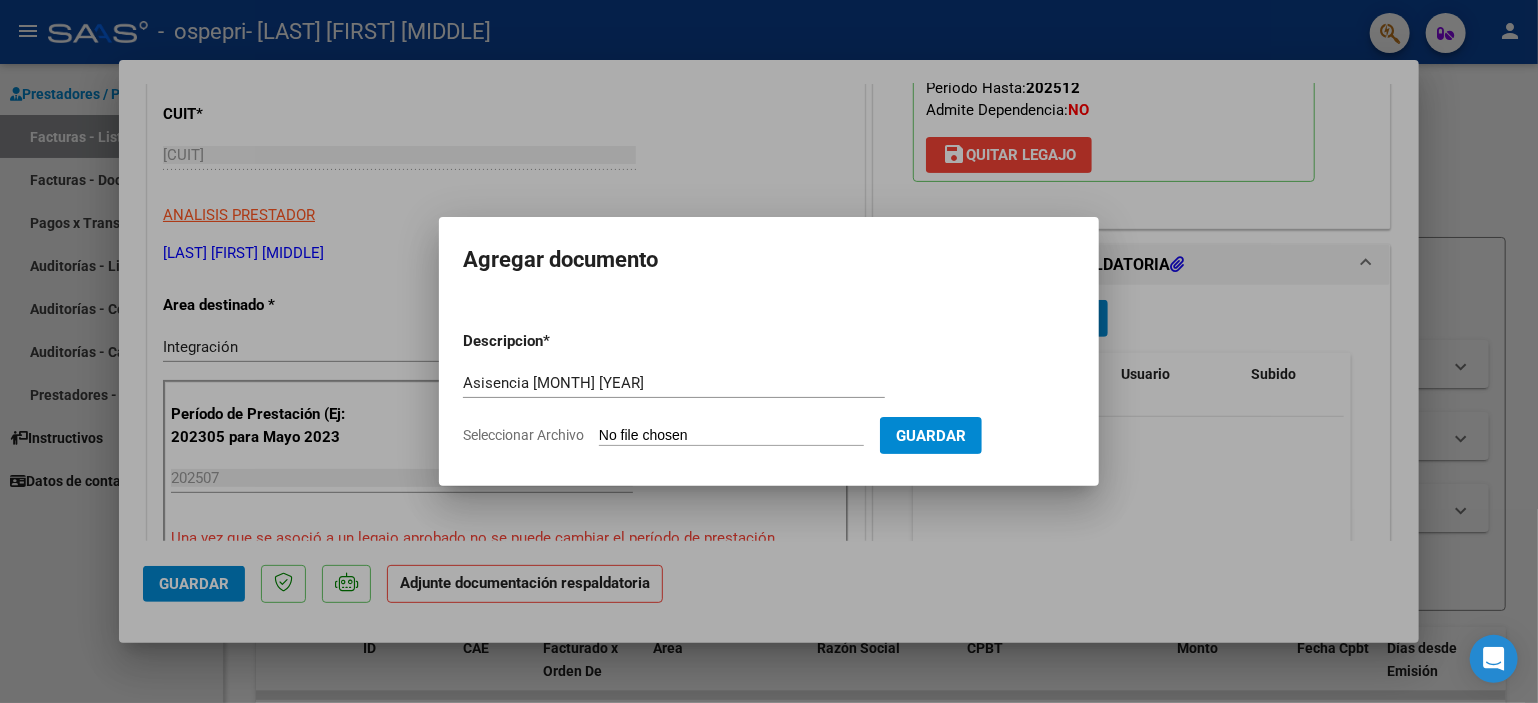 type on "C:\fakepath\[FILENAME].pdf" 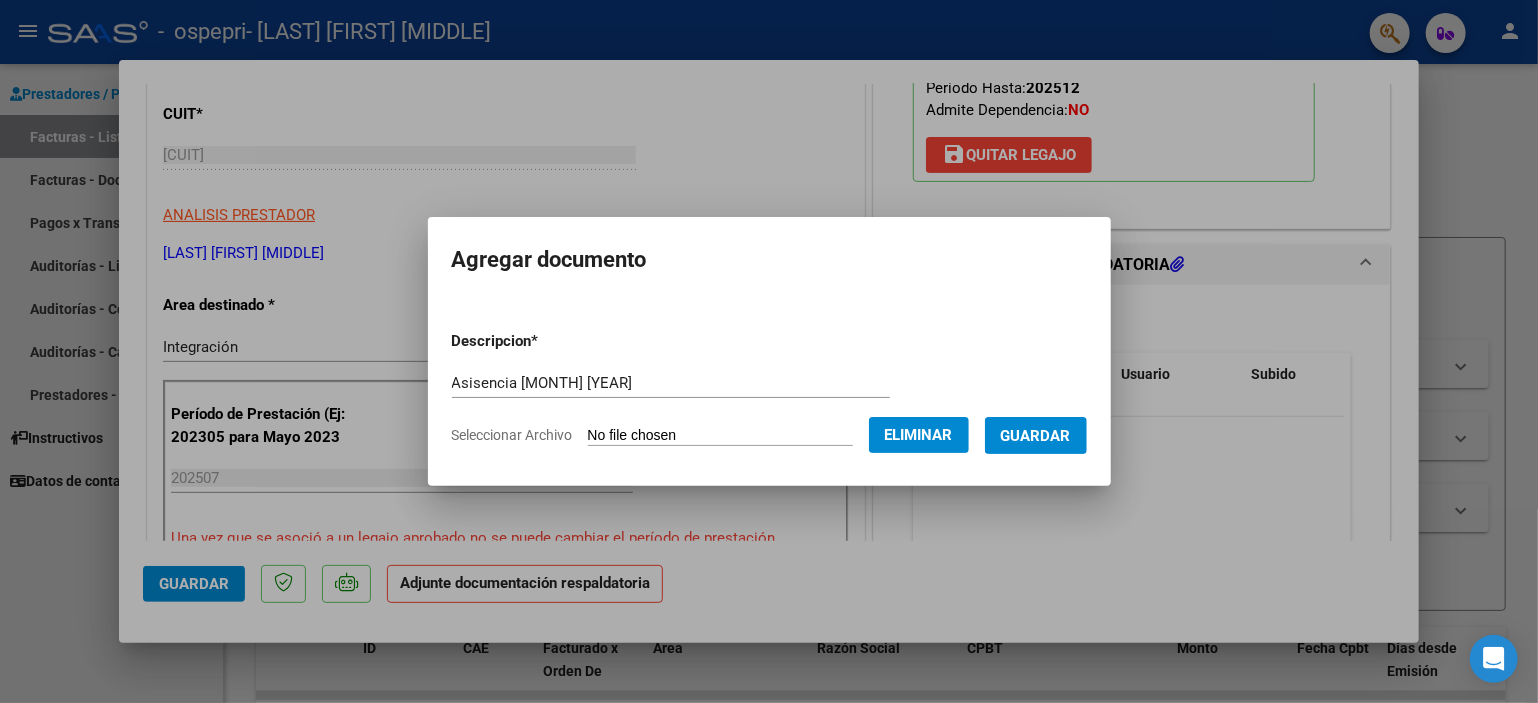 click on "Guardar" at bounding box center (1036, 436) 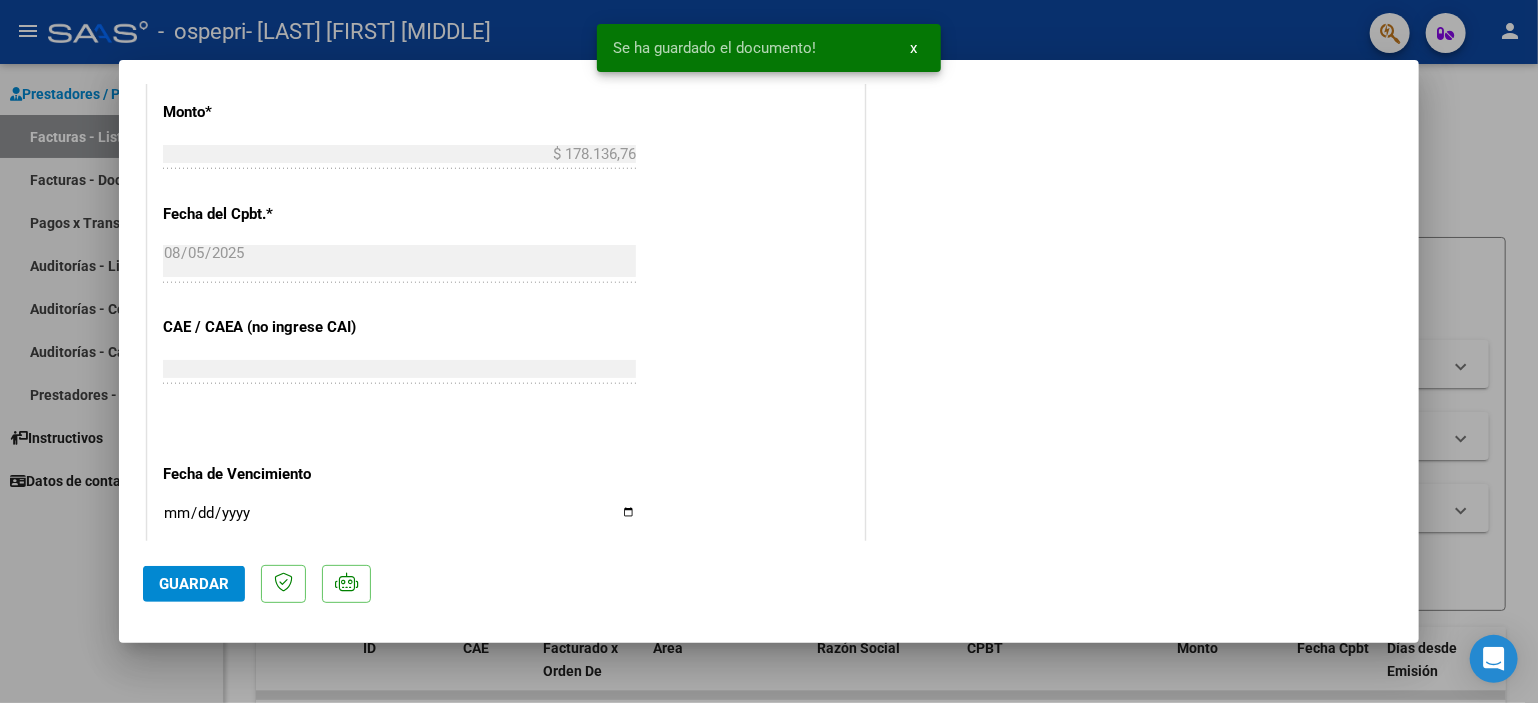 scroll, scrollTop: 1100, scrollLeft: 0, axis: vertical 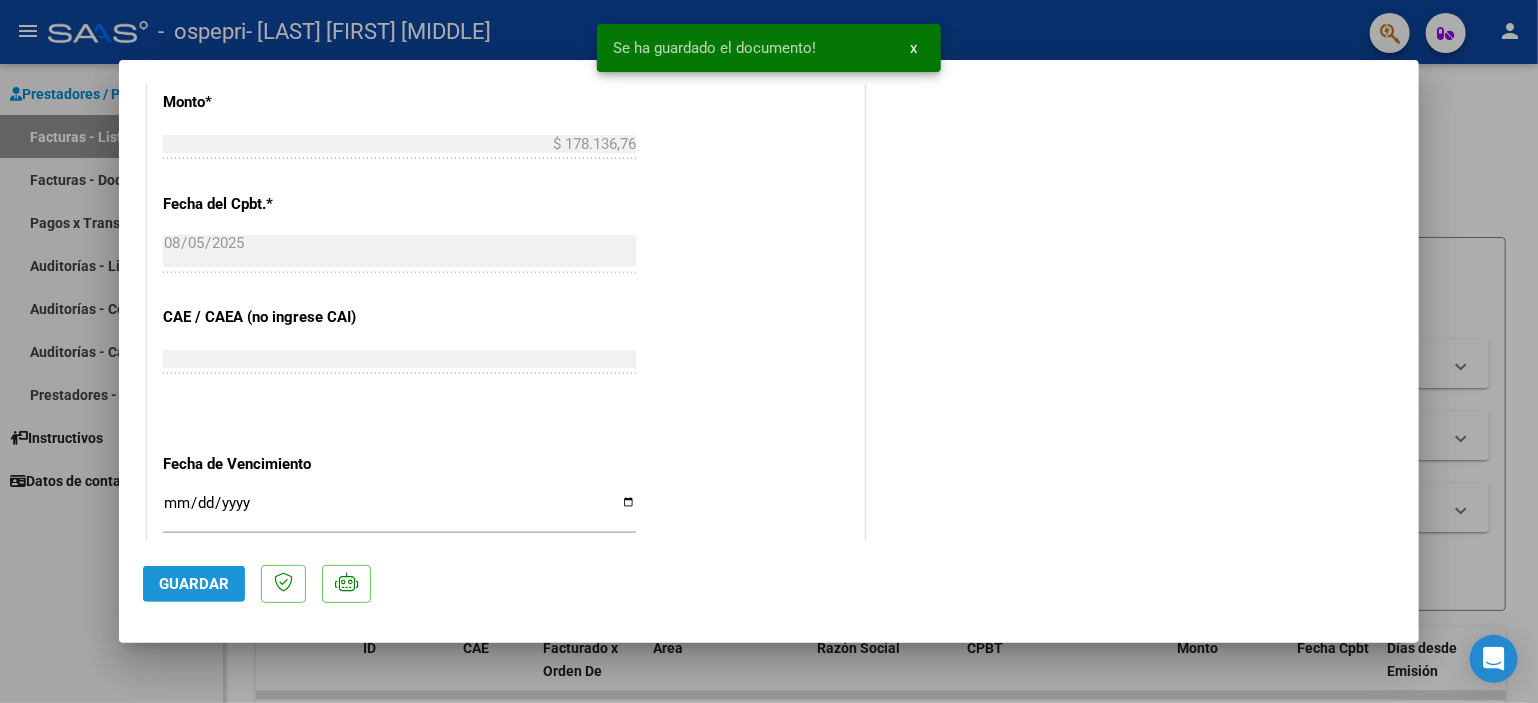 click on "Guardar" 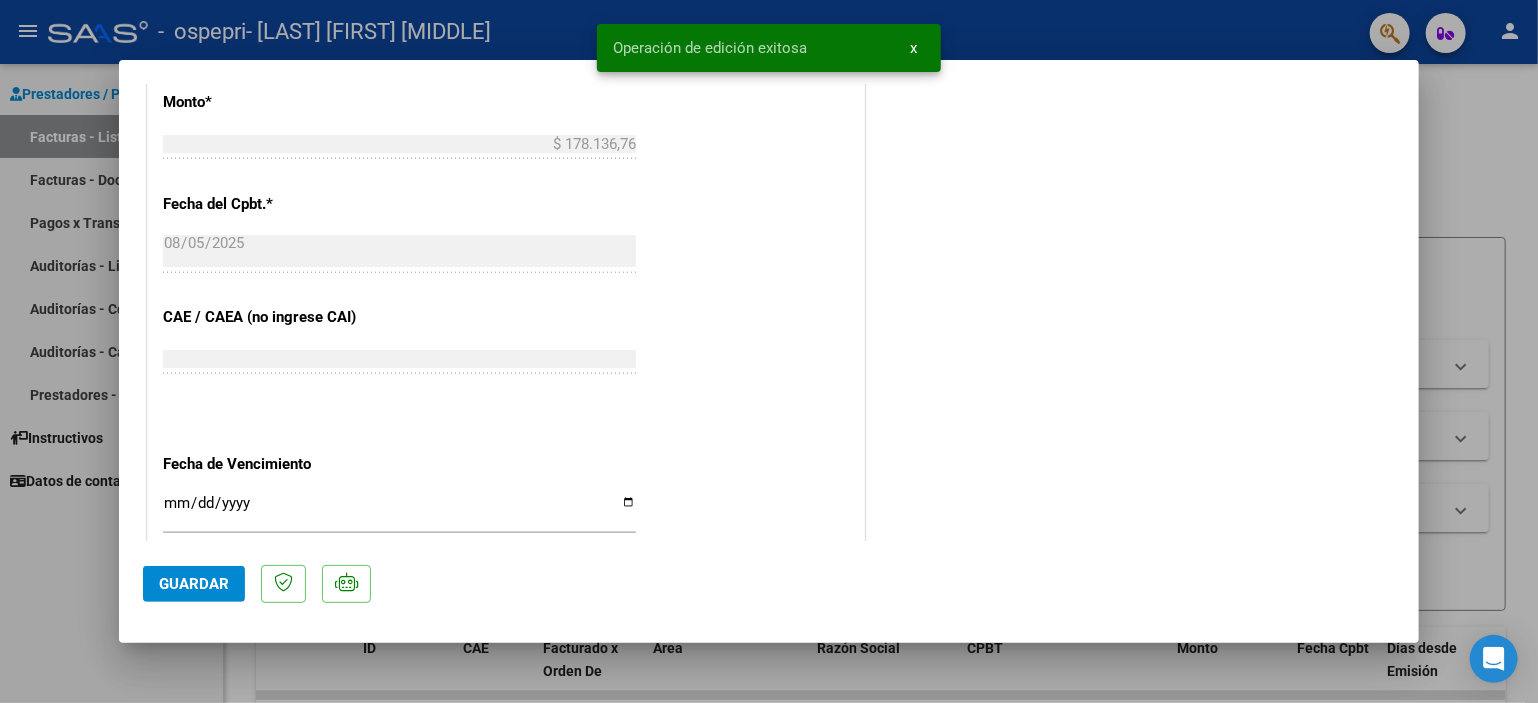 click at bounding box center (769, 351) 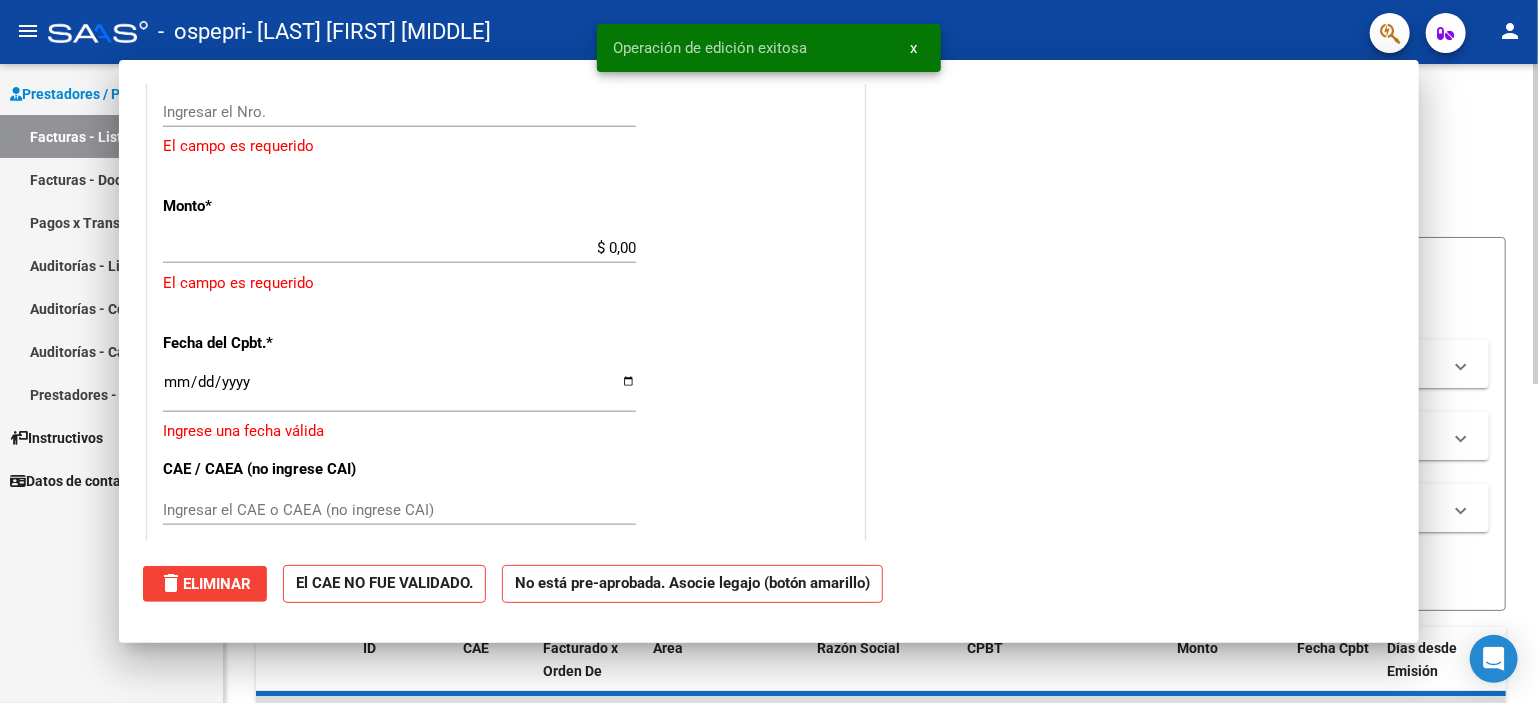 scroll, scrollTop: 0, scrollLeft: 0, axis: both 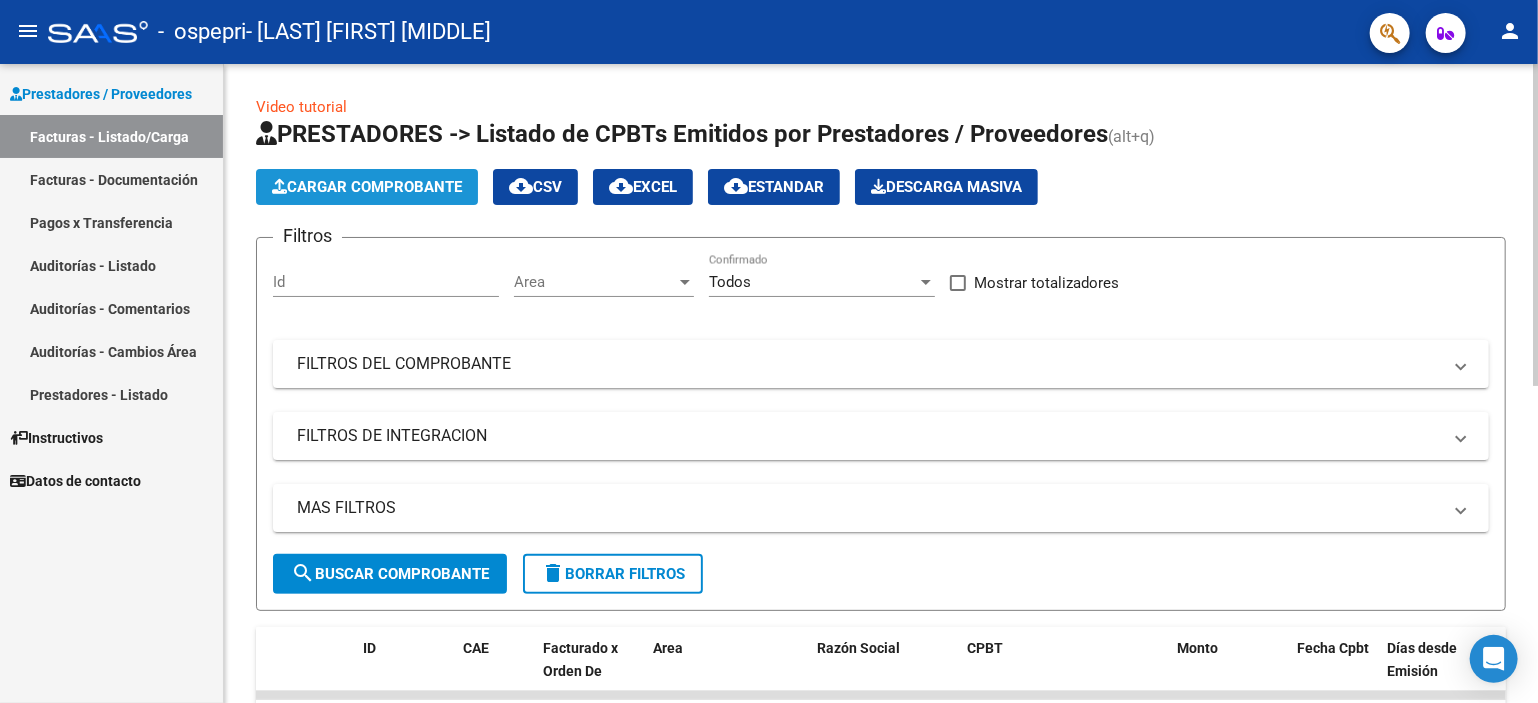 click on "Cargar Comprobante" 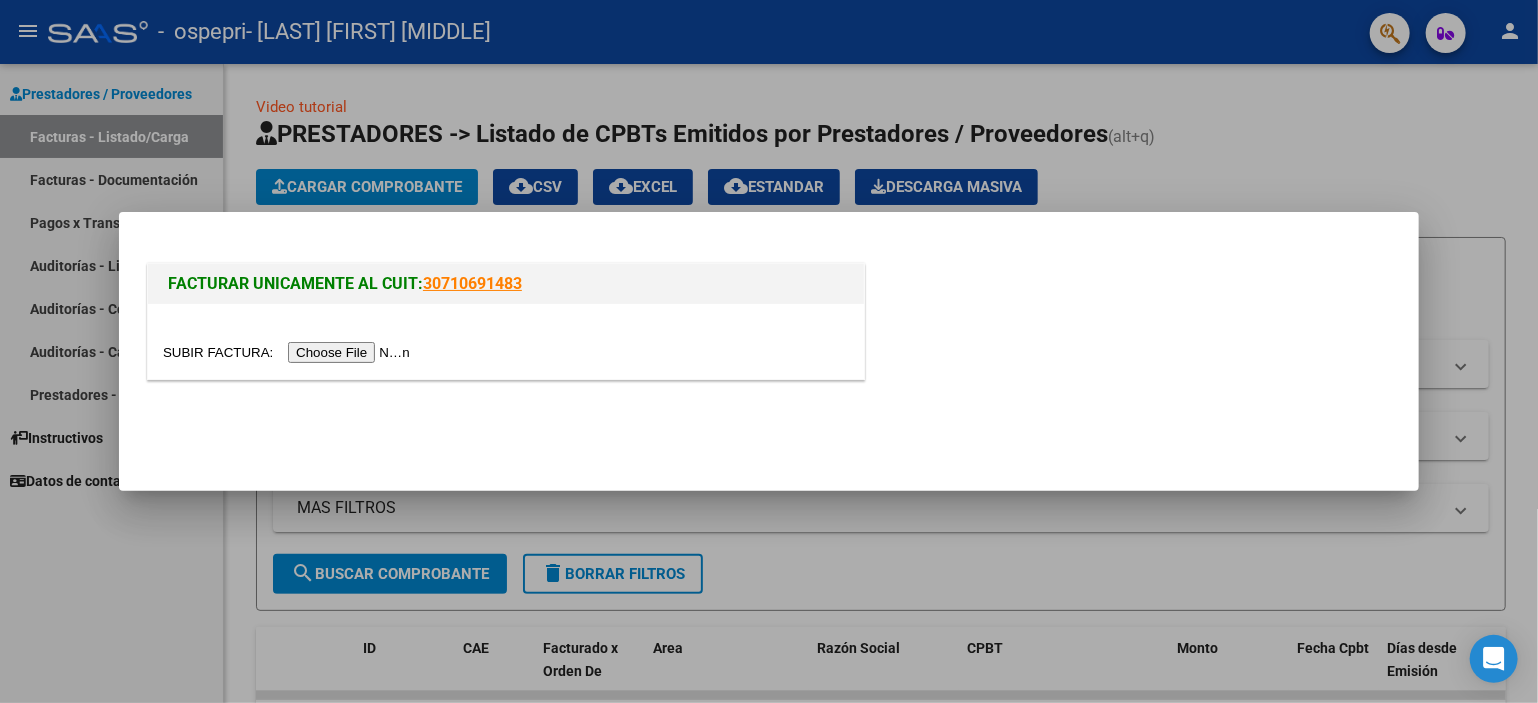 click at bounding box center [289, 352] 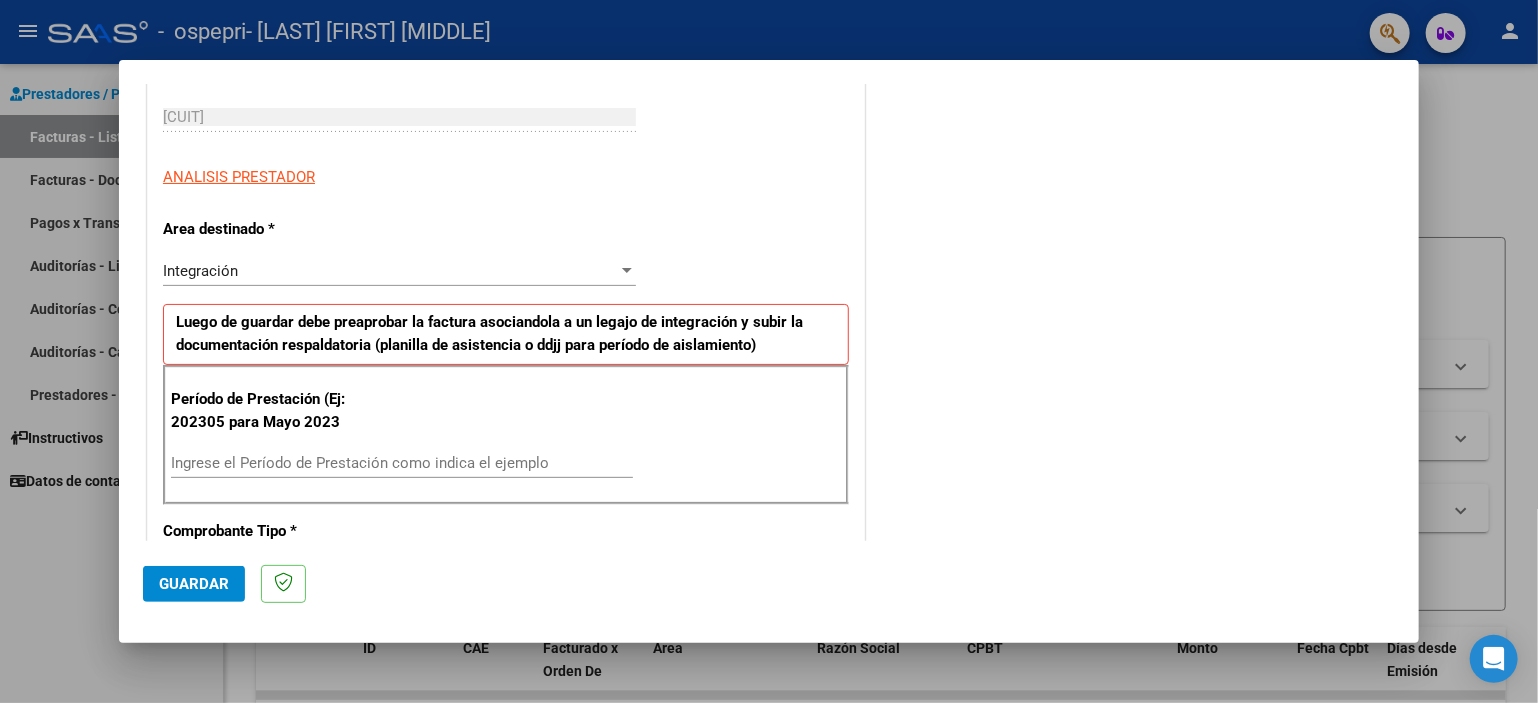 scroll, scrollTop: 400, scrollLeft: 0, axis: vertical 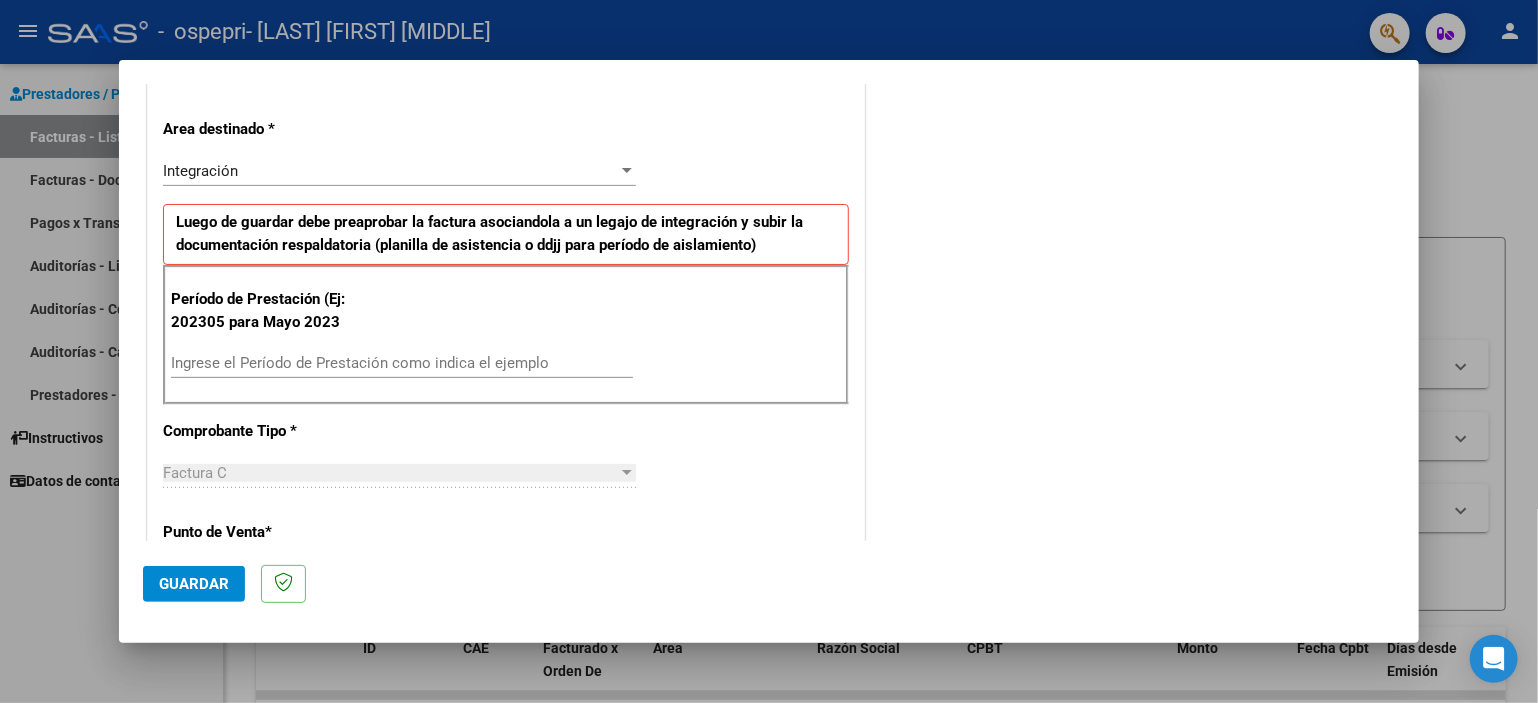 click on "Ingrese el Período de Prestación como indica el ejemplo" at bounding box center [402, 363] 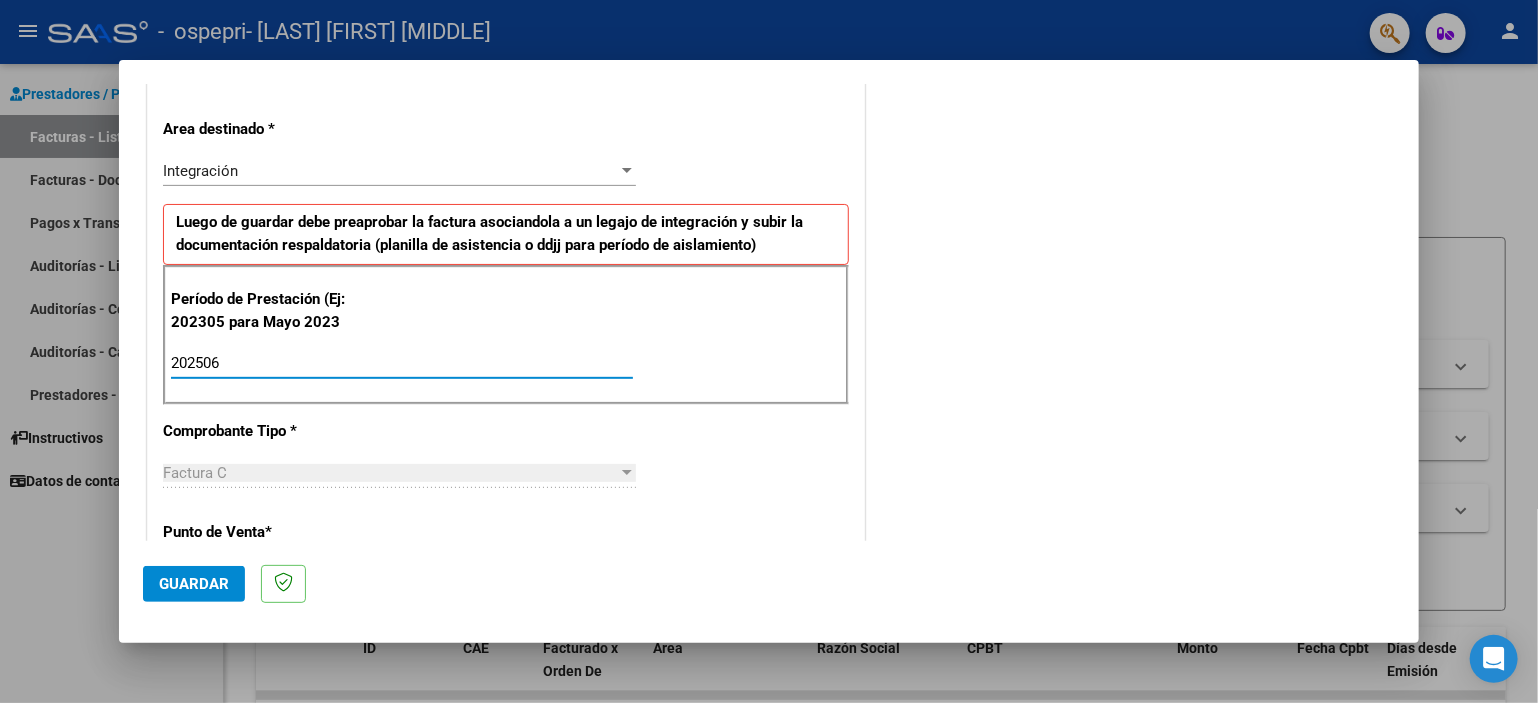 type on "202506" 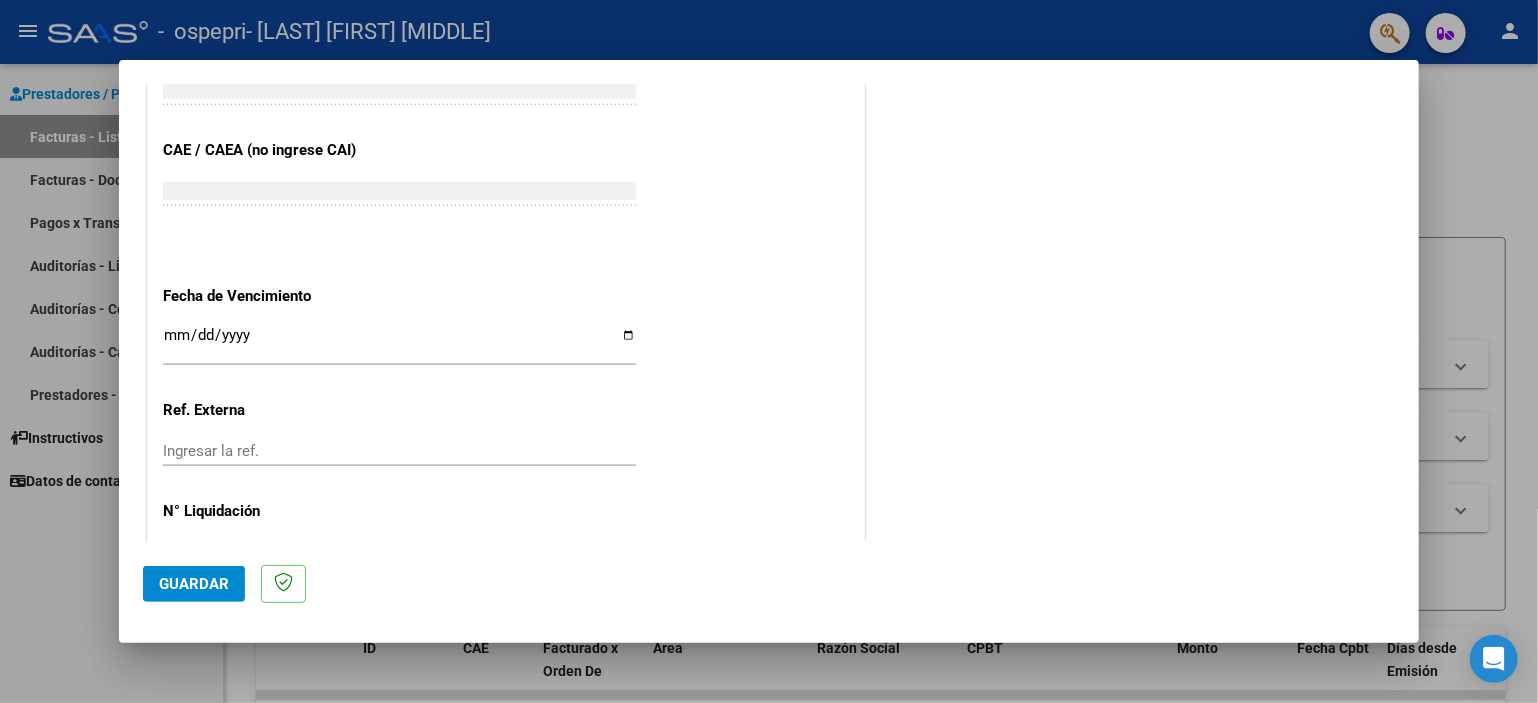 scroll, scrollTop: 1263, scrollLeft: 0, axis: vertical 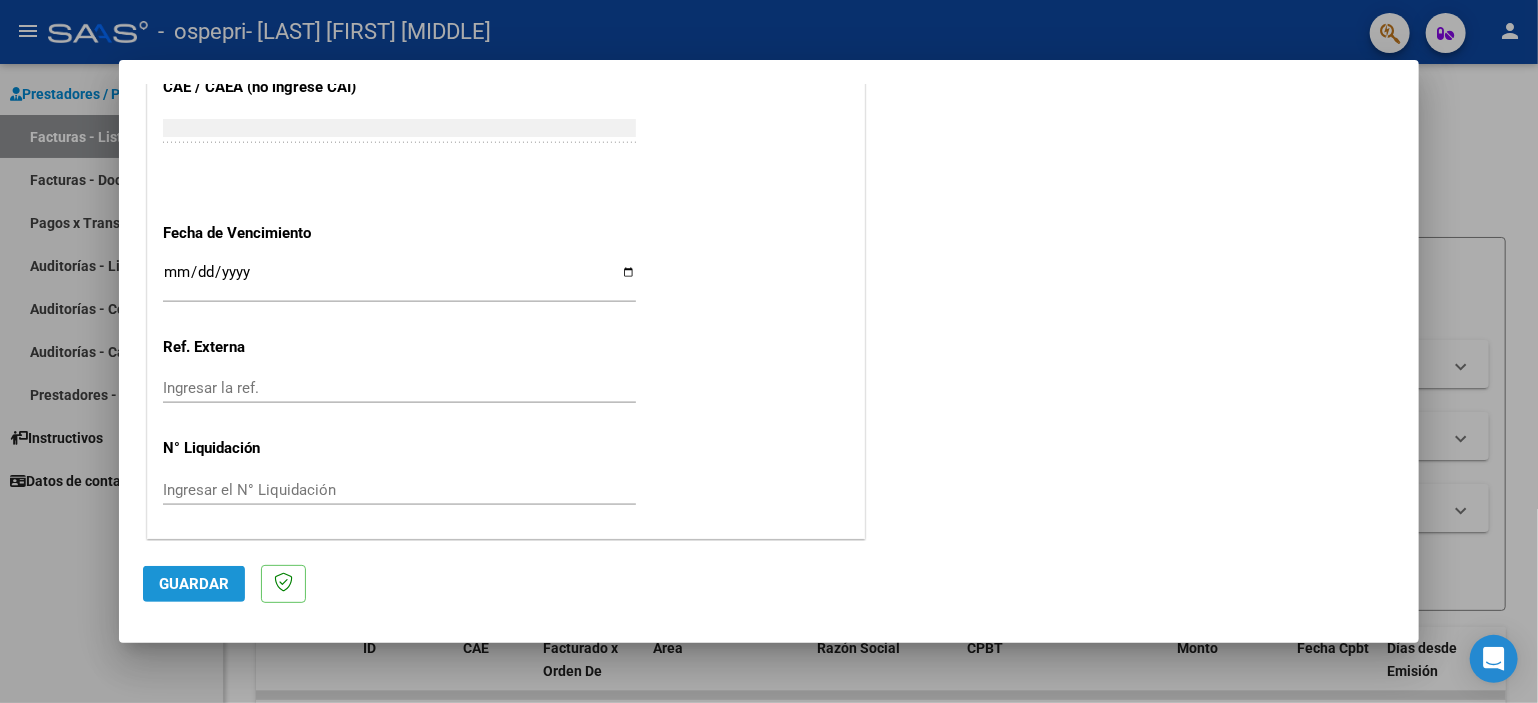 click on "Guardar" 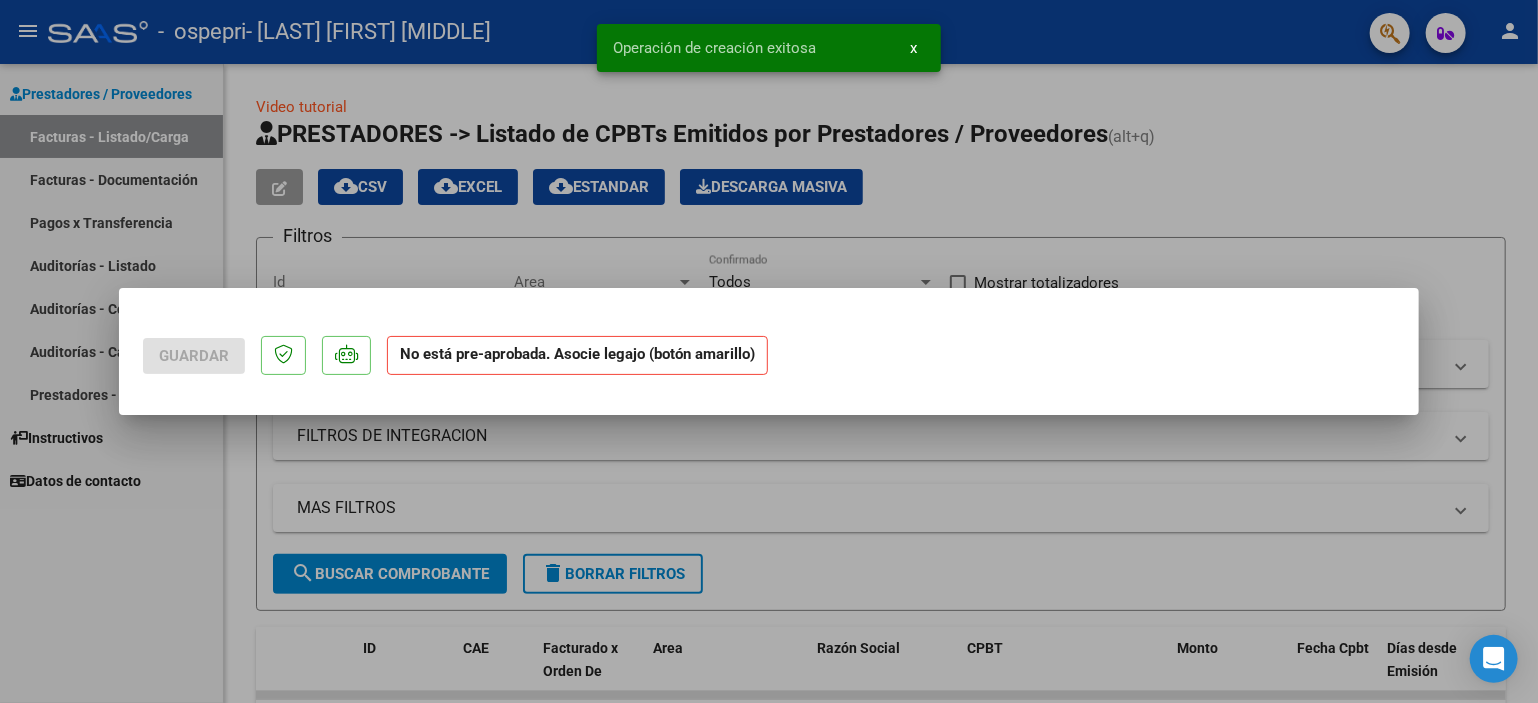 scroll, scrollTop: 0, scrollLeft: 0, axis: both 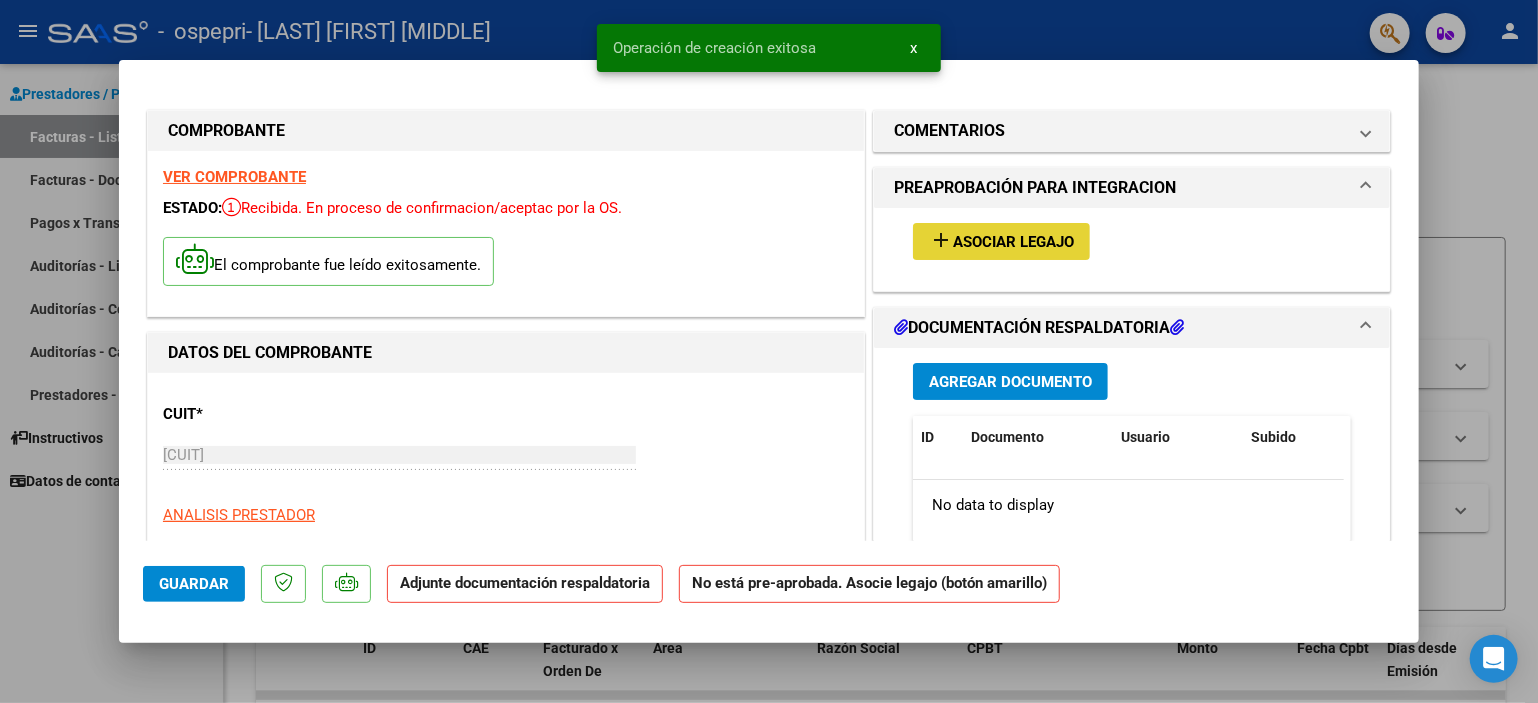 click on "Asociar Legajo" at bounding box center [1013, 242] 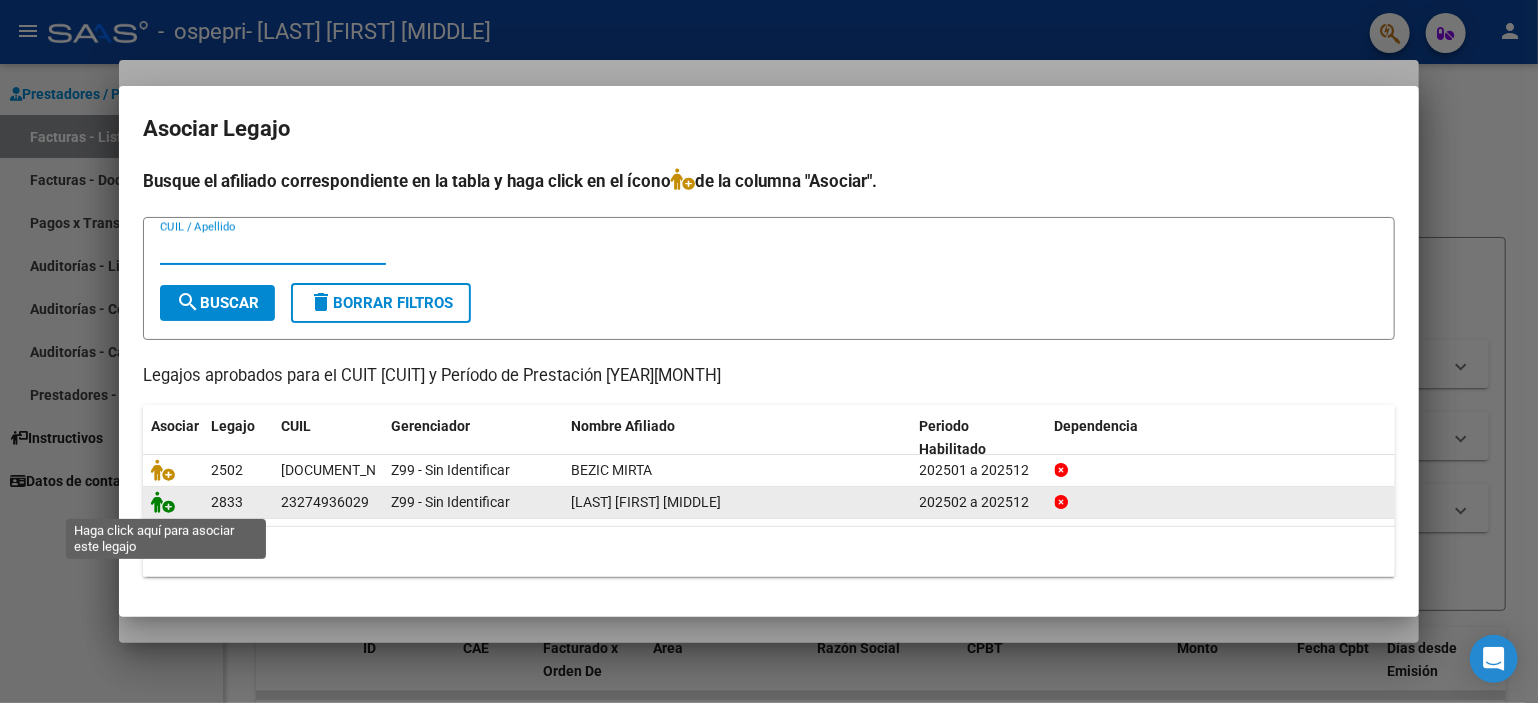 click 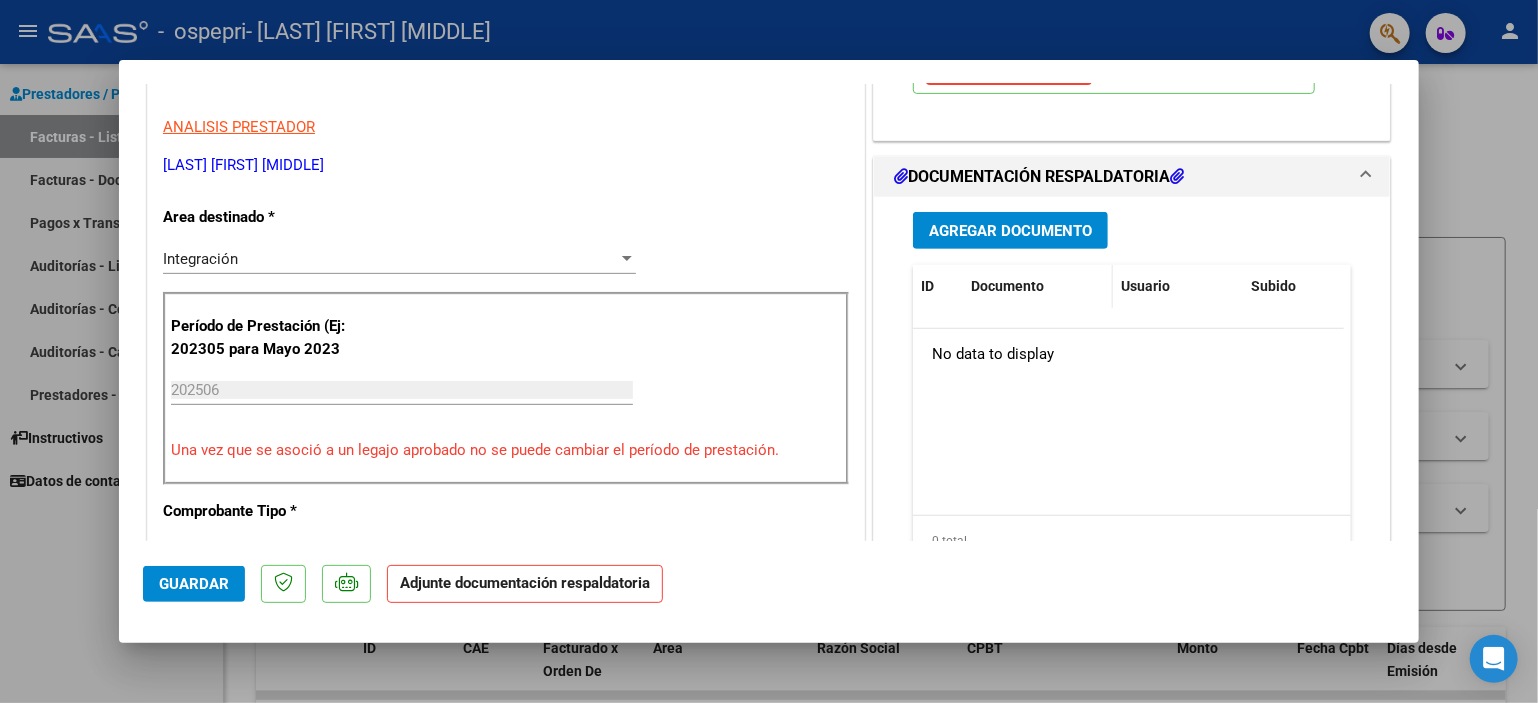 scroll, scrollTop: 400, scrollLeft: 0, axis: vertical 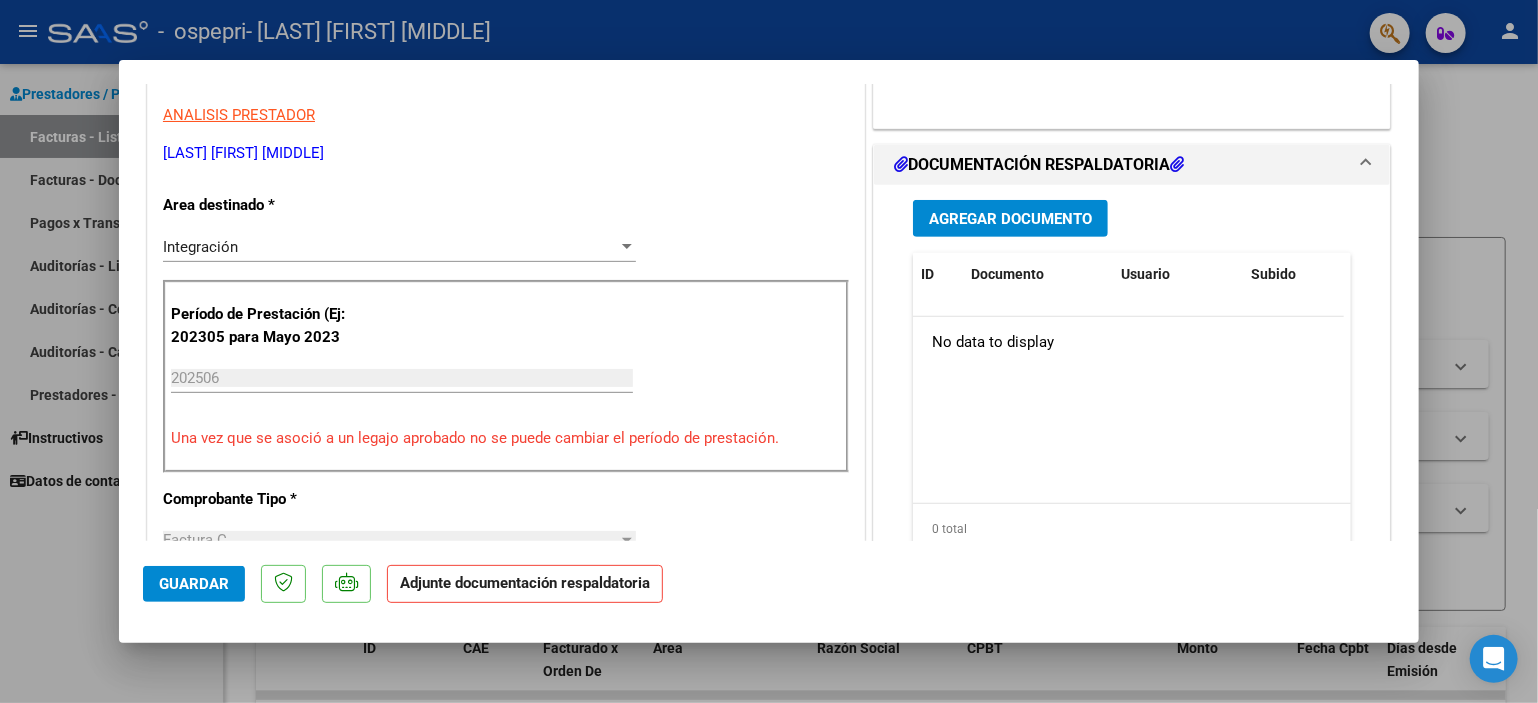 click on "Agregar Documento" at bounding box center (1010, 219) 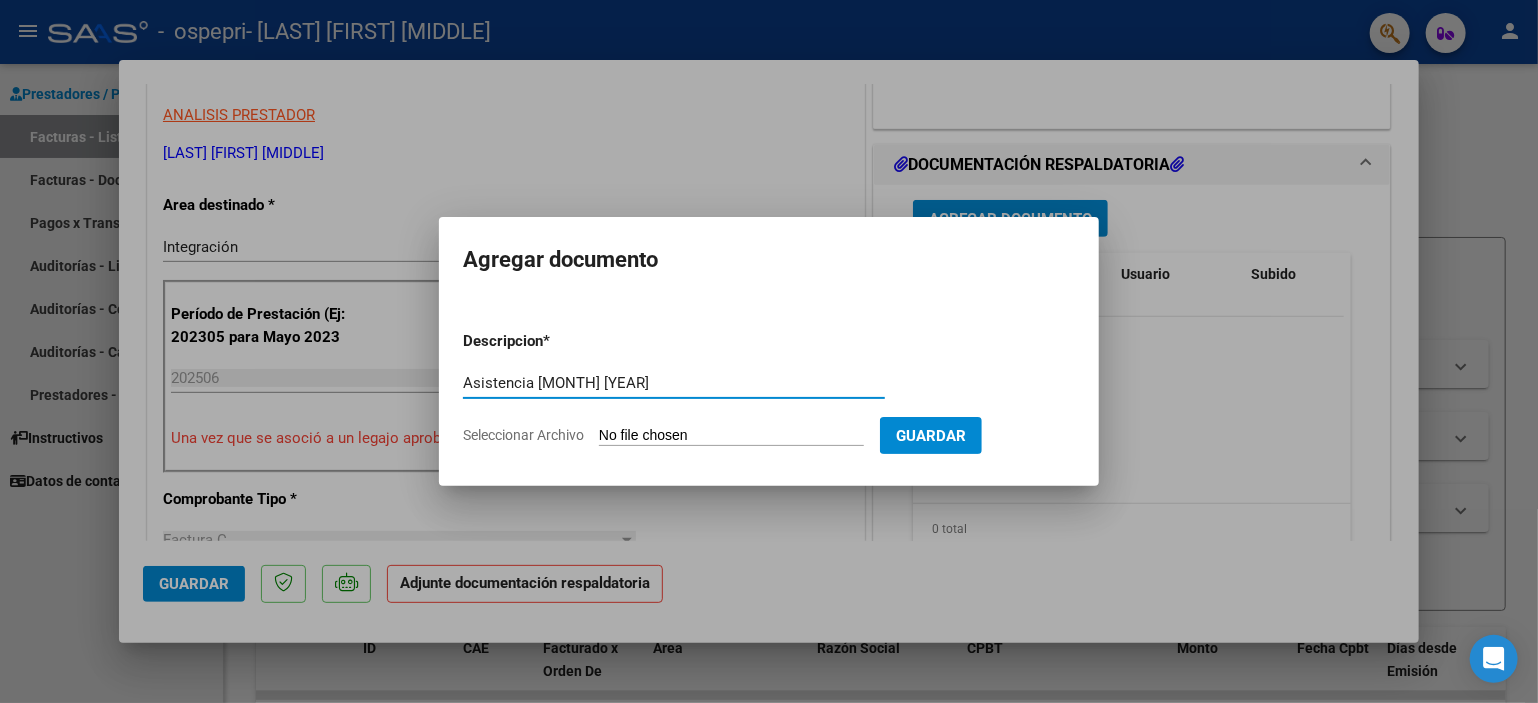 type on "Asistencia [MONTH] [YEAR]" 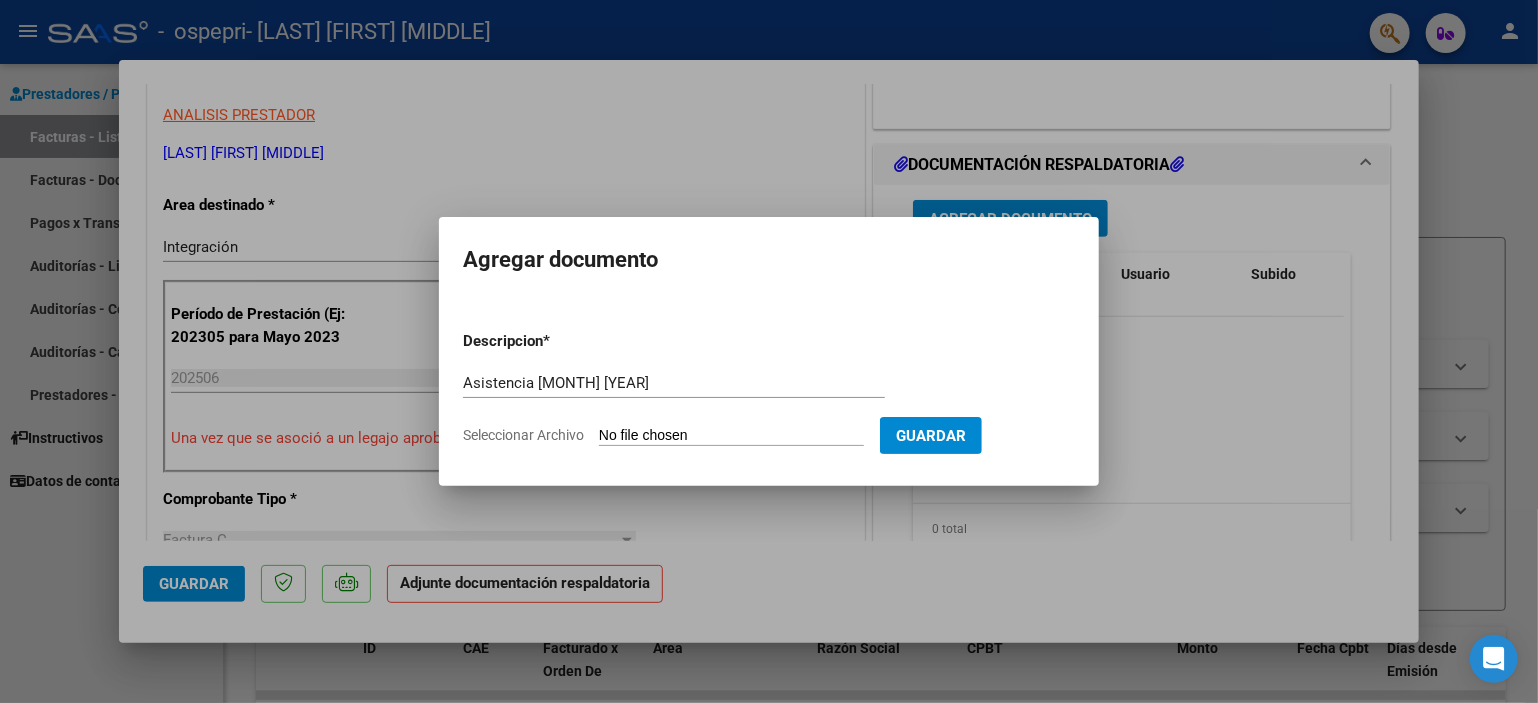 click on "Seleccionar Archivo" at bounding box center [731, 436] 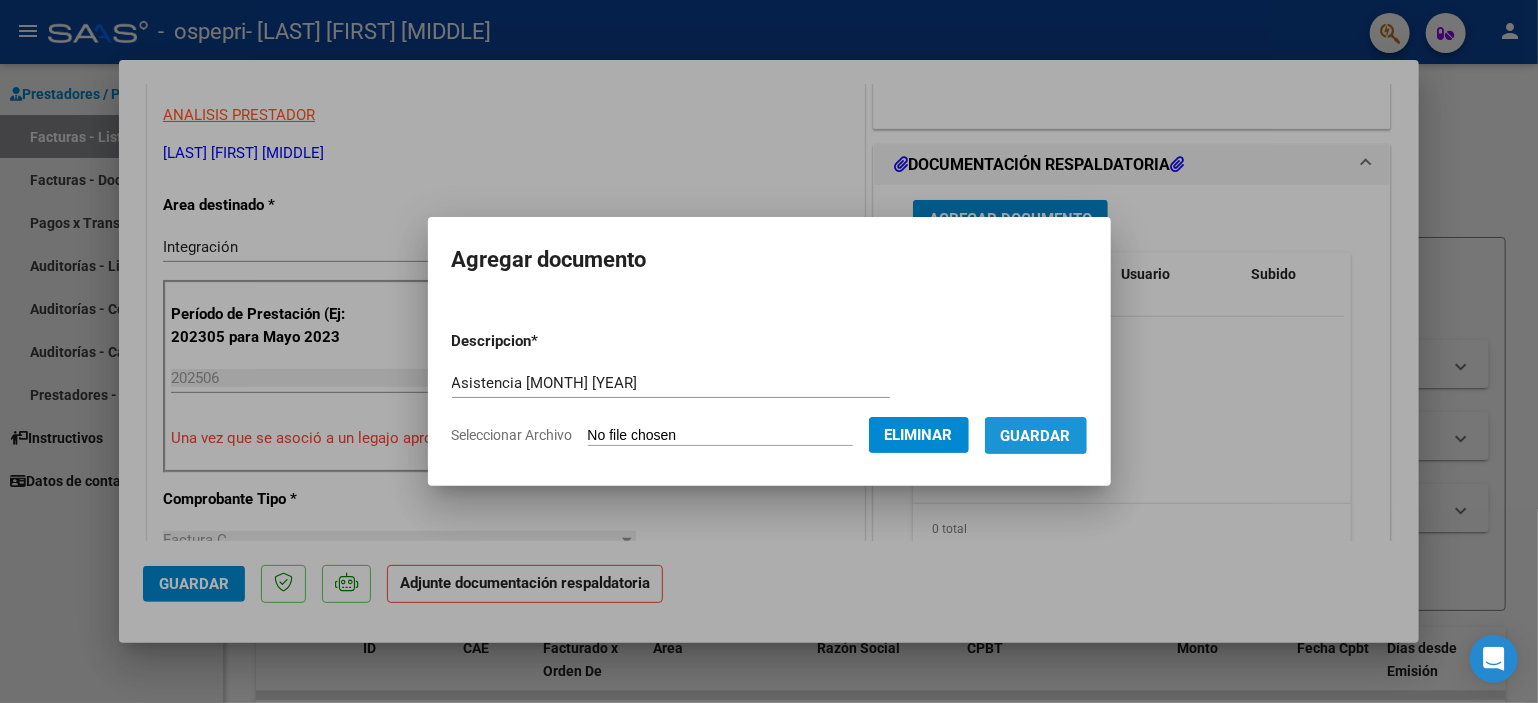 click on "Guardar" at bounding box center (1036, 436) 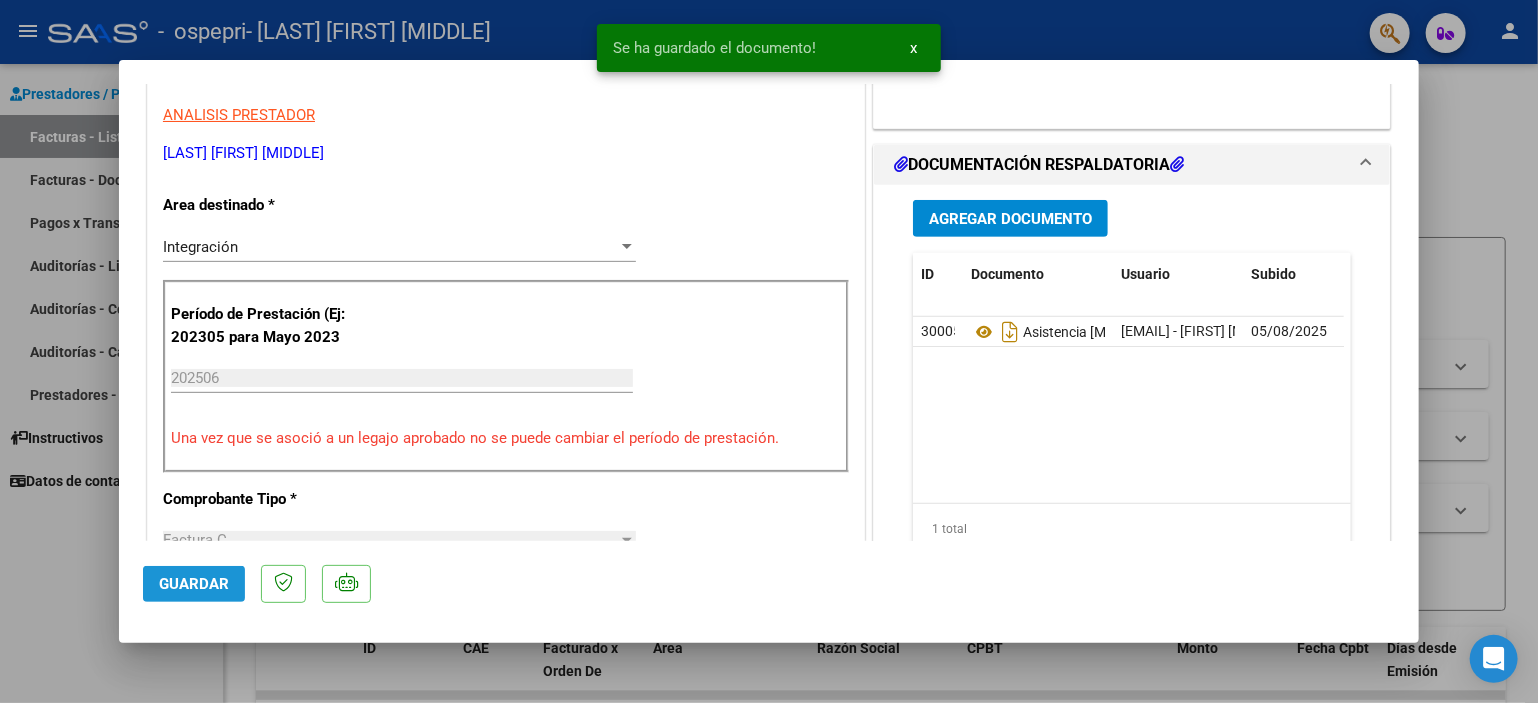 click on "Guardar" 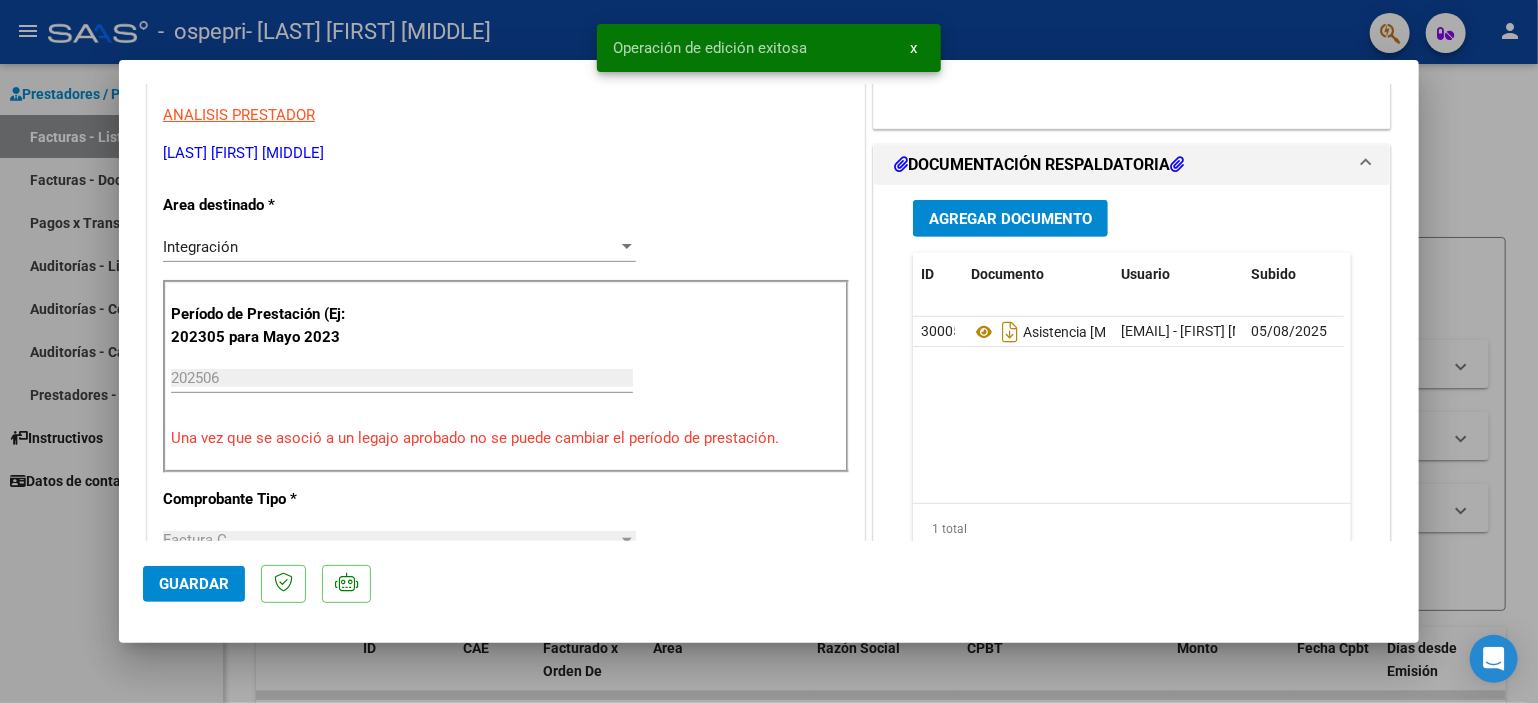 scroll, scrollTop: 0, scrollLeft: 0, axis: both 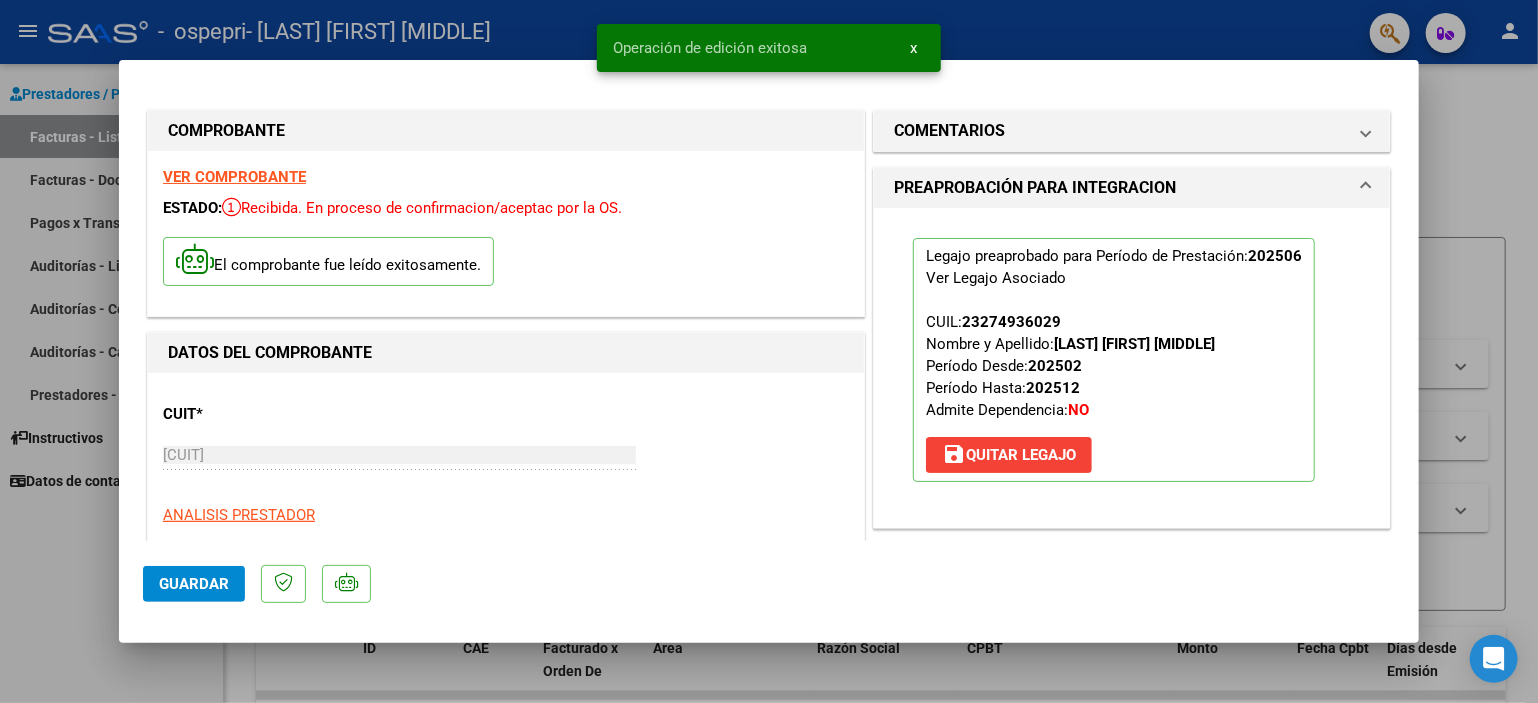 drag, startPoint x: 1464, startPoint y: 203, endPoint x: 840, endPoint y: 326, distance: 636.0071 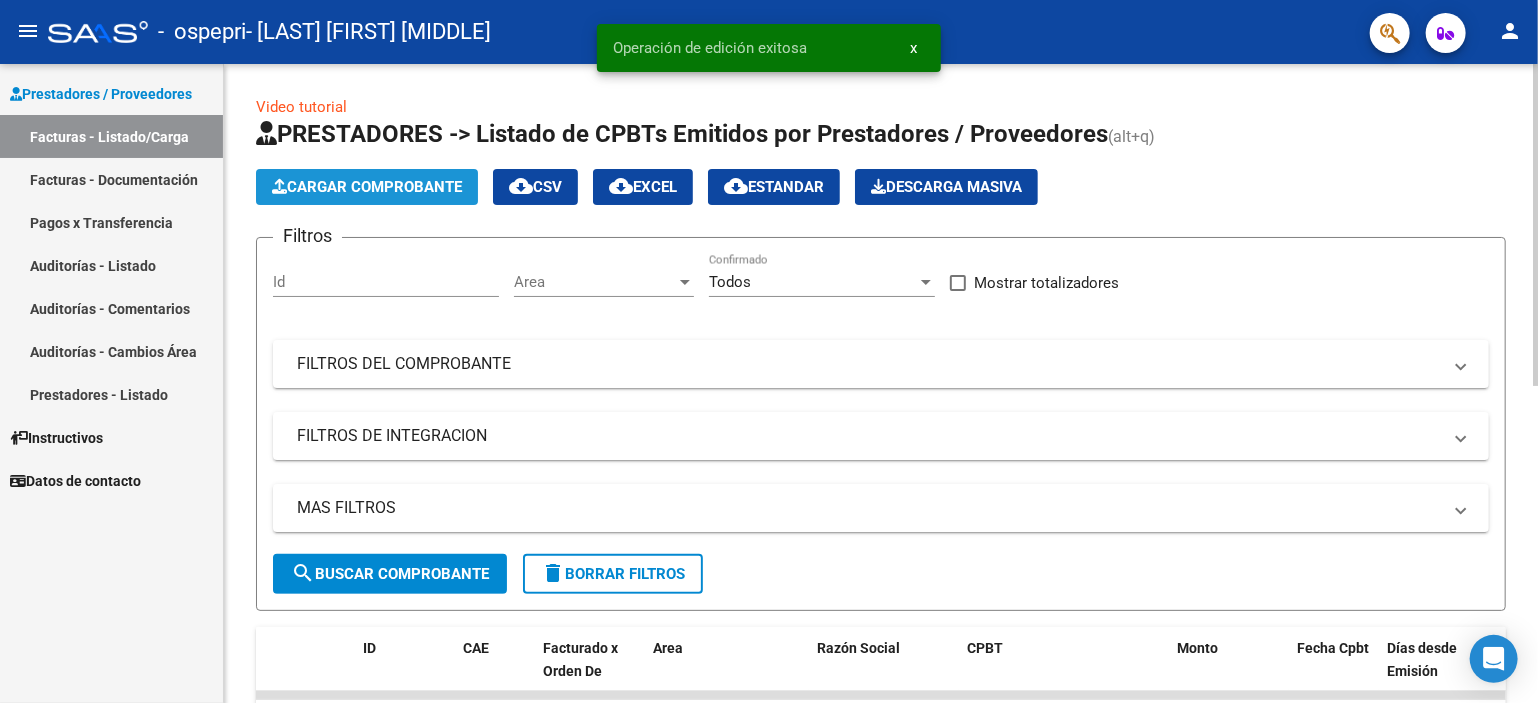click on "Cargar Comprobante" 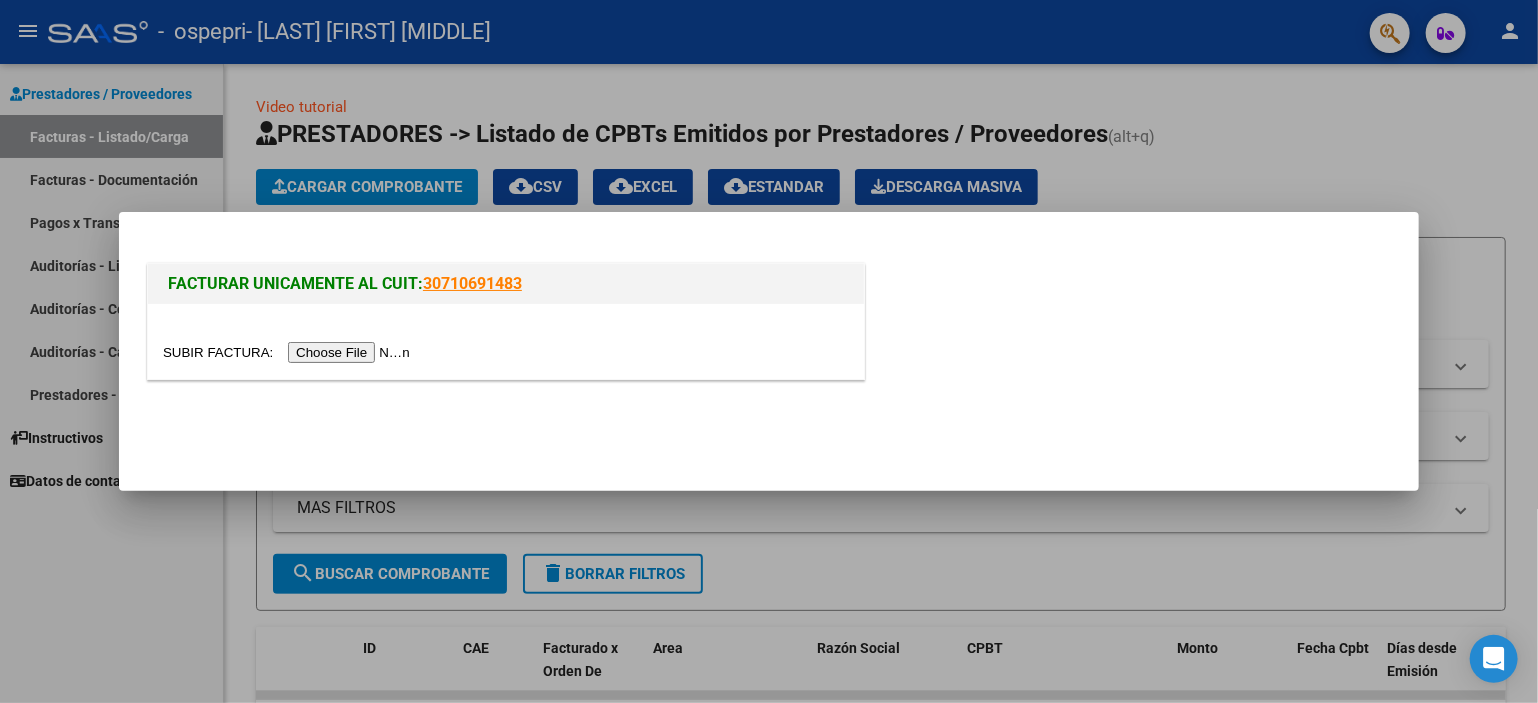 click at bounding box center [289, 352] 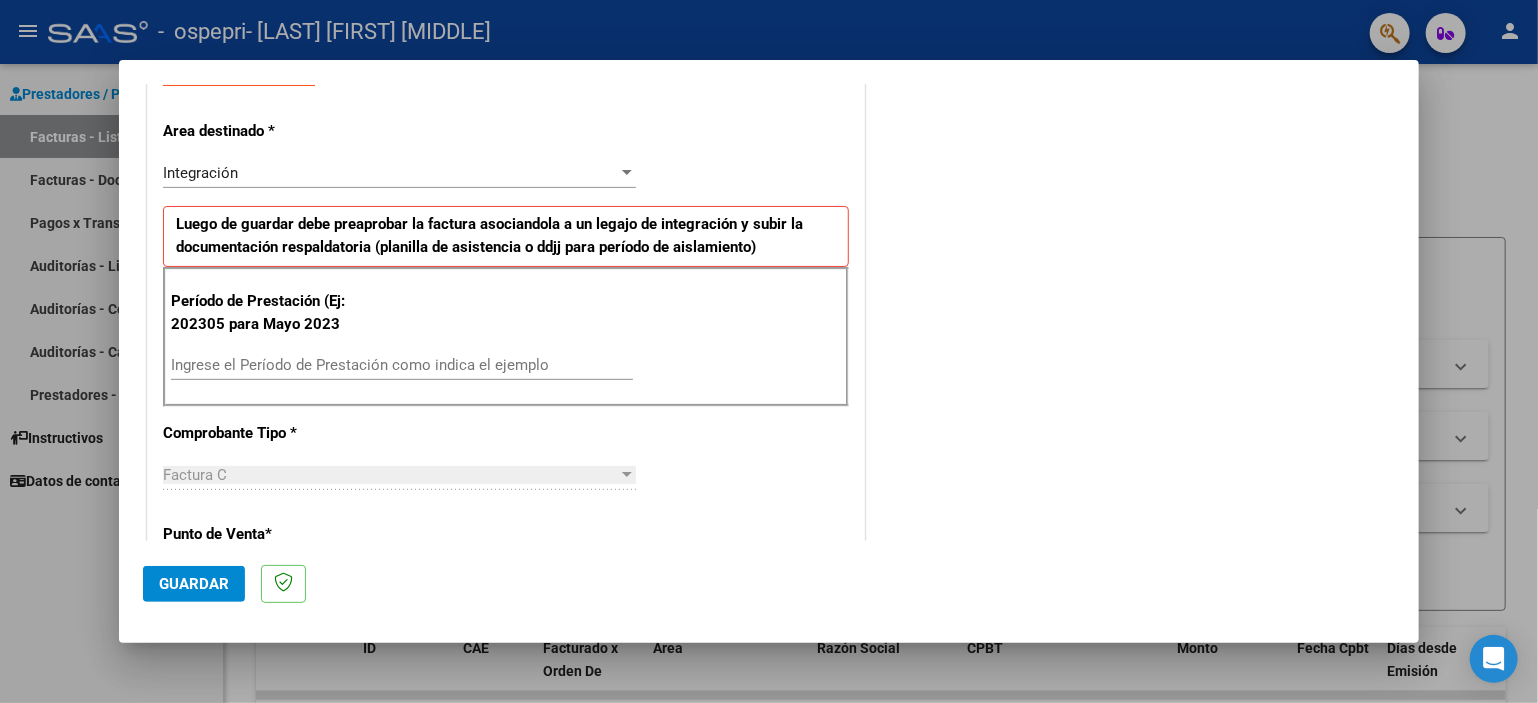 scroll, scrollTop: 400, scrollLeft: 0, axis: vertical 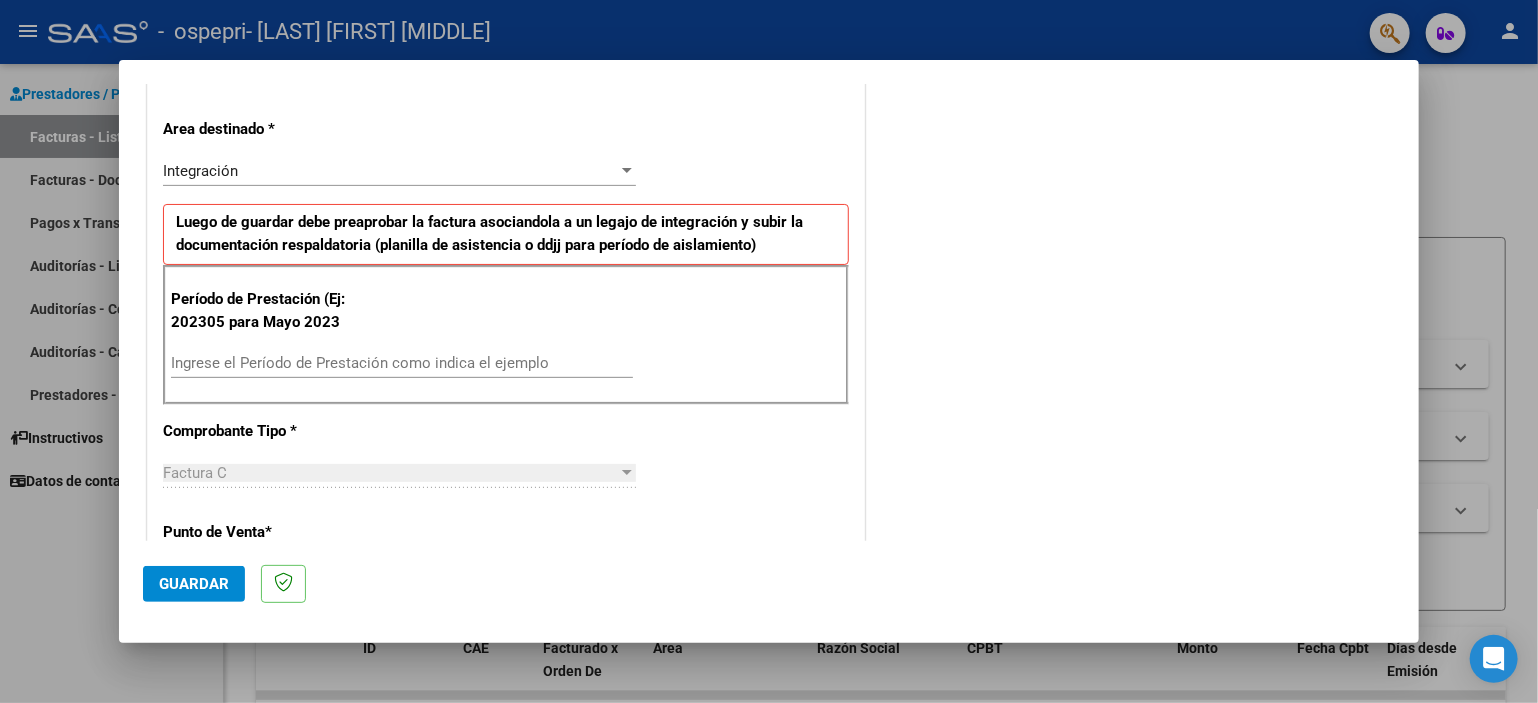 click on "Ingrese el Período de Prestación como indica el ejemplo" at bounding box center [402, 363] 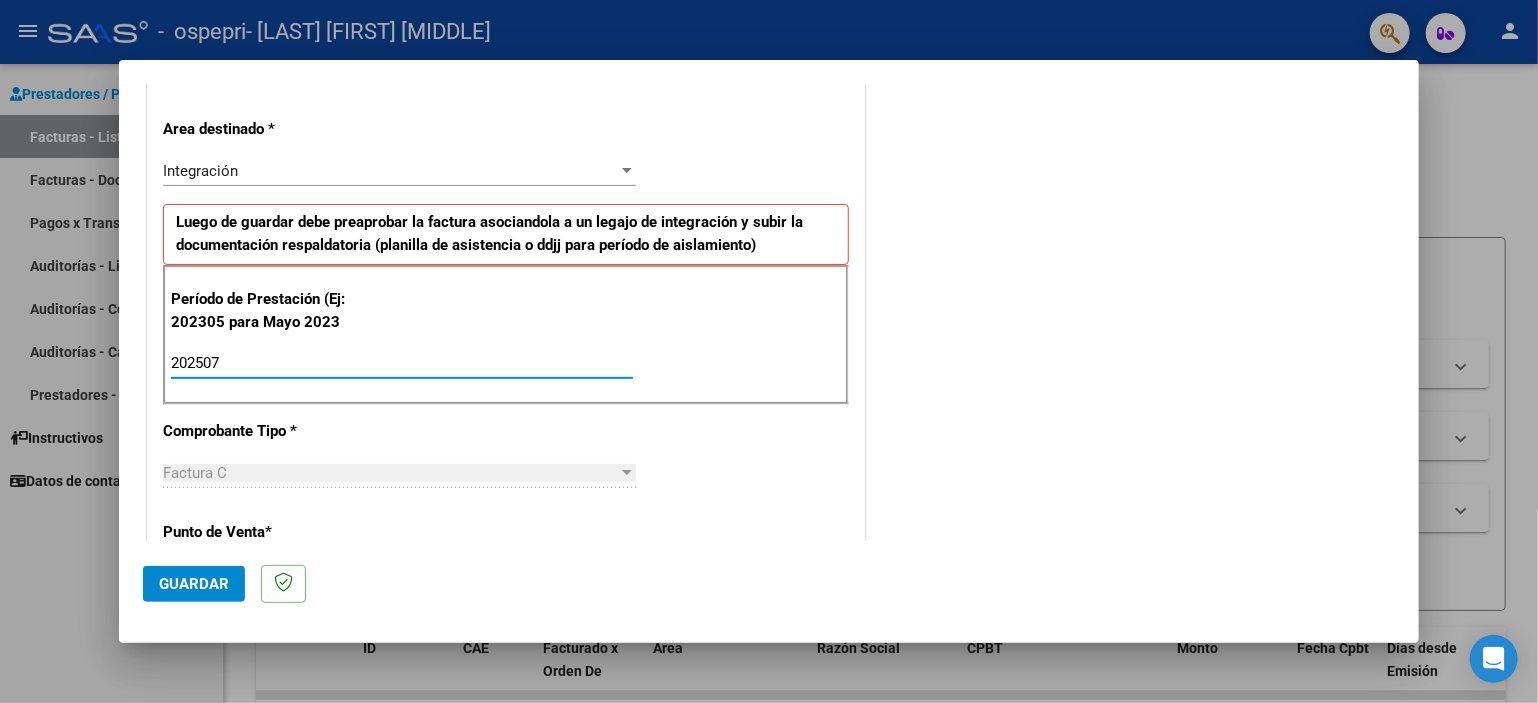 type on "202507" 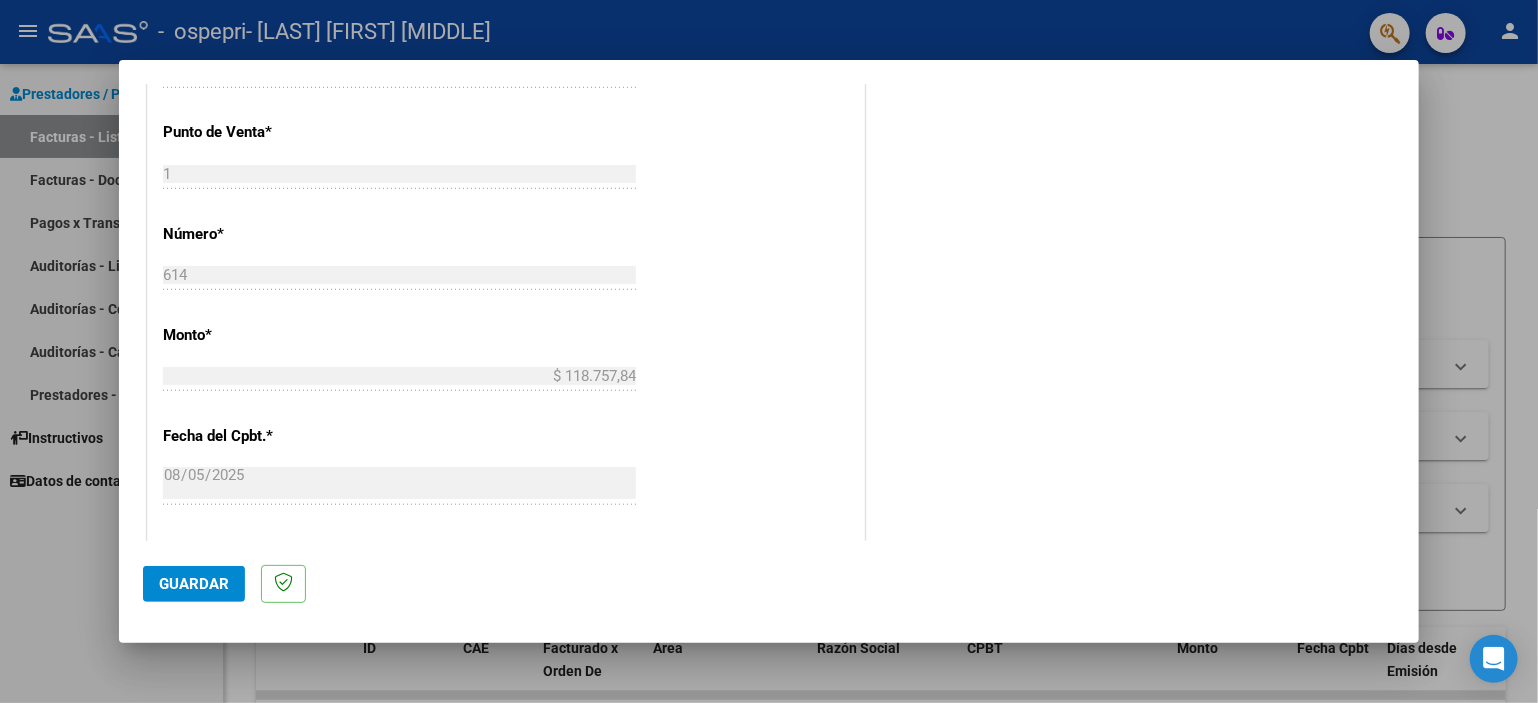 scroll, scrollTop: 1100, scrollLeft: 0, axis: vertical 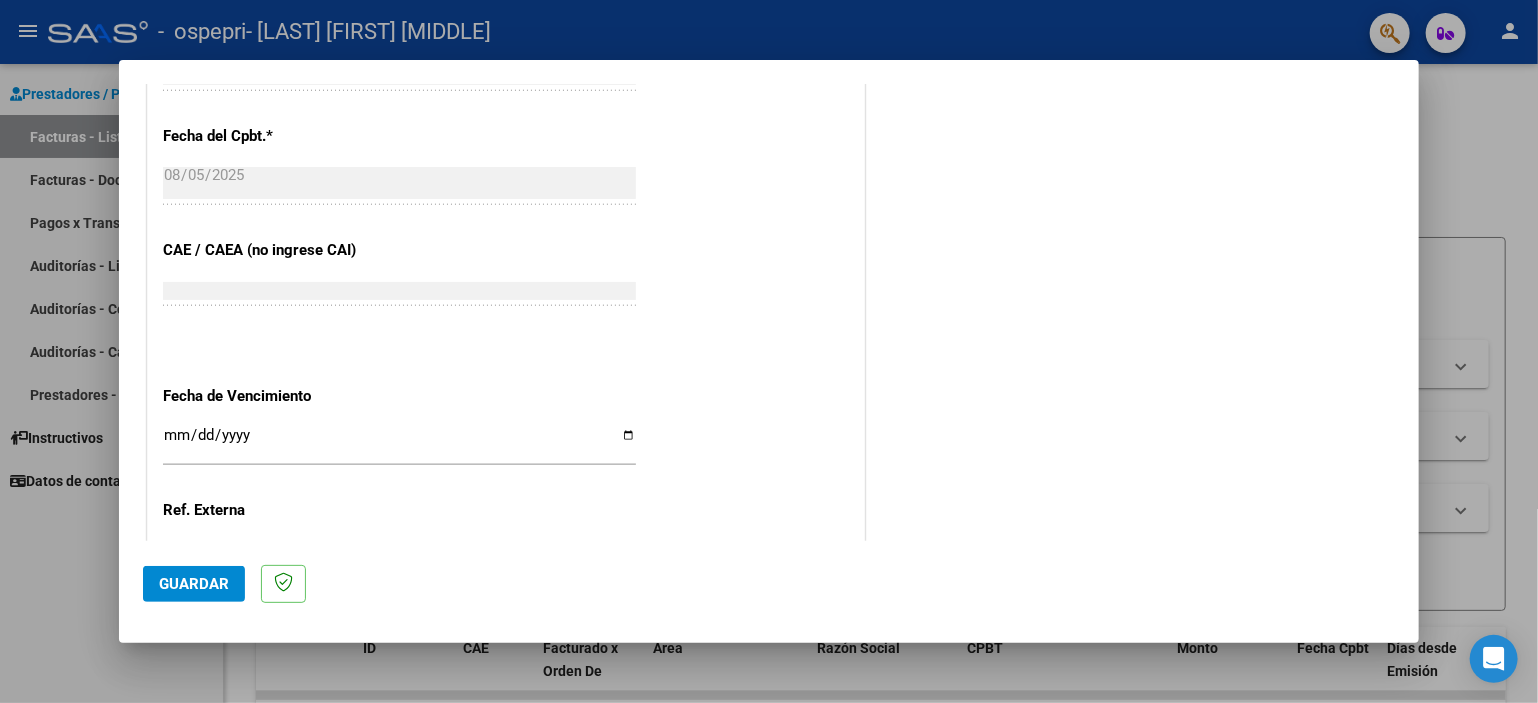 click on "Guardar" 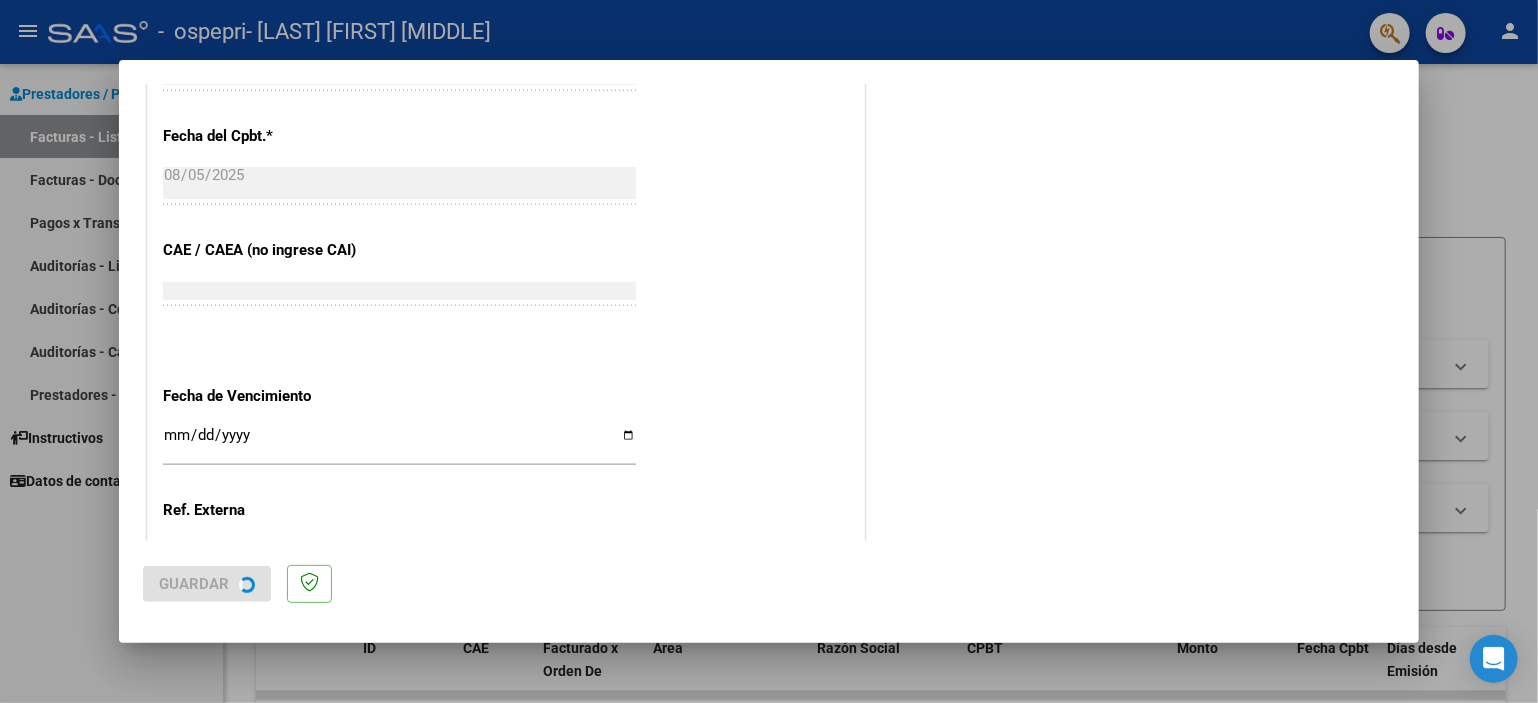 scroll, scrollTop: 0, scrollLeft: 0, axis: both 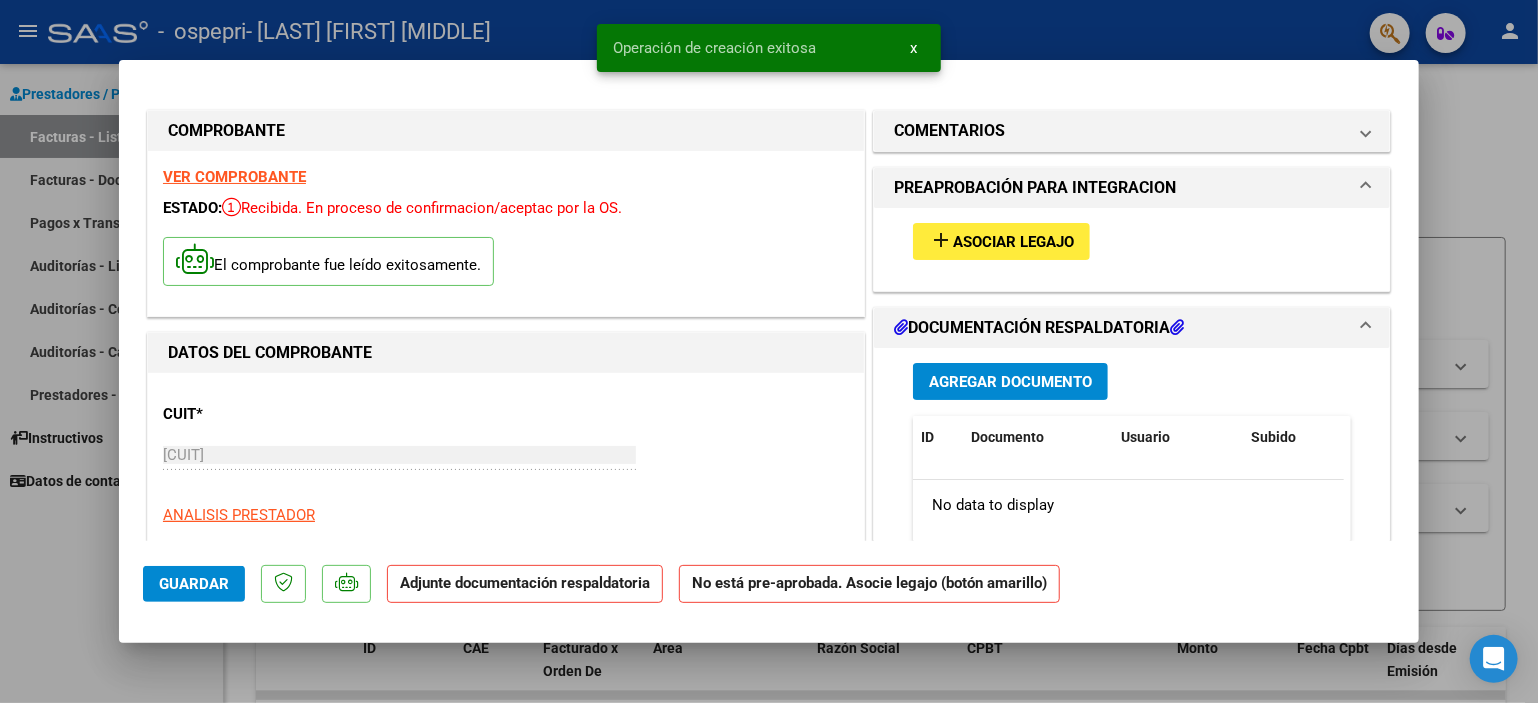 click on "add Asociar Legajo" at bounding box center (1001, 241) 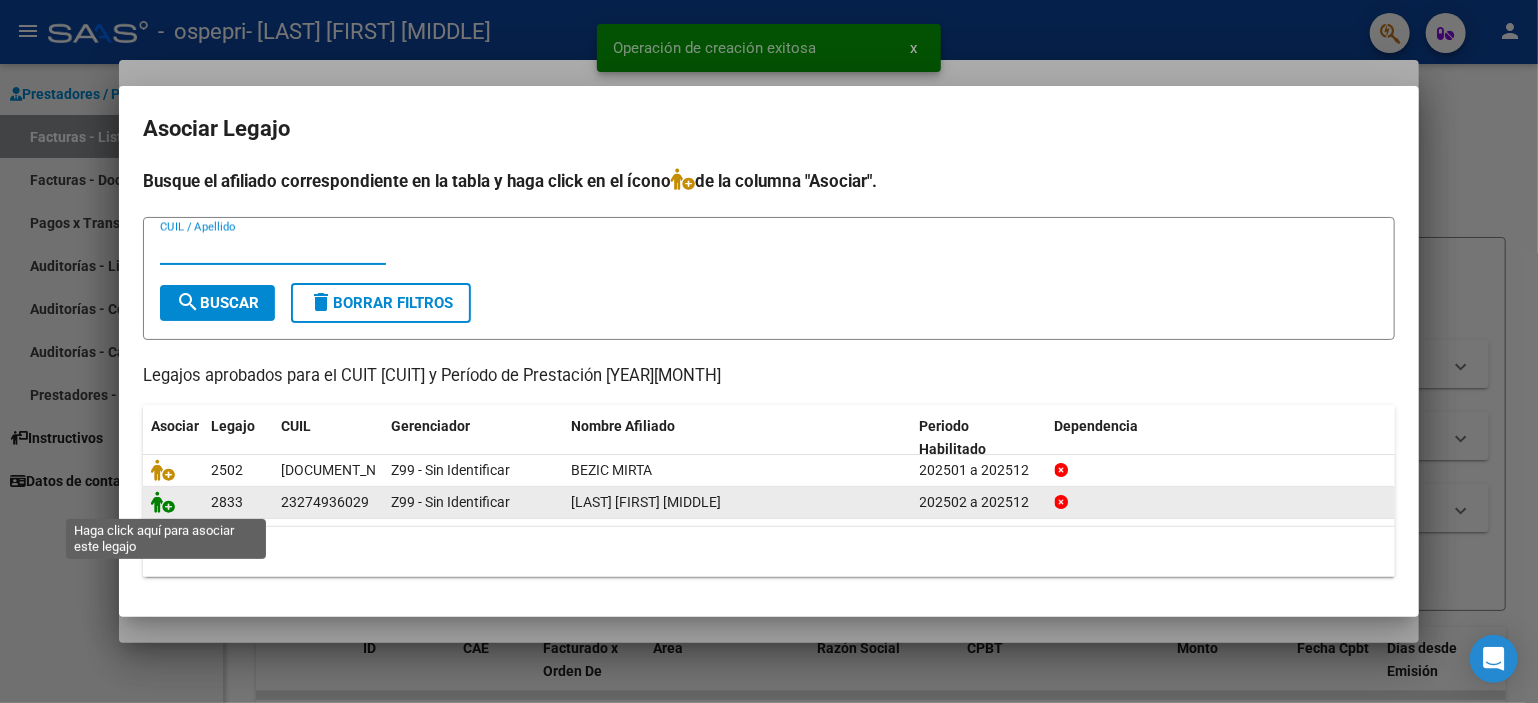 click 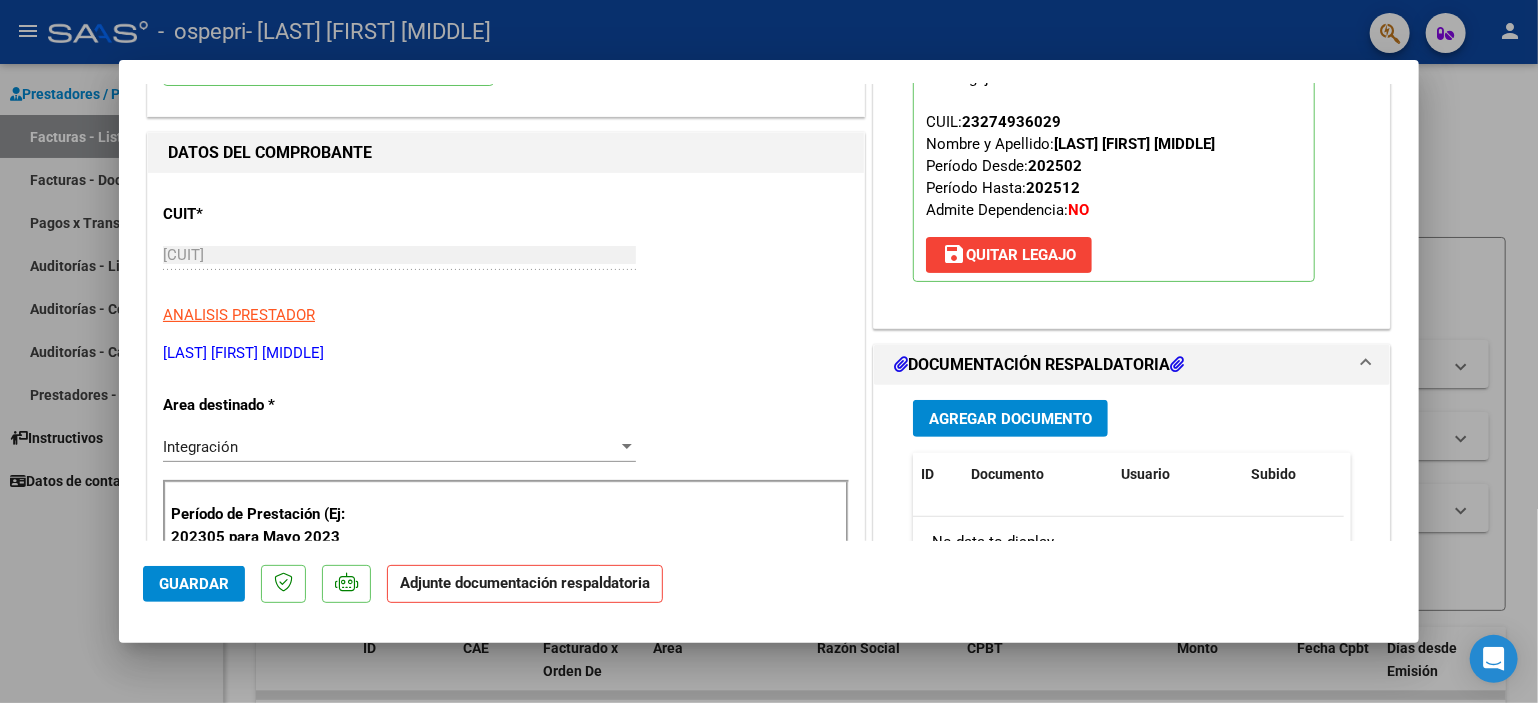 scroll, scrollTop: 300, scrollLeft: 0, axis: vertical 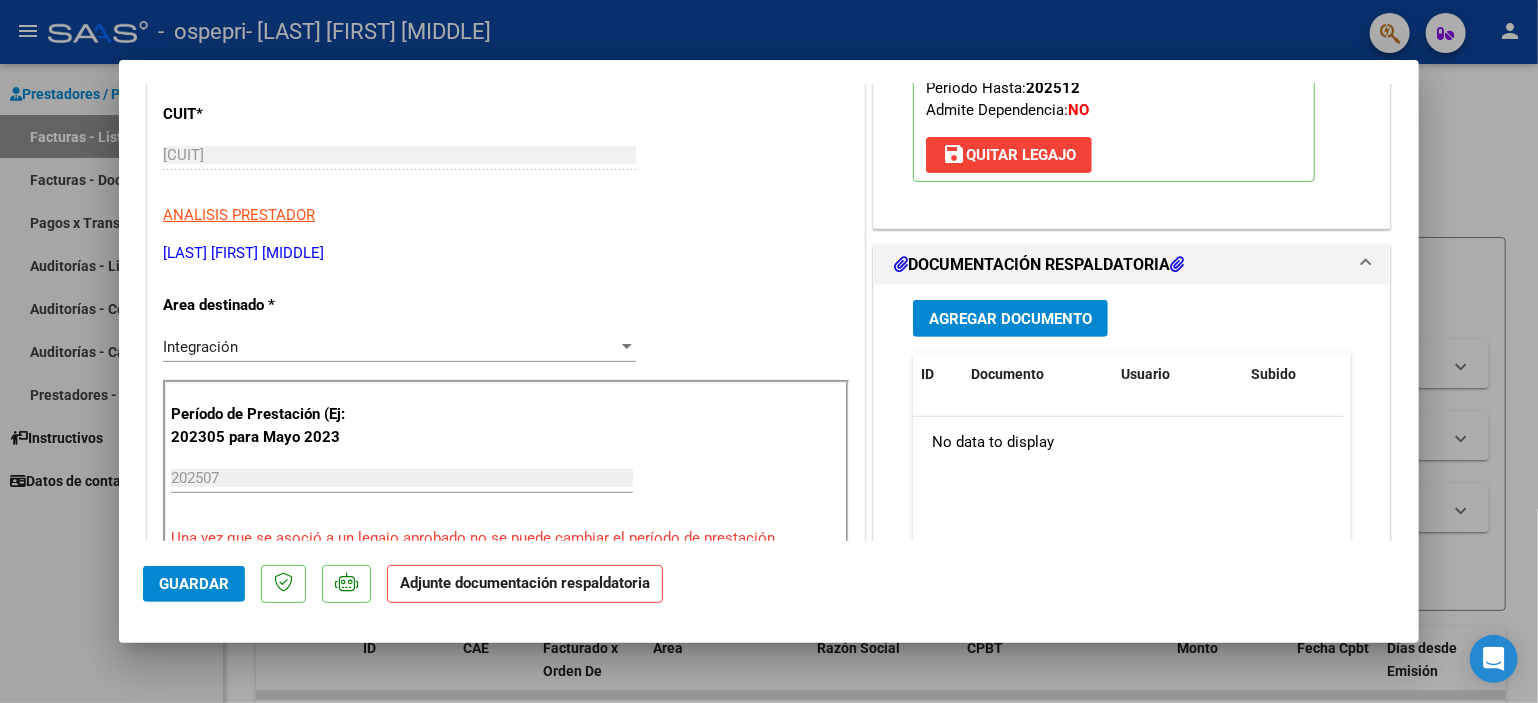 click on "Agregar Documento" at bounding box center [1010, 319] 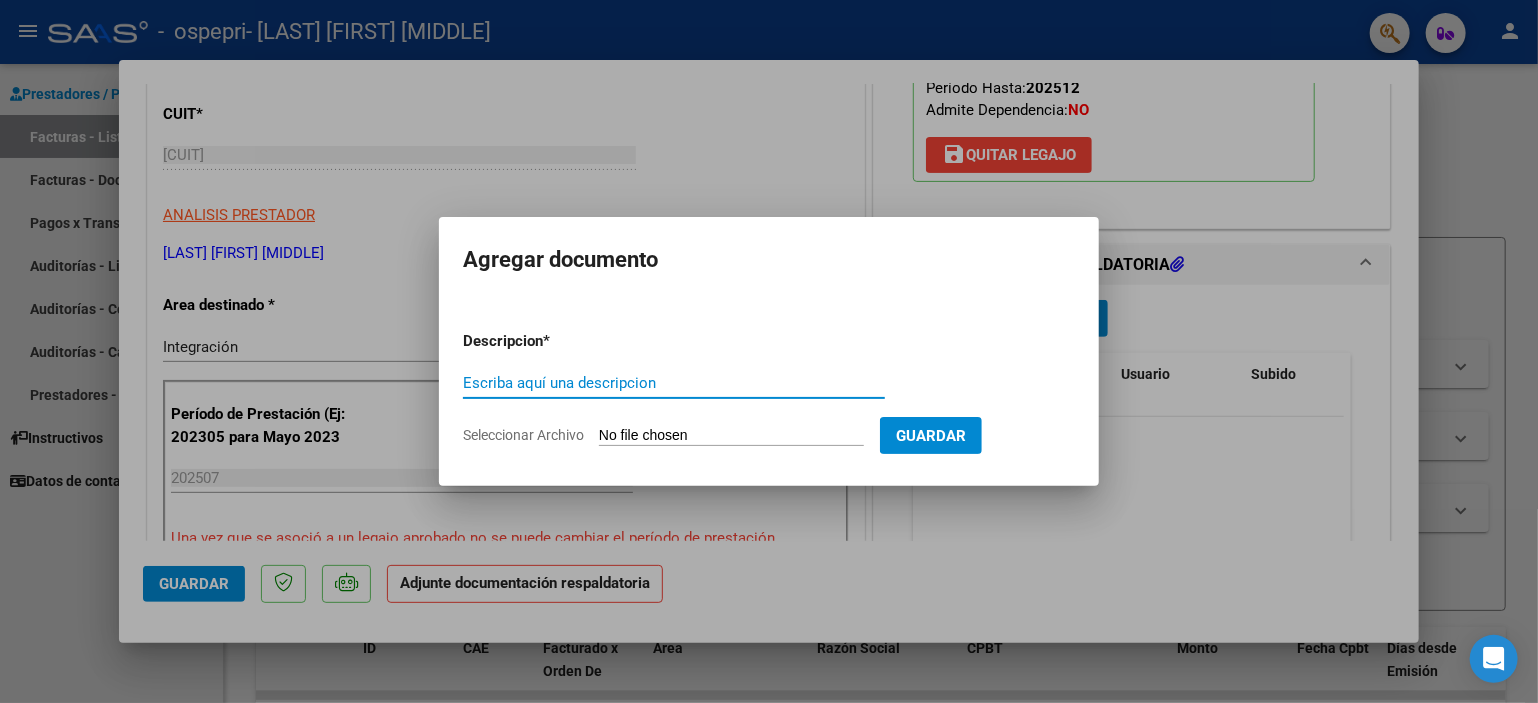 click on "Escriba aquí una descripcion" at bounding box center (674, 383) 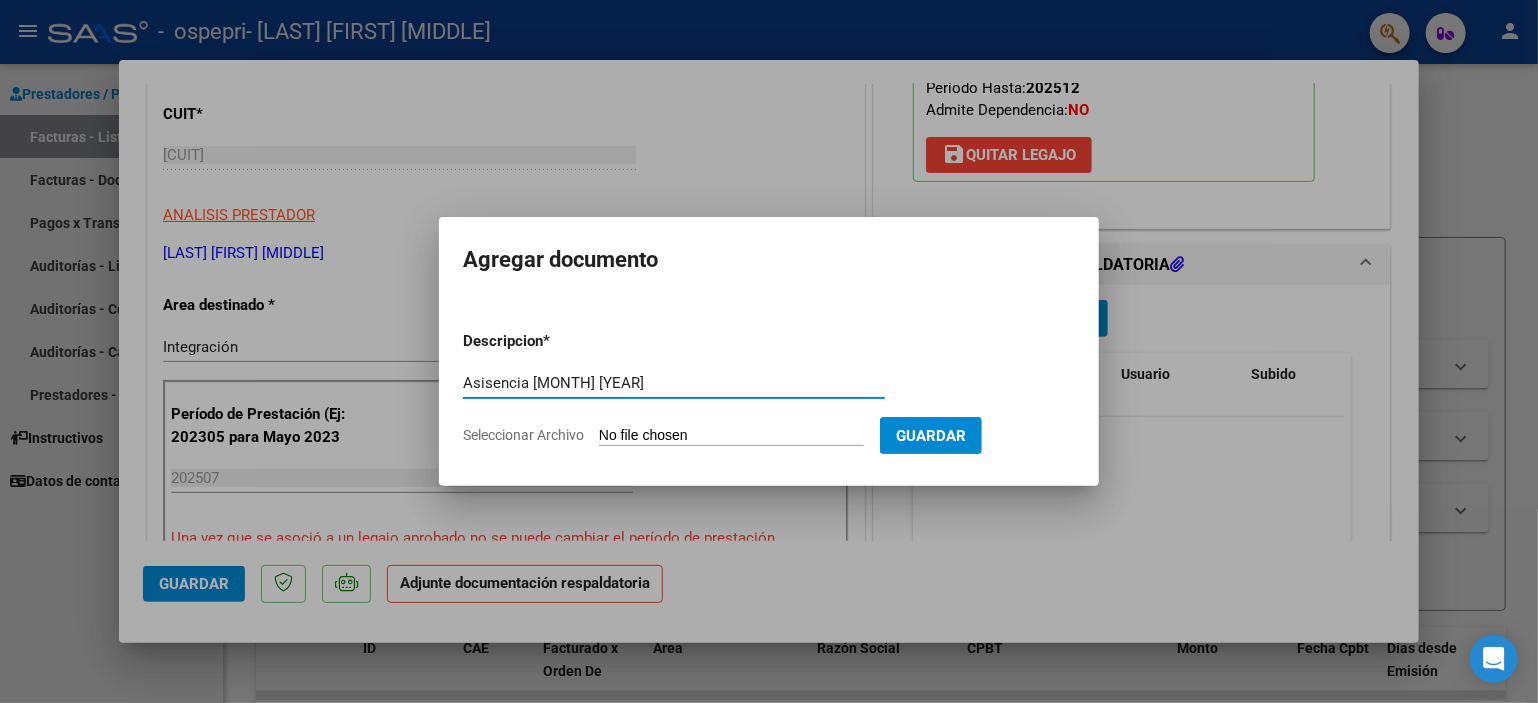 click on "Asisencia [MONTH] [YEAR]" at bounding box center (674, 383) 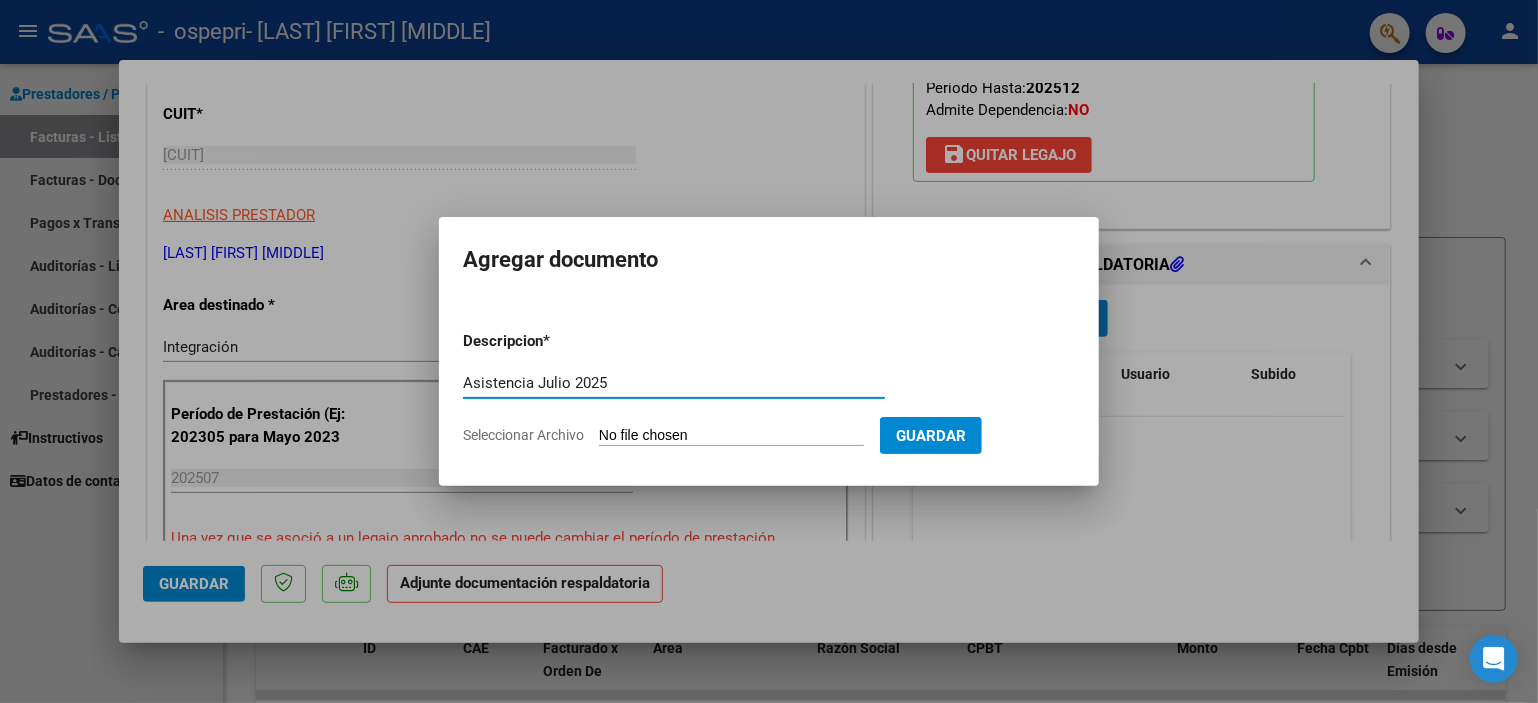 type on "Asistencia Julio 2025" 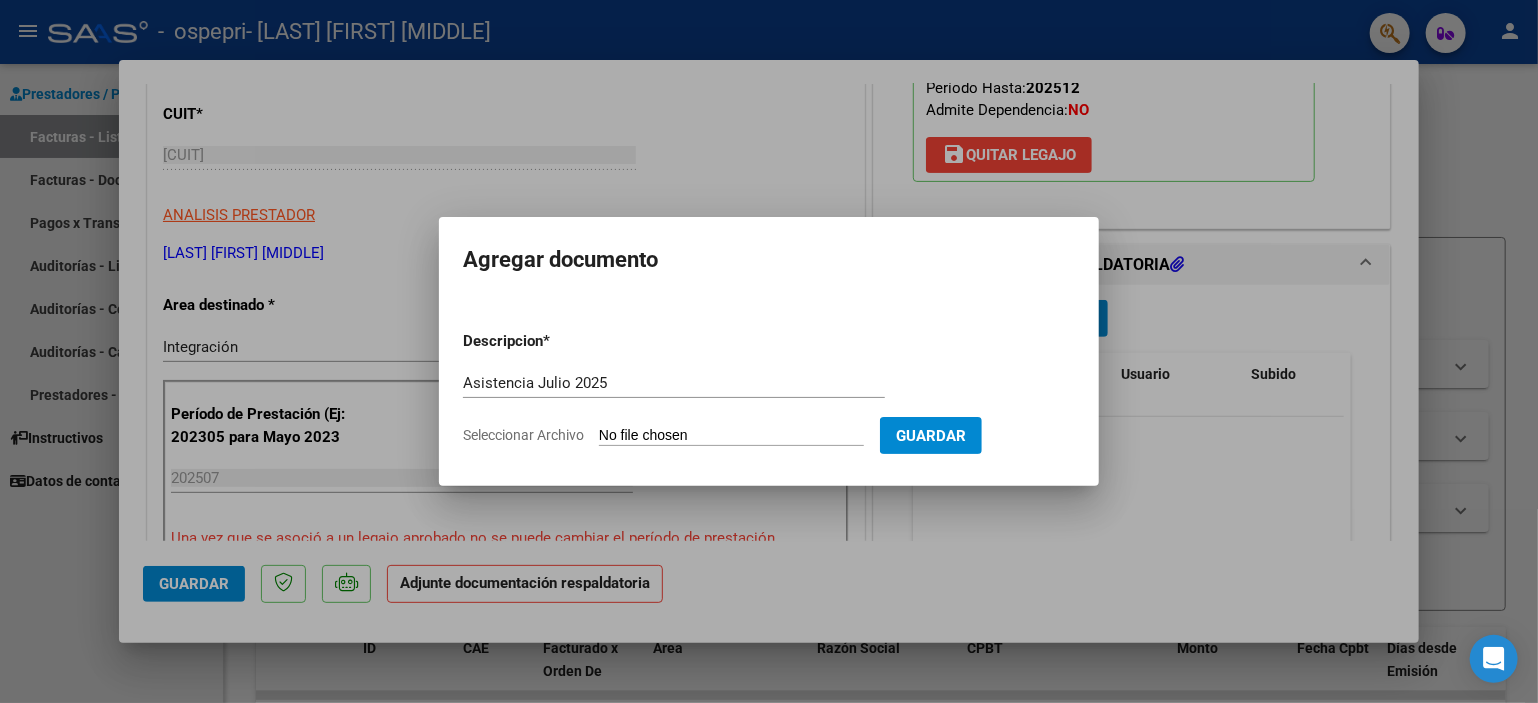 click on "Seleccionar Archivo" at bounding box center (731, 436) 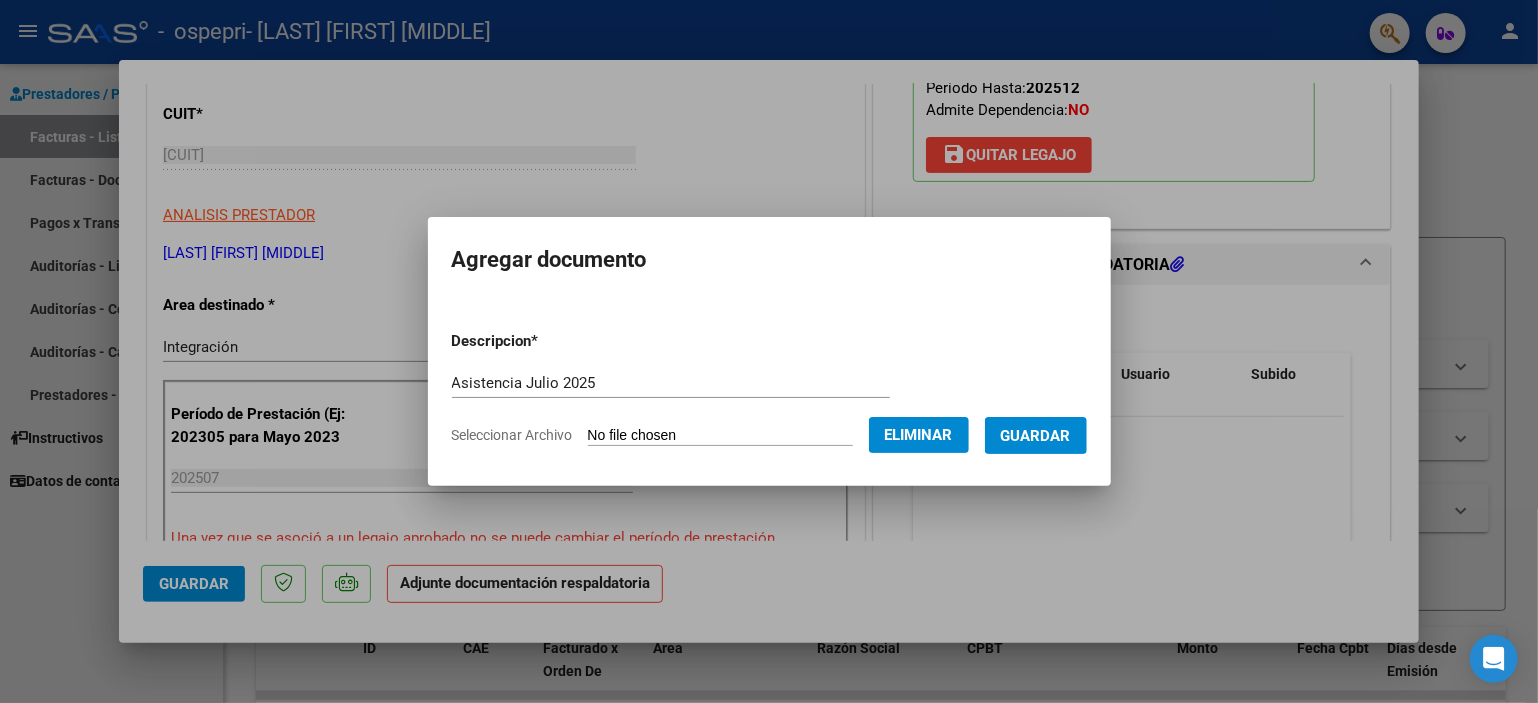 click on "Guardar" at bounding box center [1036, 436] 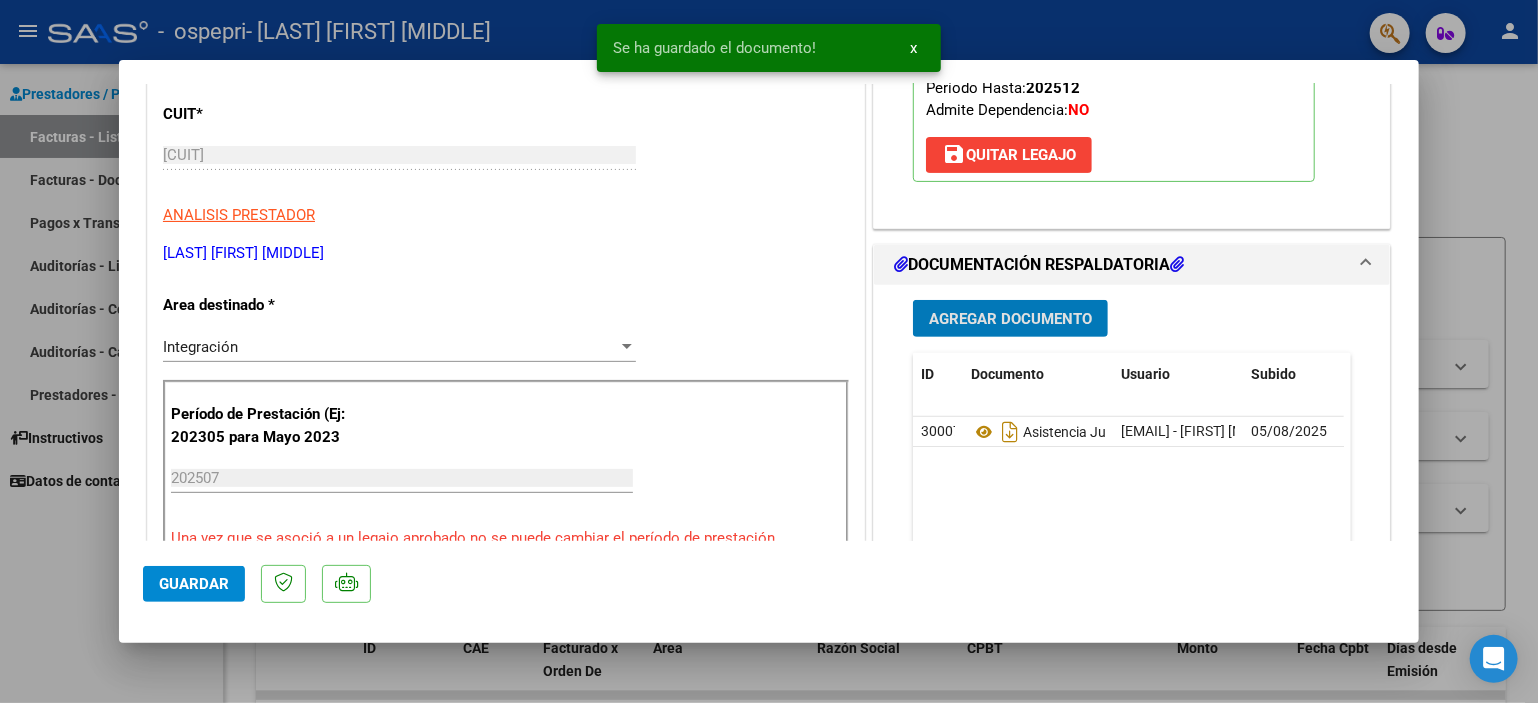 scroll, scrollTop: 500, scrollLeft: 0, axis: vertical 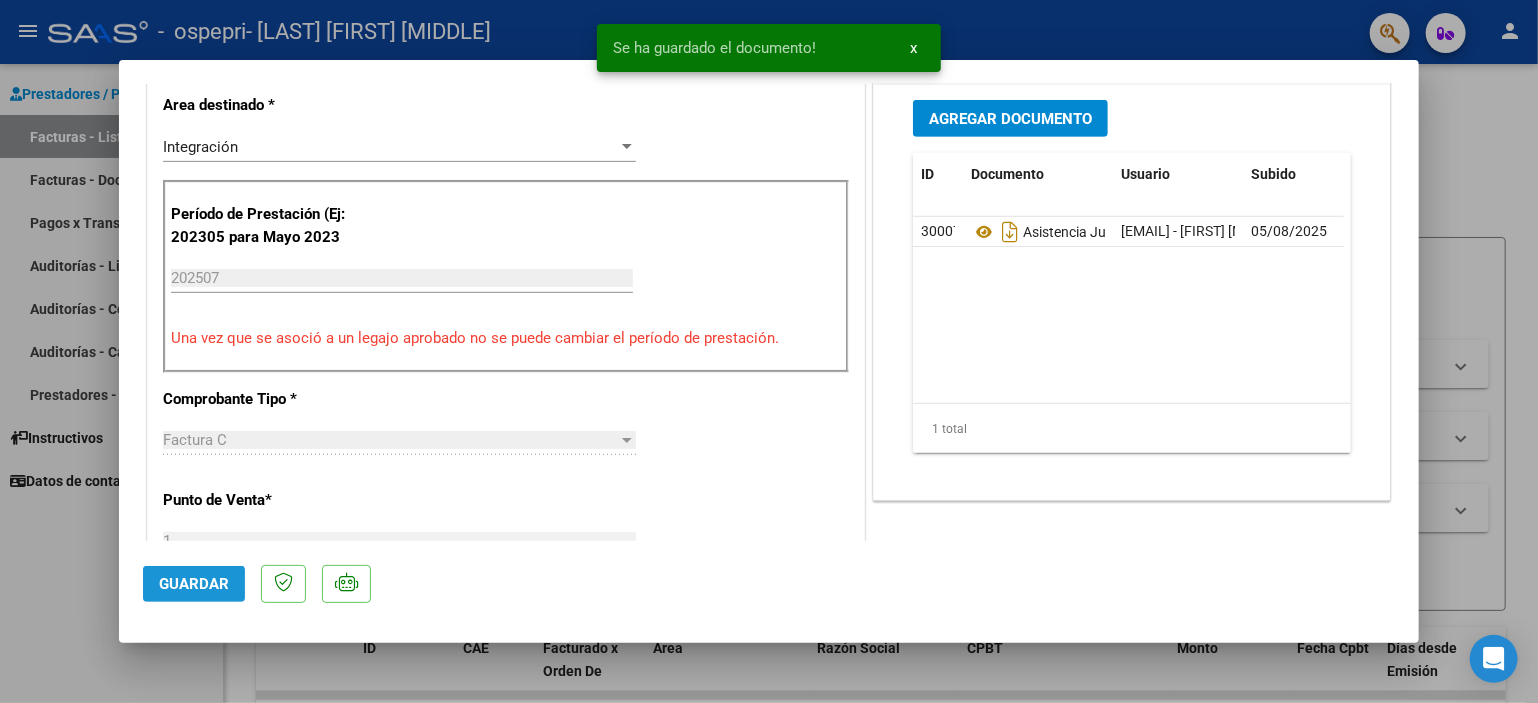 click on "Guardar" 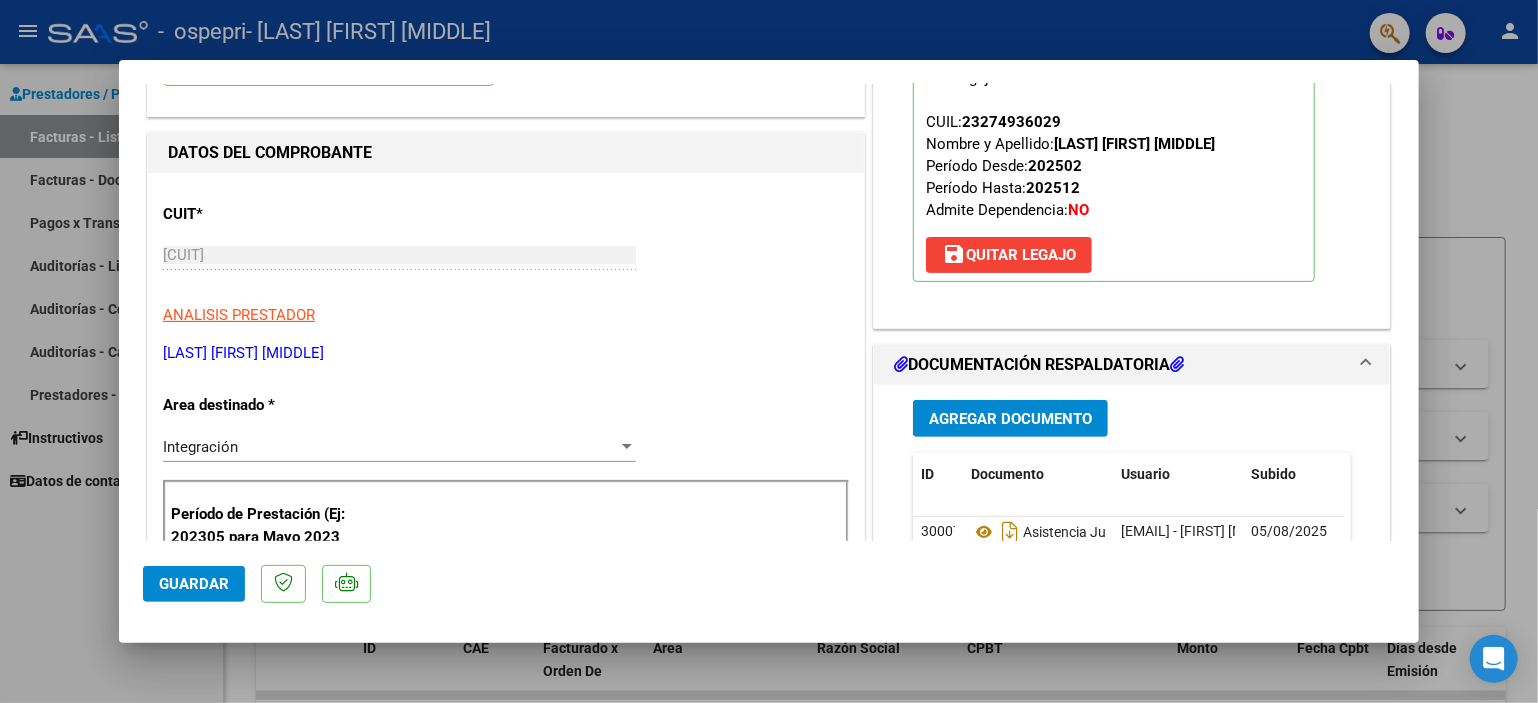 scroll, scrollTop: 0, scrollLeft: 0, axis: both 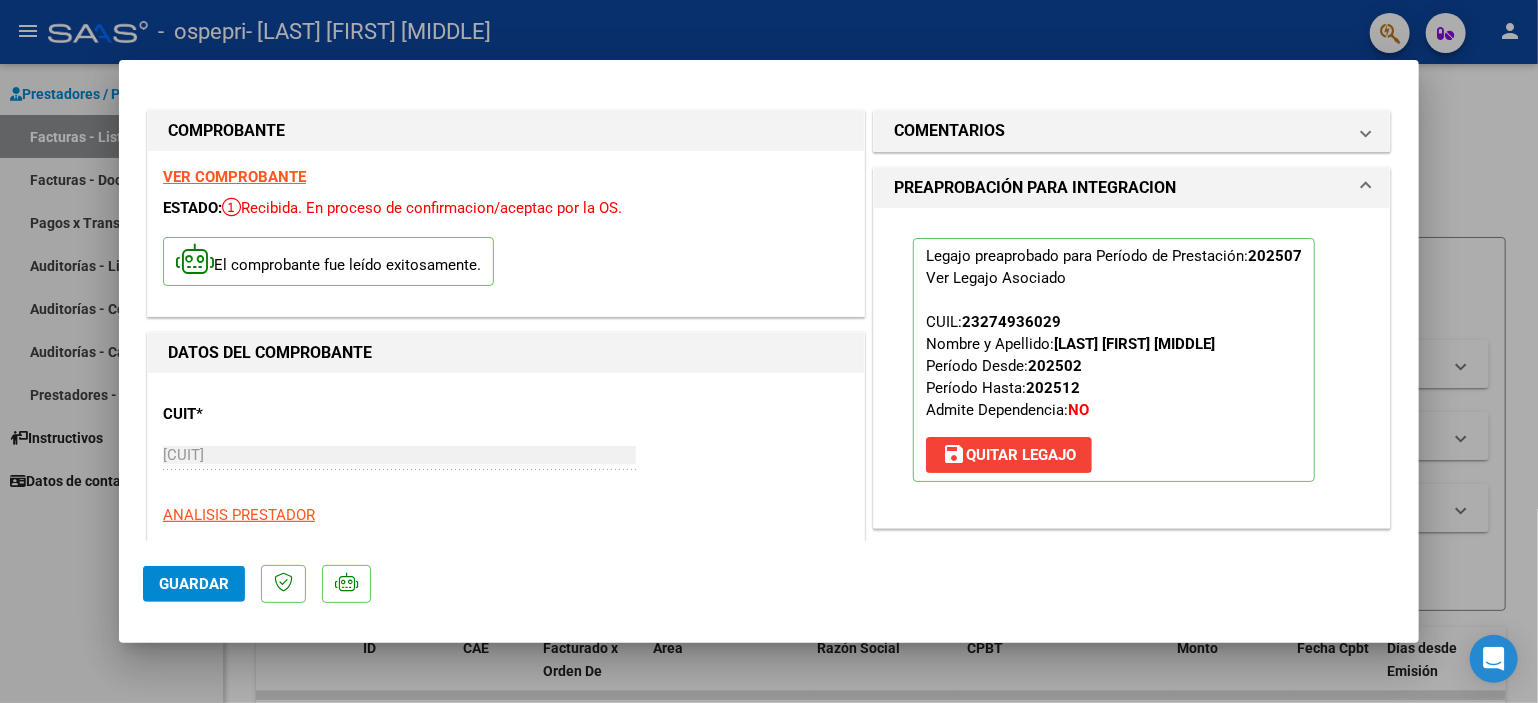 click at bounding box center (769, 351) 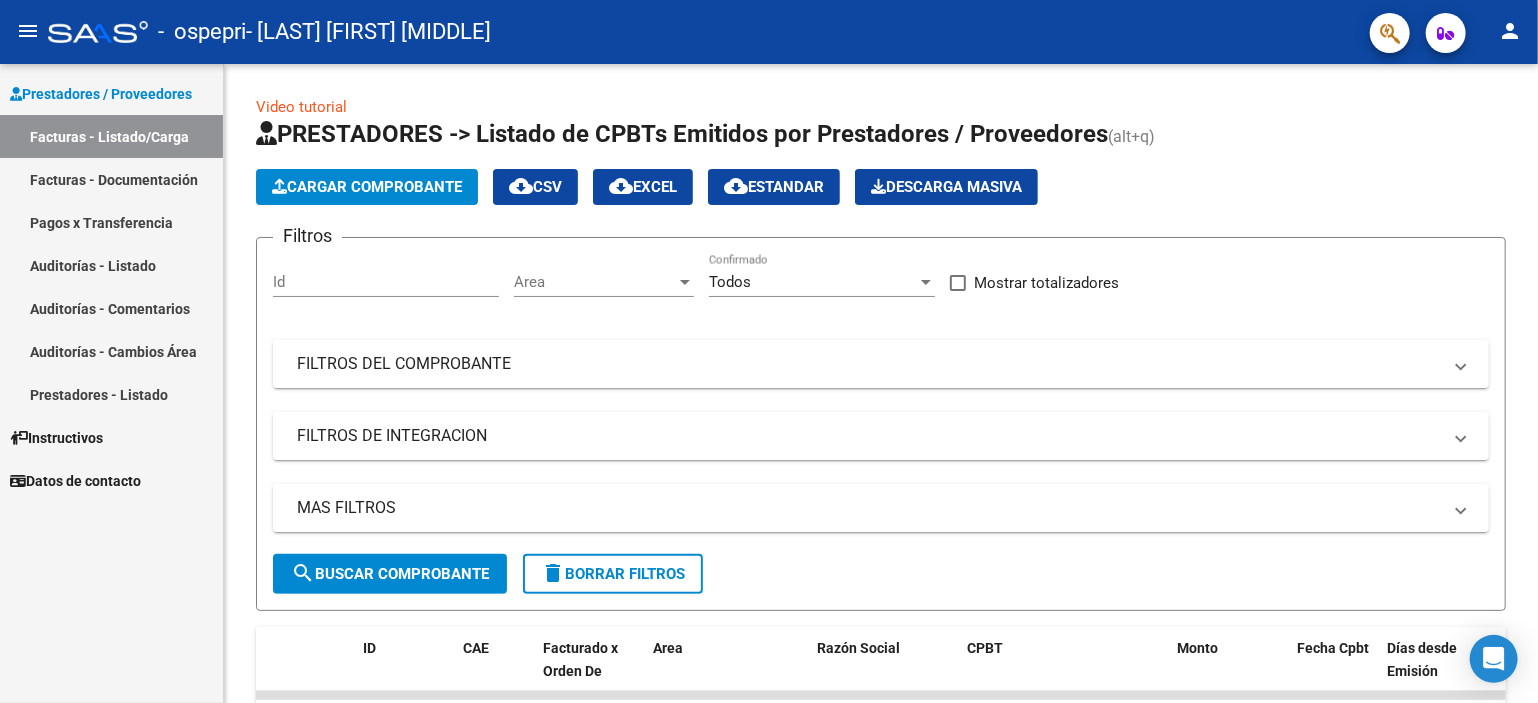 click on "person" 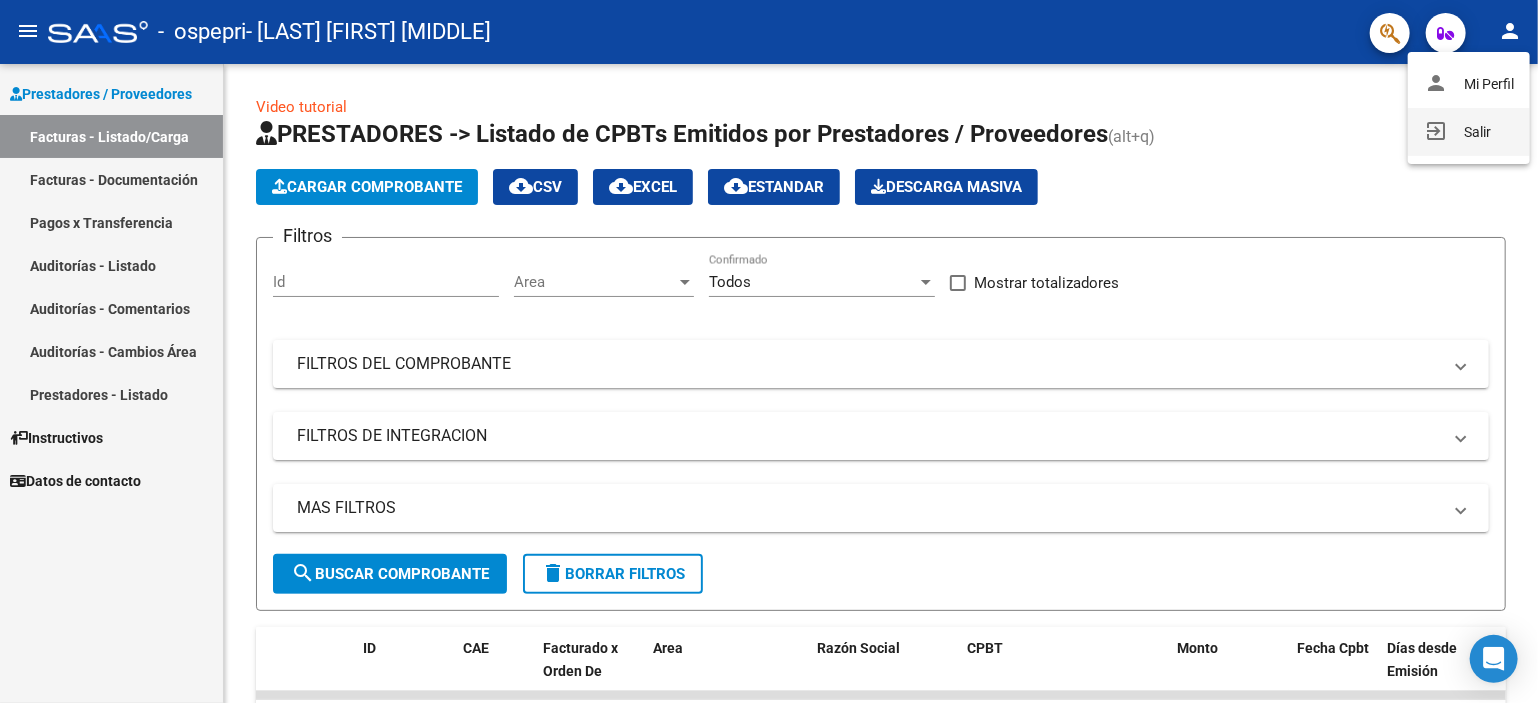 click on "exit_to_app  Salir" at bounding box center [1469, 132] 